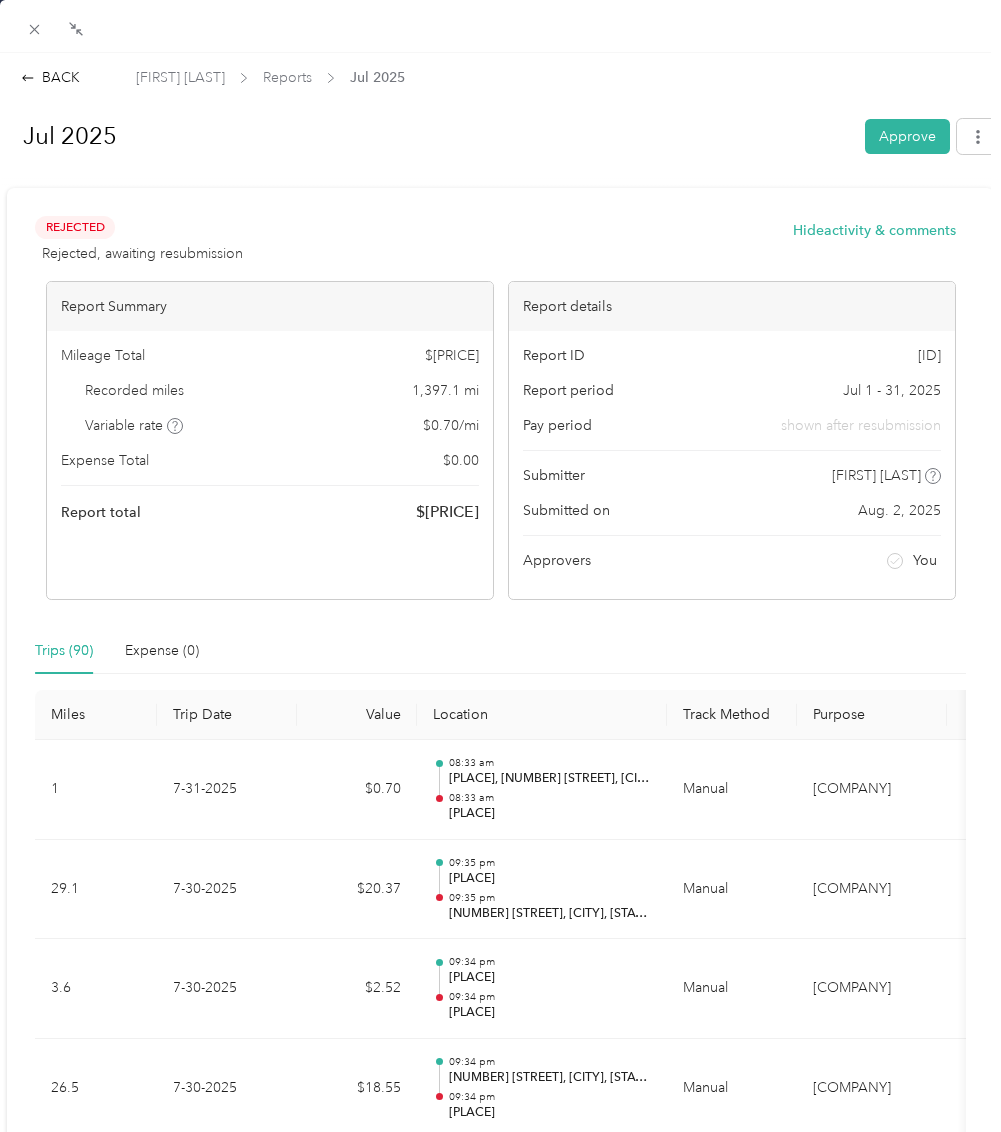 scroll, scrollTop: 0, scrollLeft: 0, axis: both 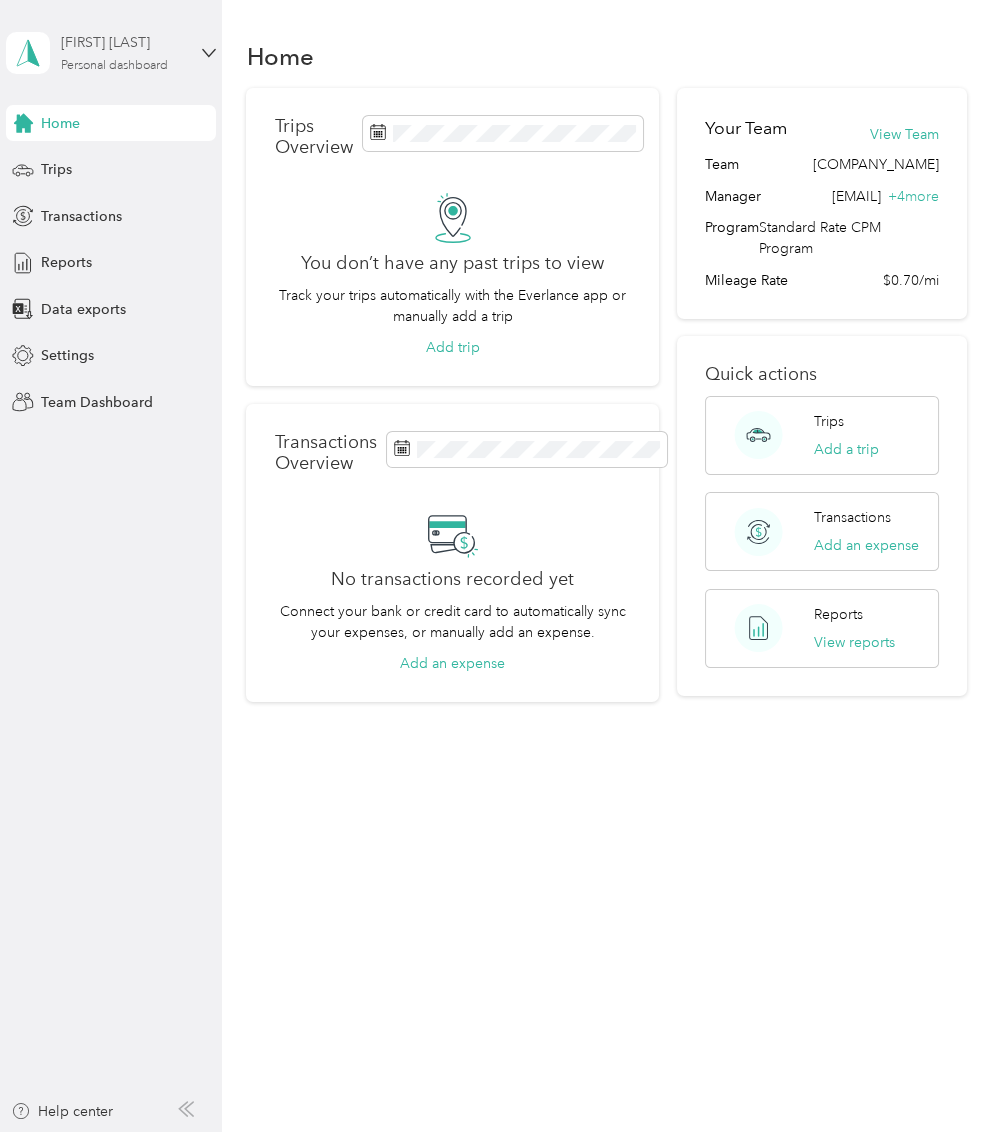 click on "Personal dashboard" at bounding box center (114, 66) 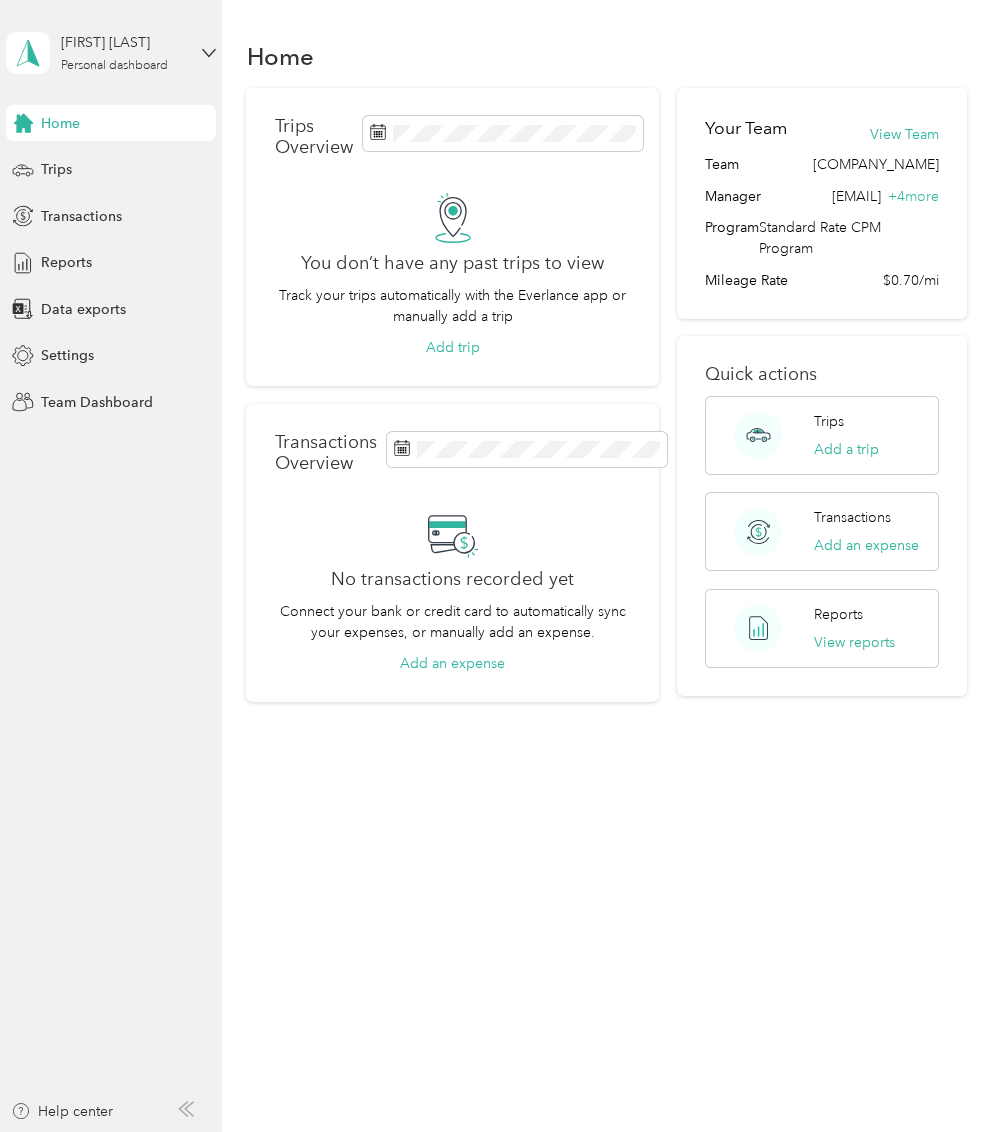 click on "Team dashboard" at bounding box center (158, 164) 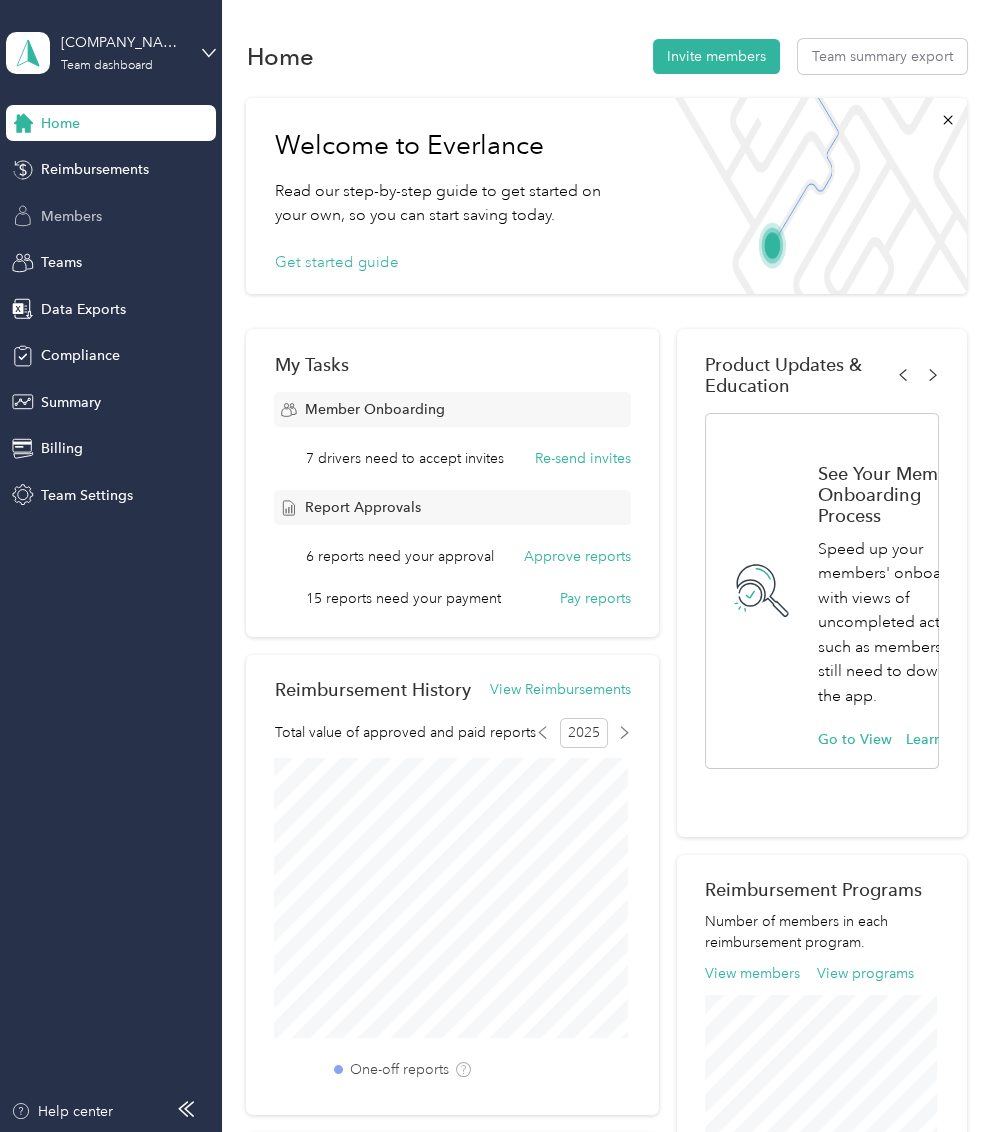 click on "Members" at bounding box center (71, 216) 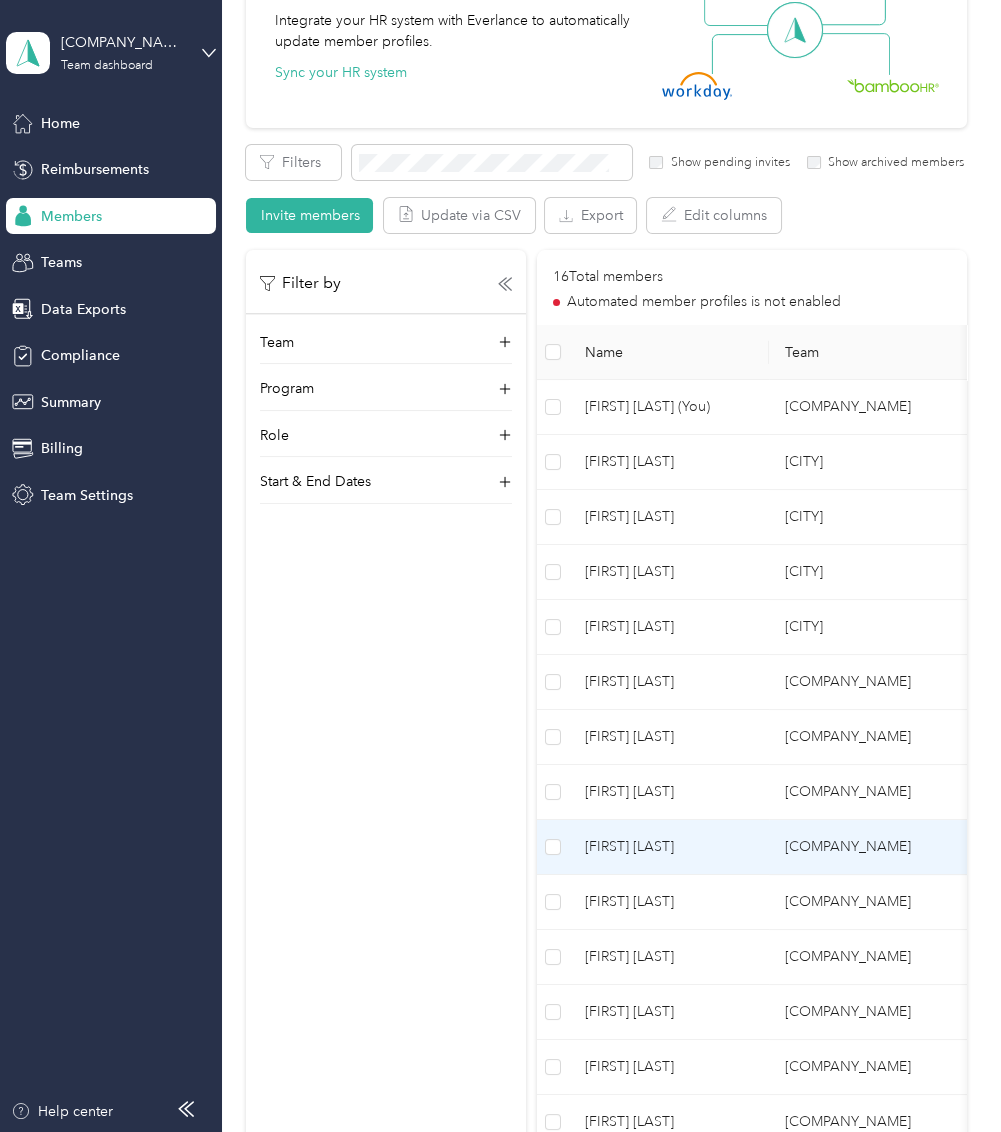 scroll, scrollTop: 232, scrollLeft: 0, axis: vertical 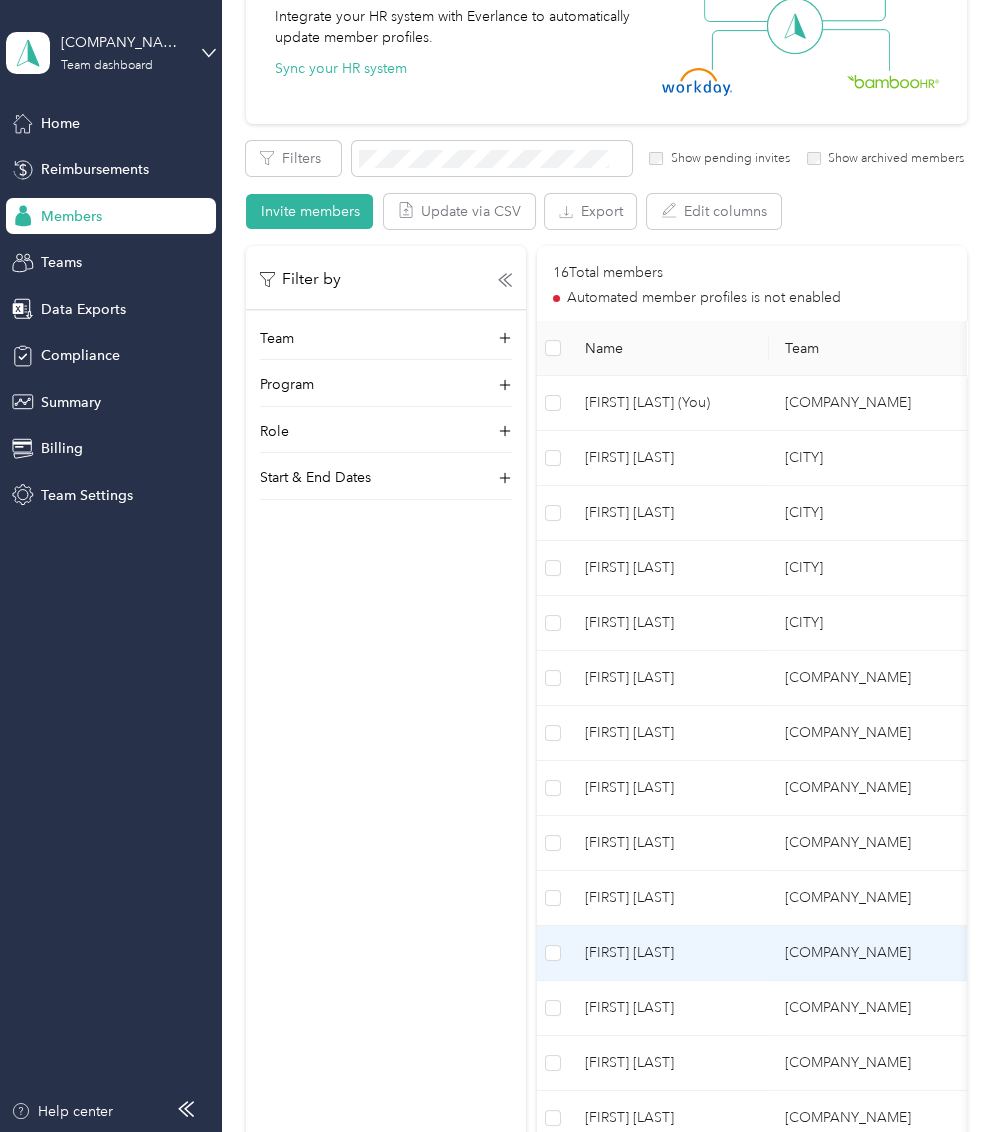 click on "[FIRST] [LAST]" at bounding box center [669, 953] 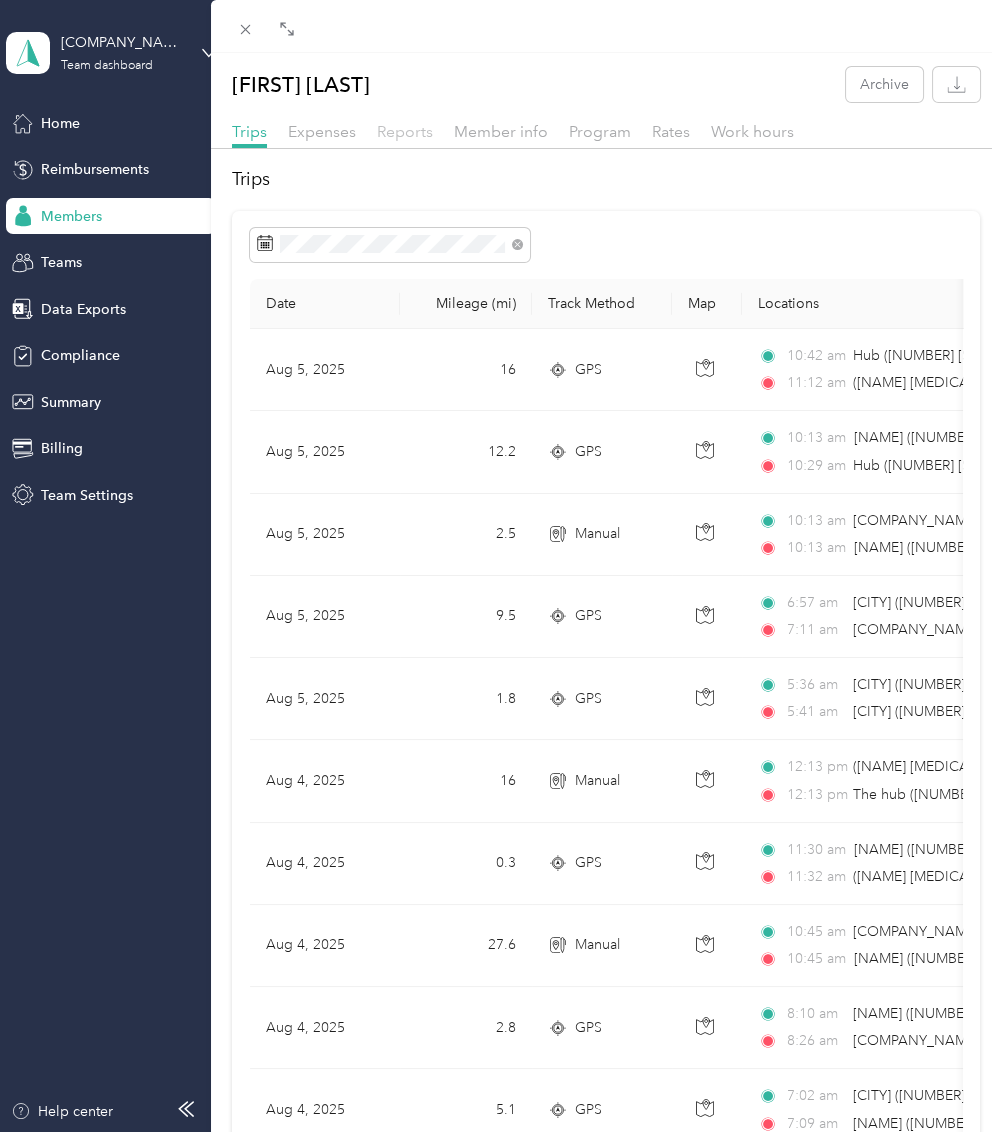click on "Reports" at bounding box center (405, 131) 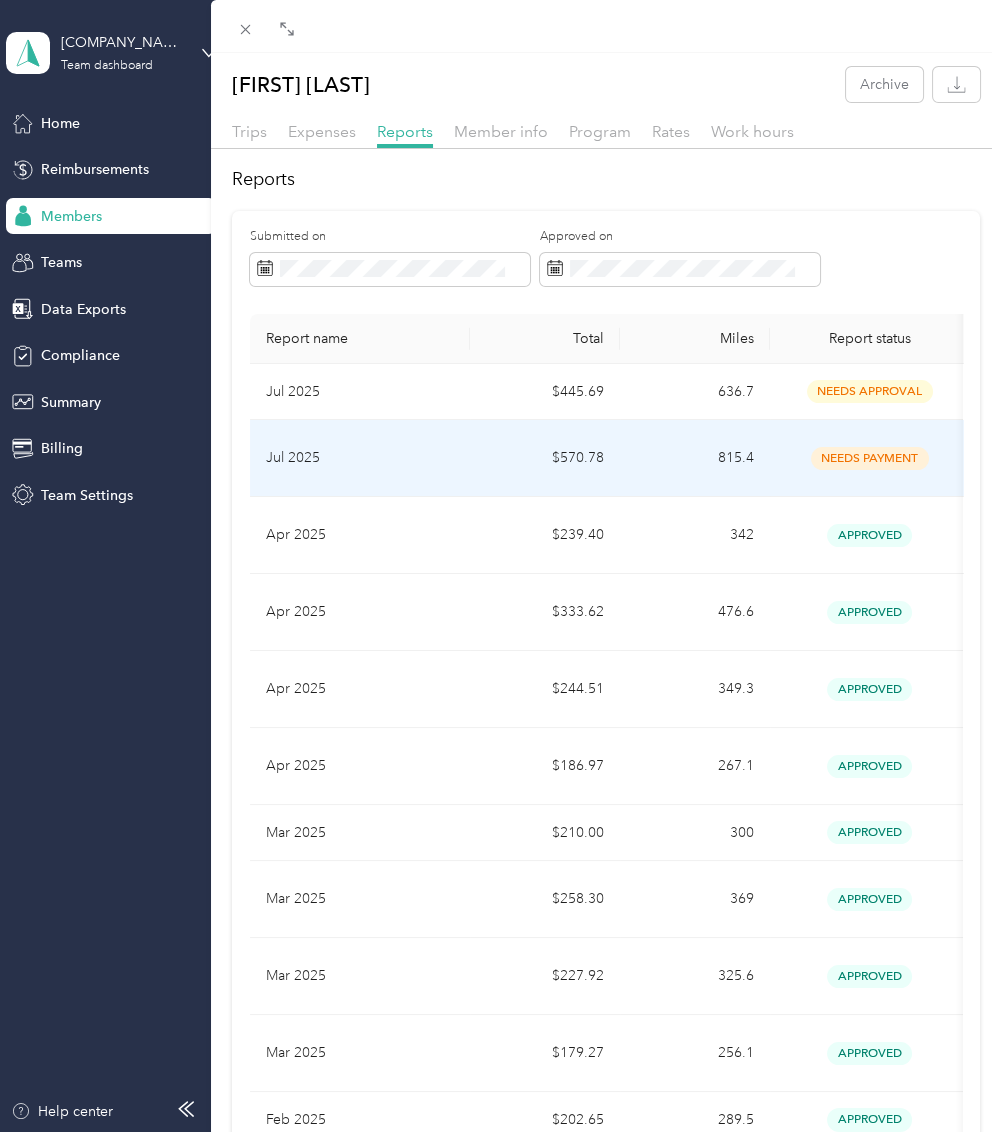 click on "$570.78" at bounding box center [545, 458] 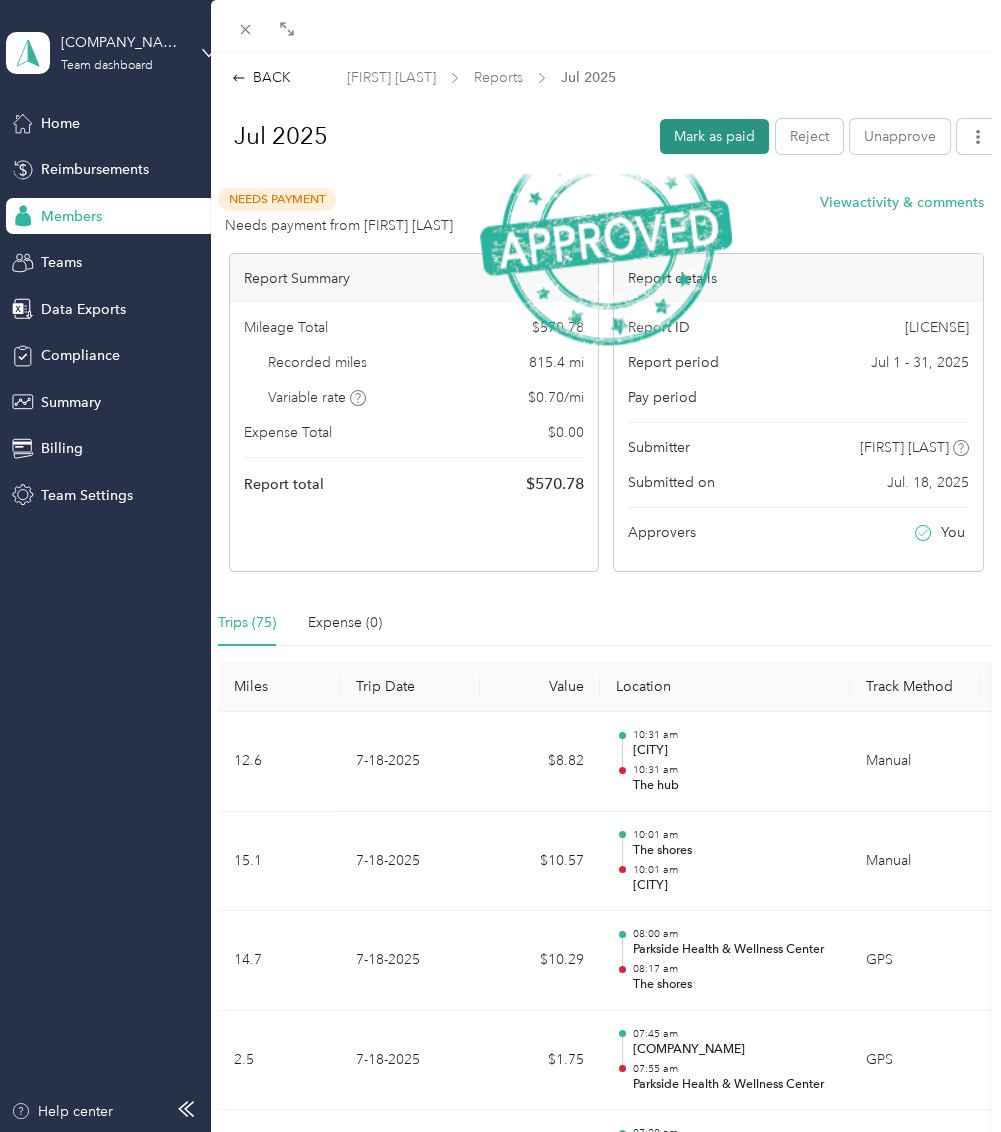click on "Mark as paid" at bounding box center (714, 136) 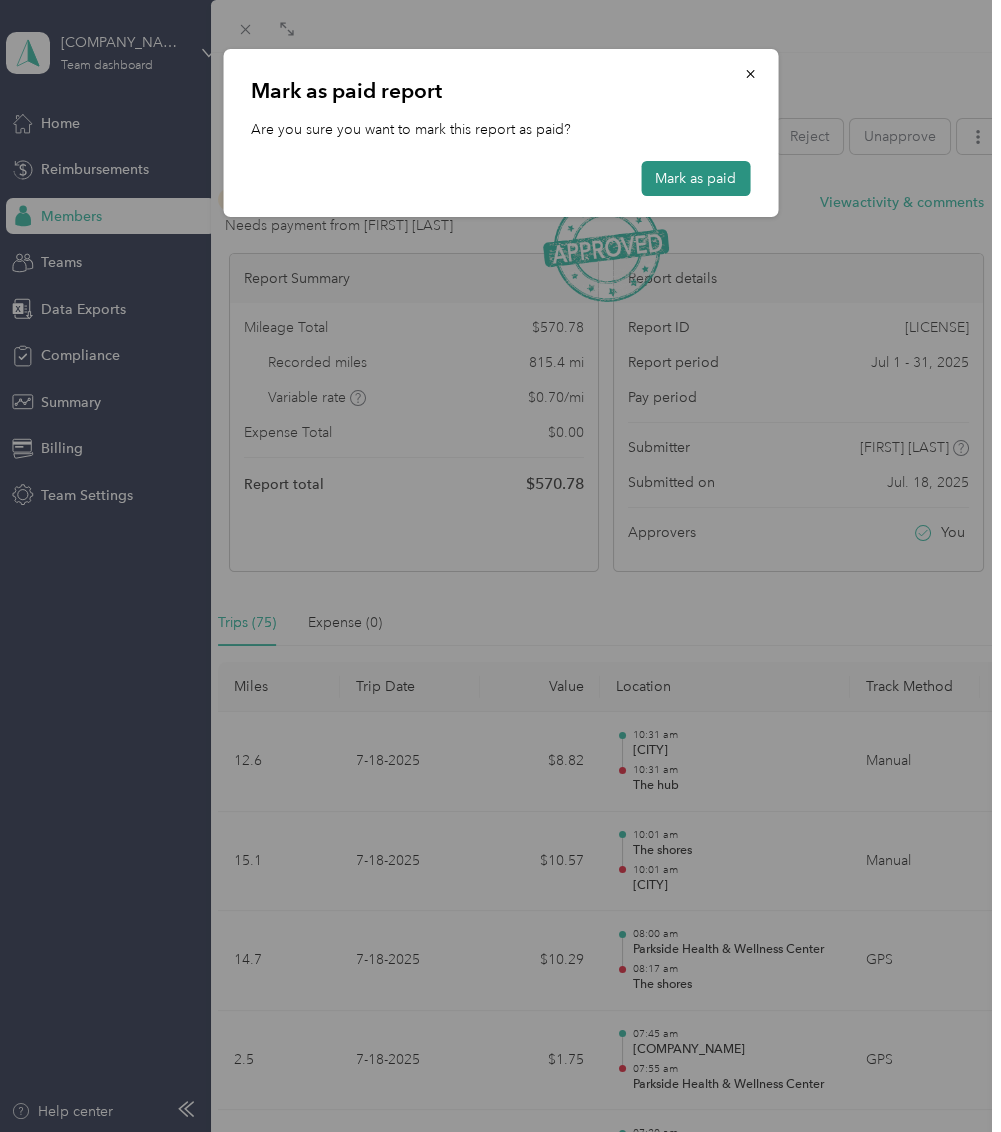 click on "Mark as paid" at bounding box center [695, 178] 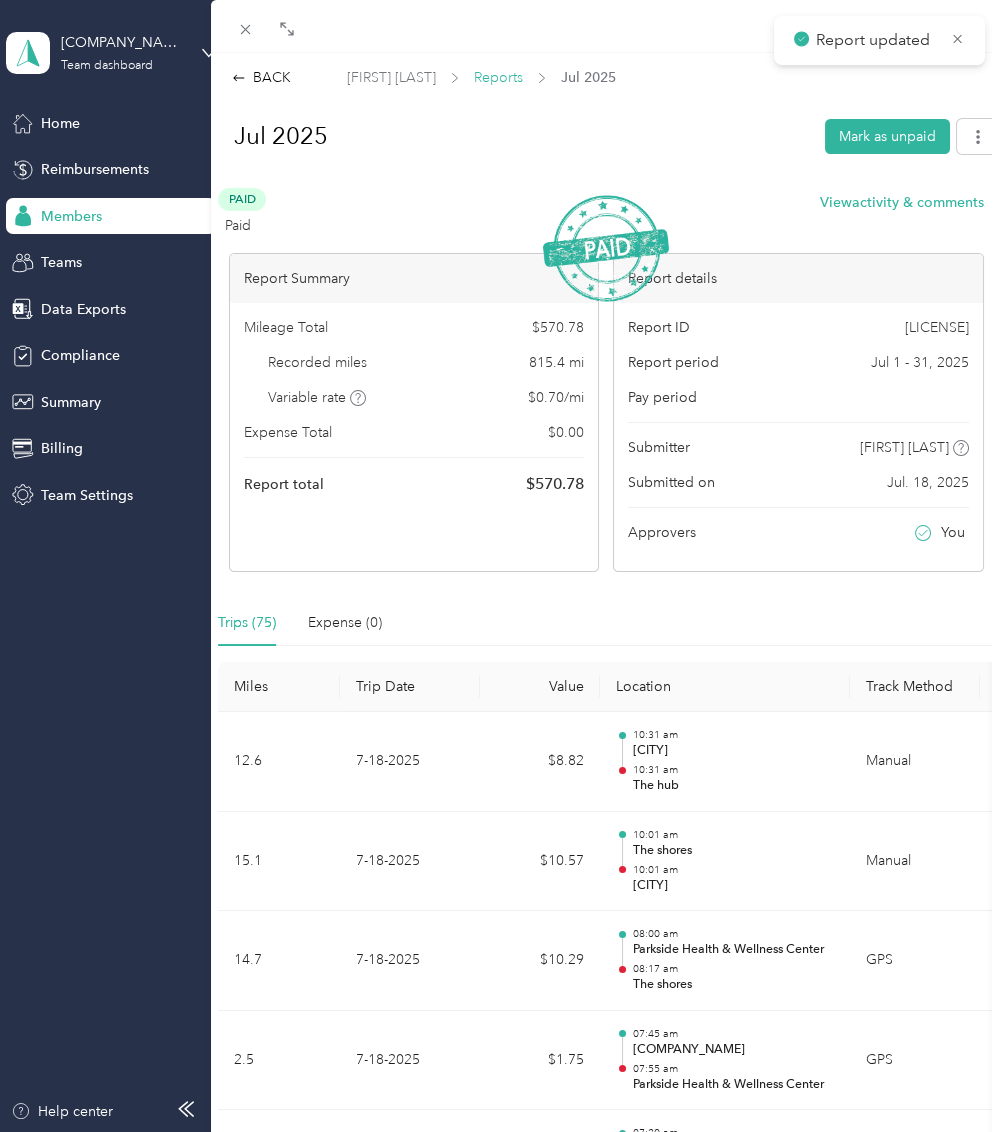 click on "Reports" at bounding box center [498, 77] 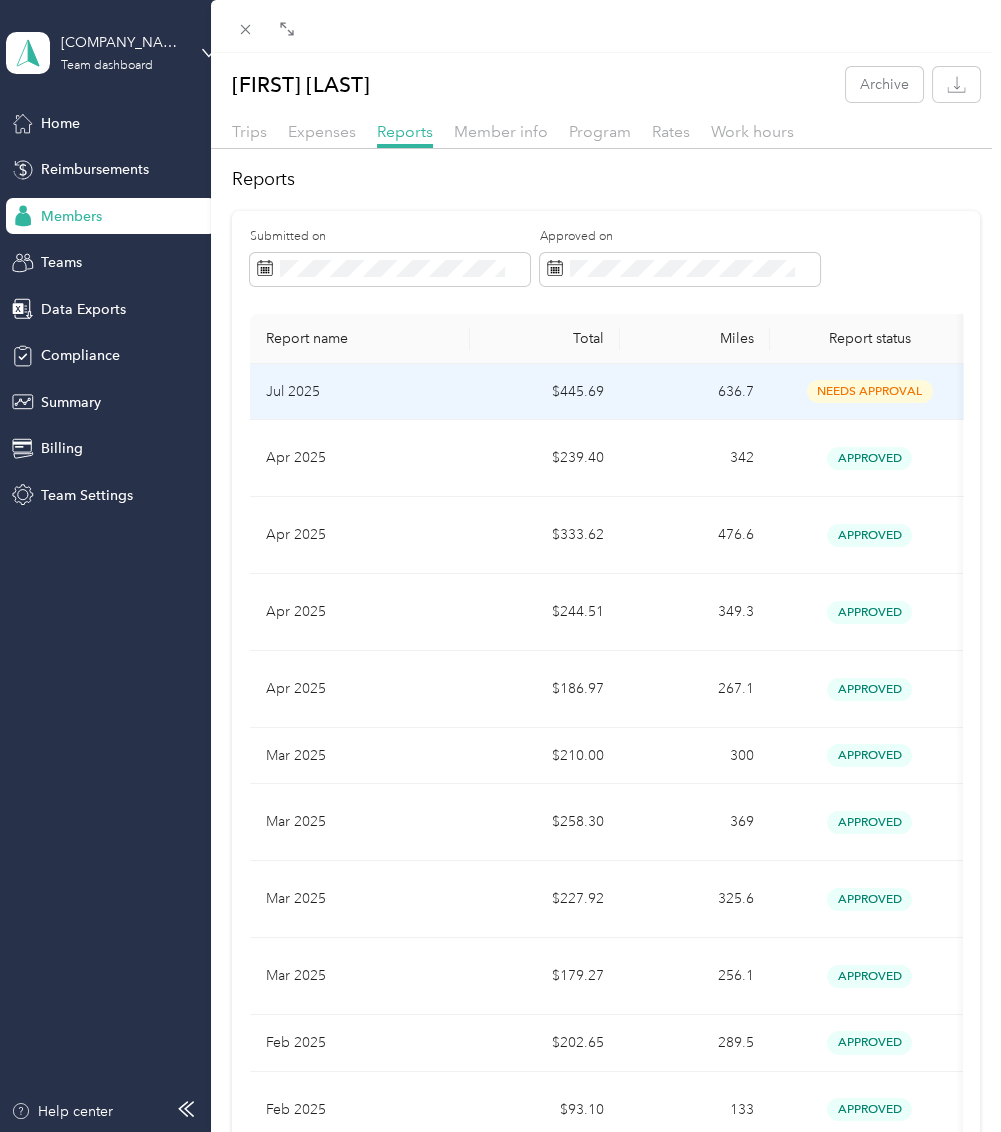 click on "636.7" at bounding box center (695, 392) 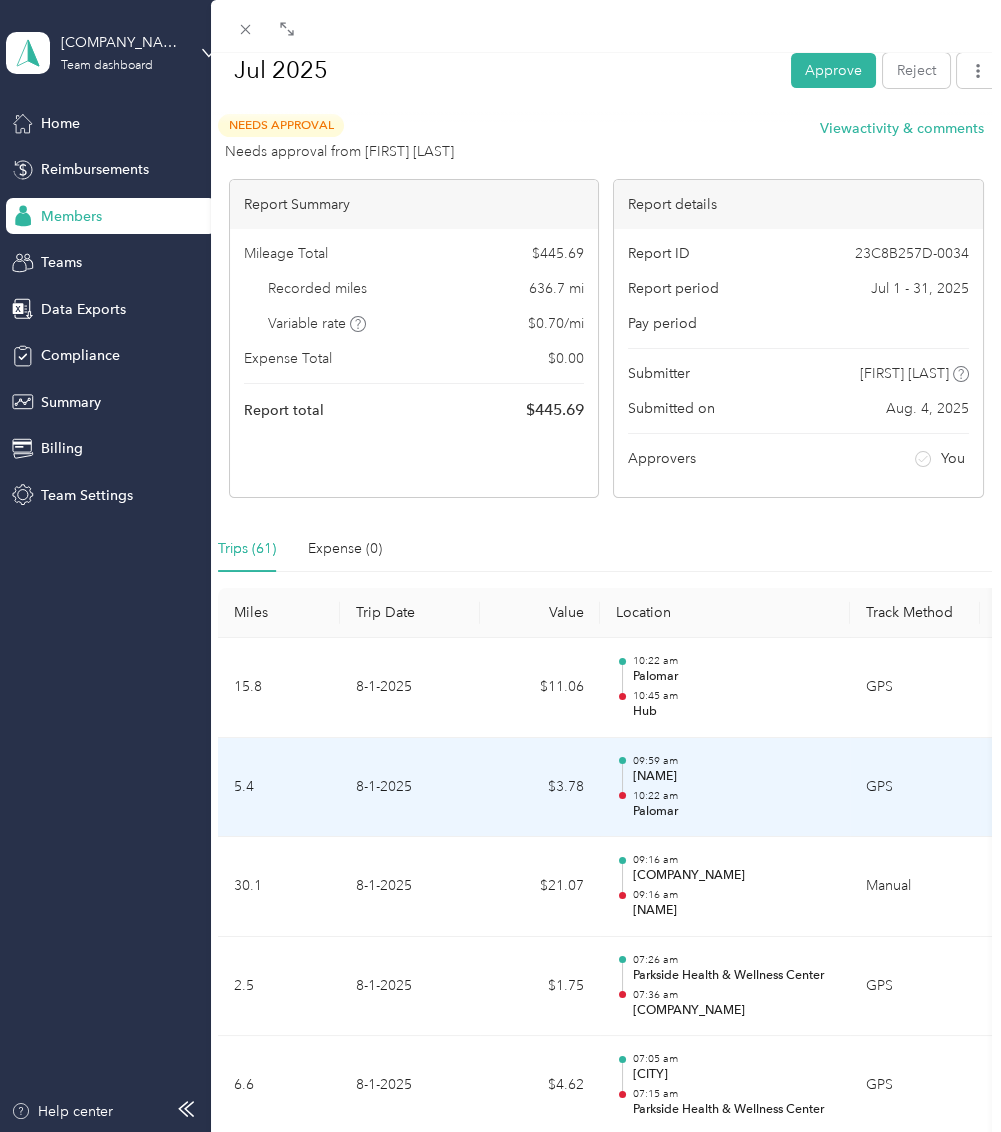 scroll, scrollTop: 0, scrollLeft: 0, axis: both 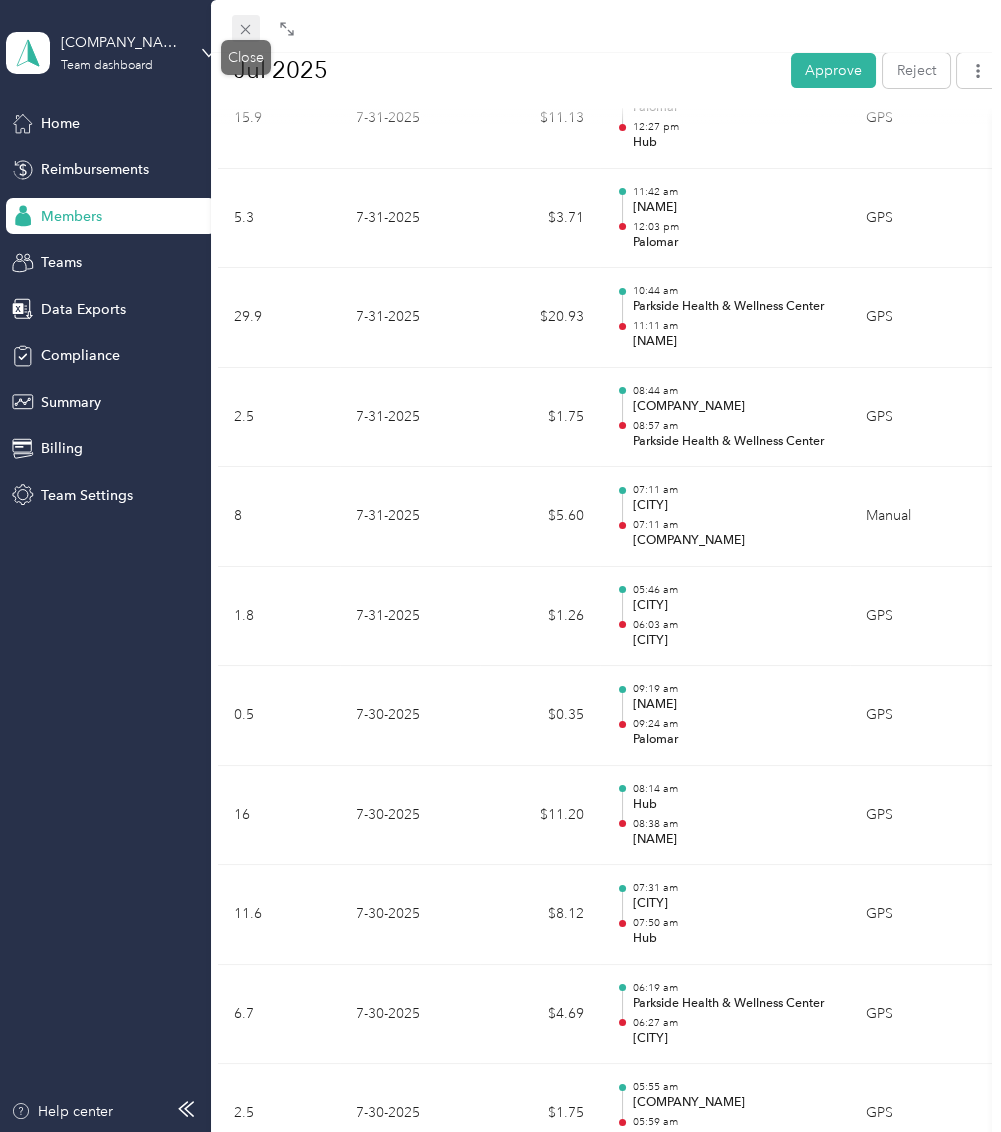 click 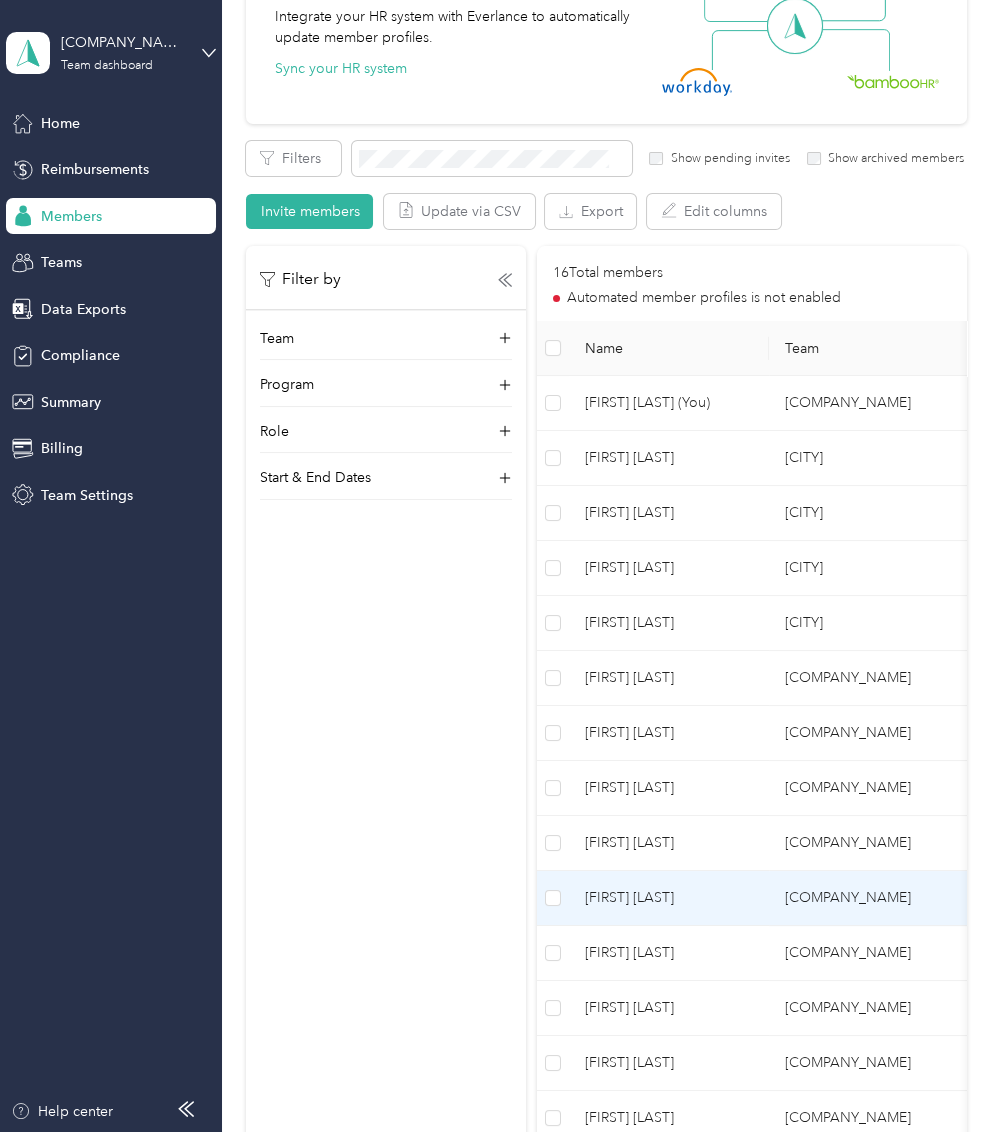scroll, scrollTop: 228, scrollLeft: 0, axis: vertical 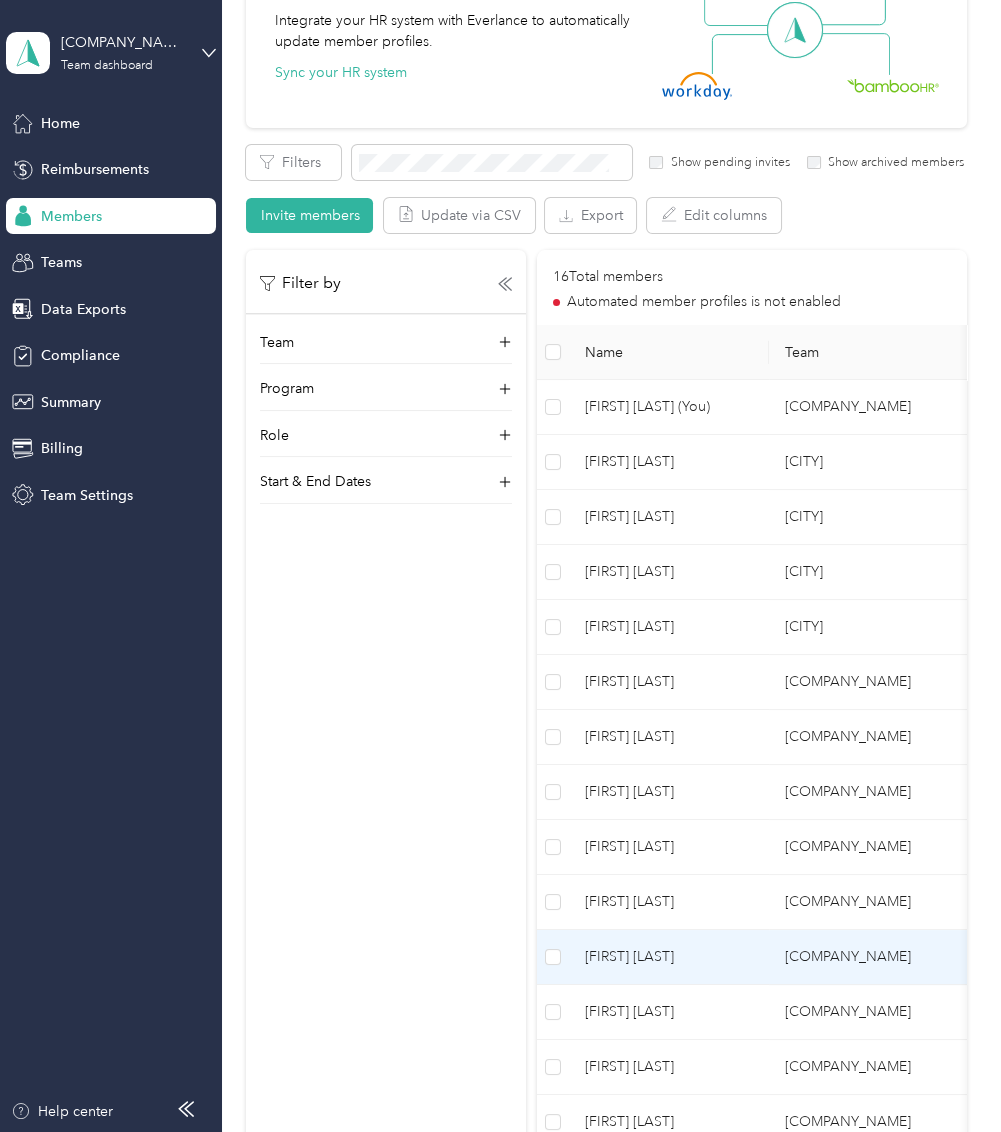 click on "[FIRST] [LAST]" at bounding box center [669, 957] 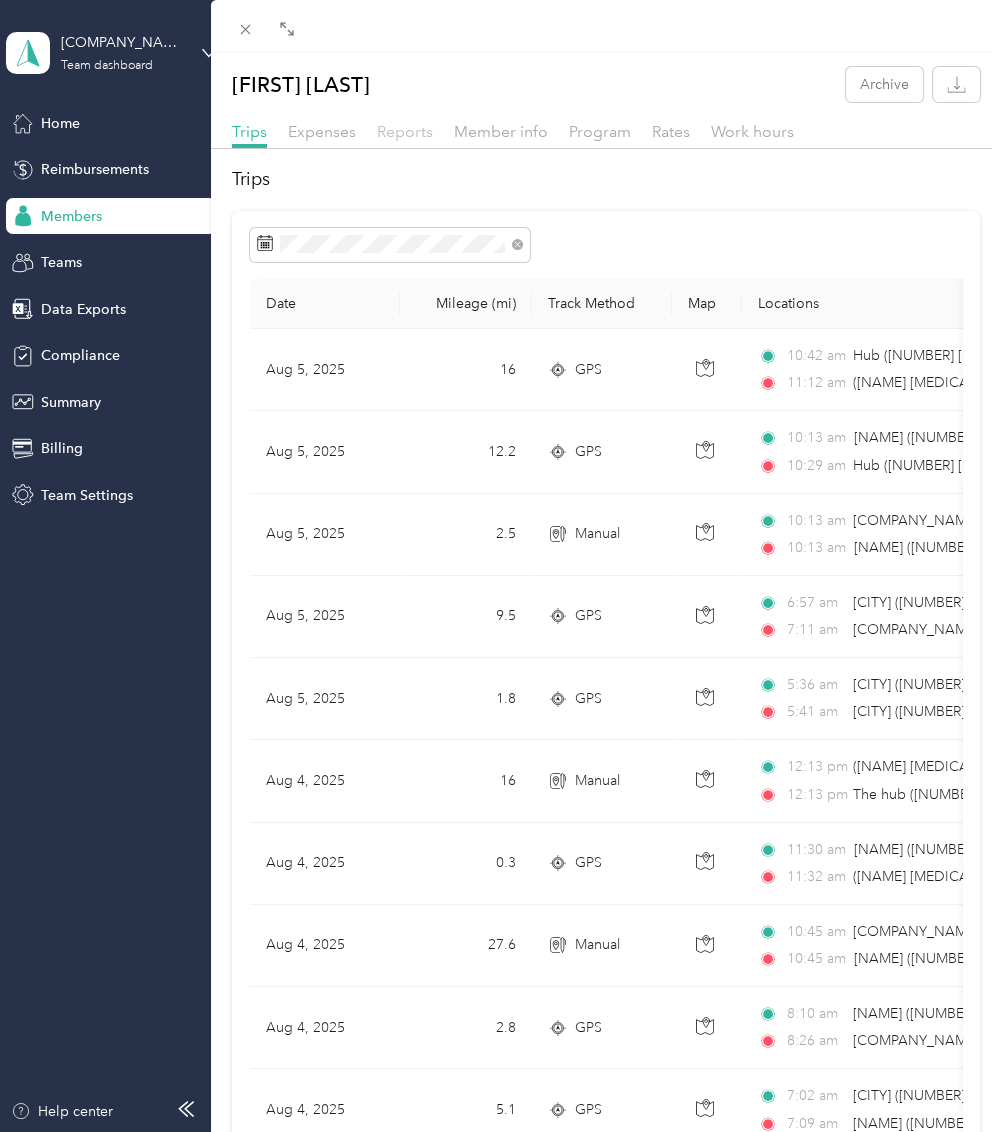 click on "Reports" at bounding box center (405, 131) 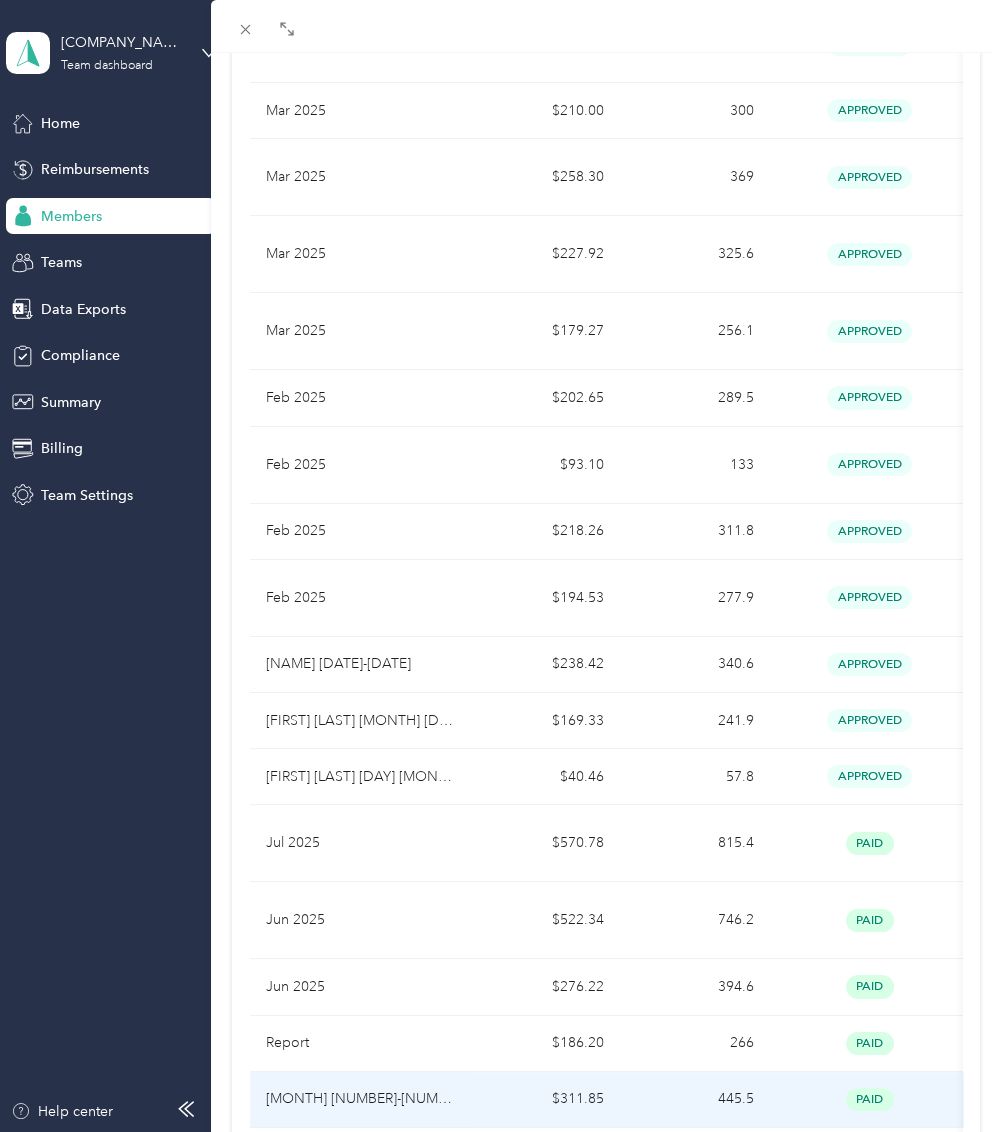 scroll, scrollTop: 631, scrollLeft: 0, axis: vertical 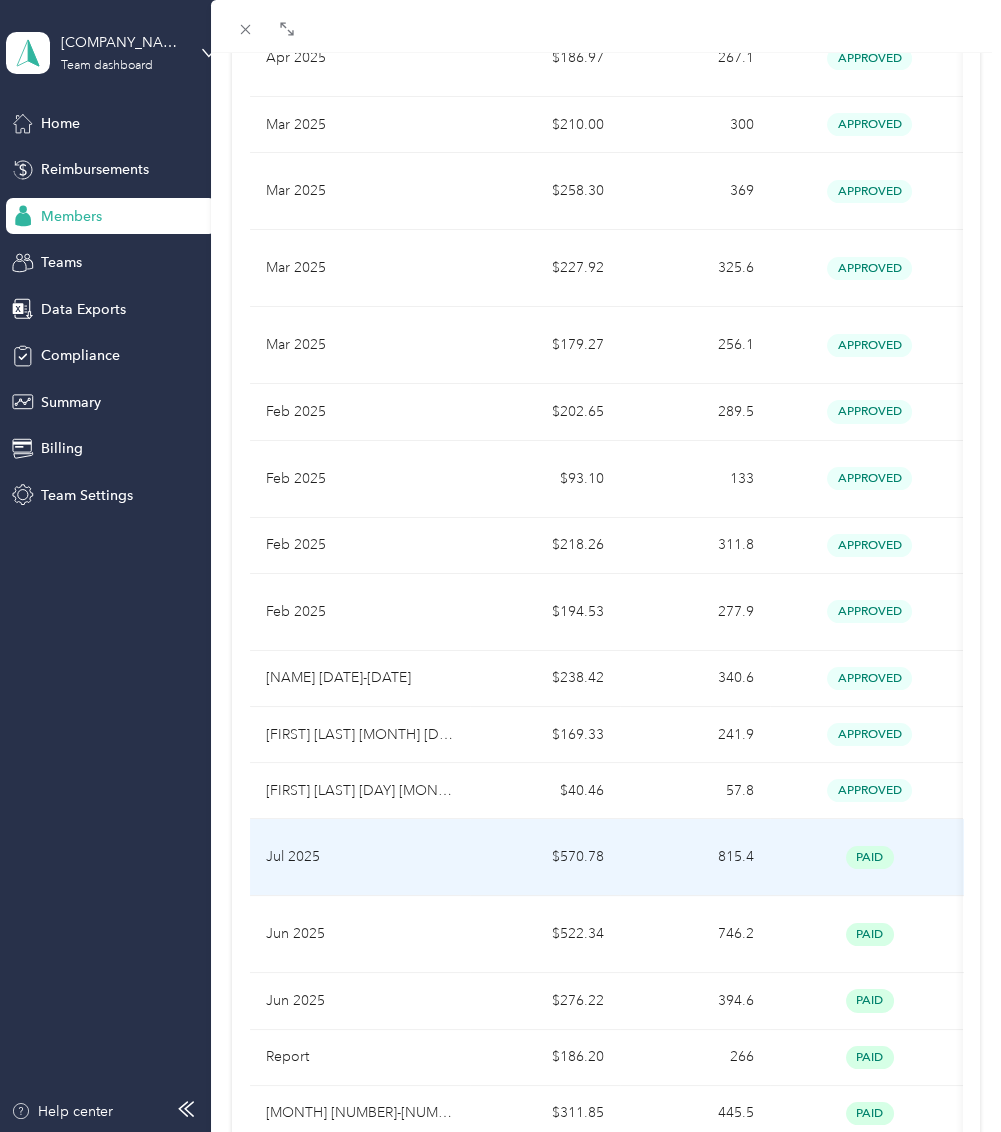 click on "$570.78" at bounding box center (545, 857) 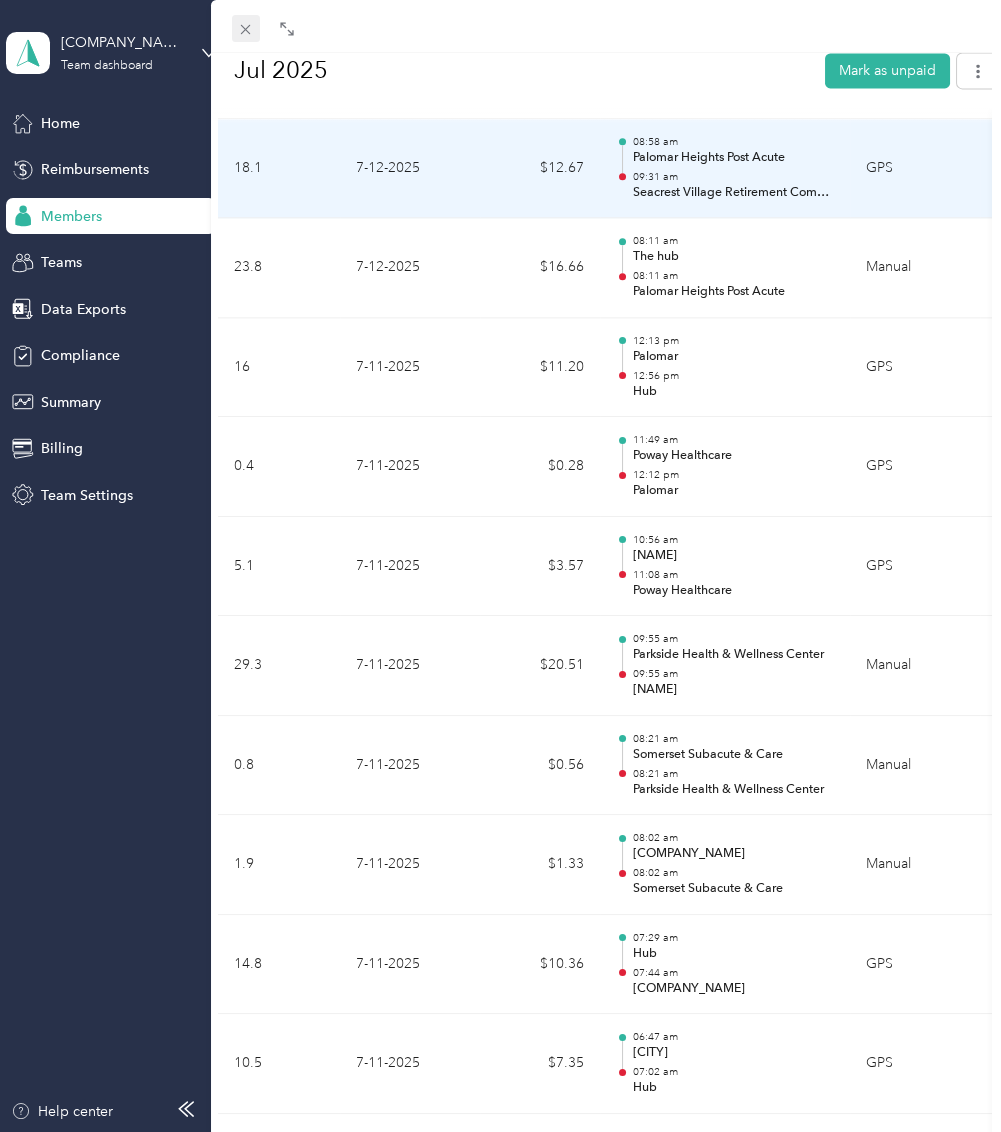 scroll, scrollTop: 4434, scrollLeft: 0, axis: vertical 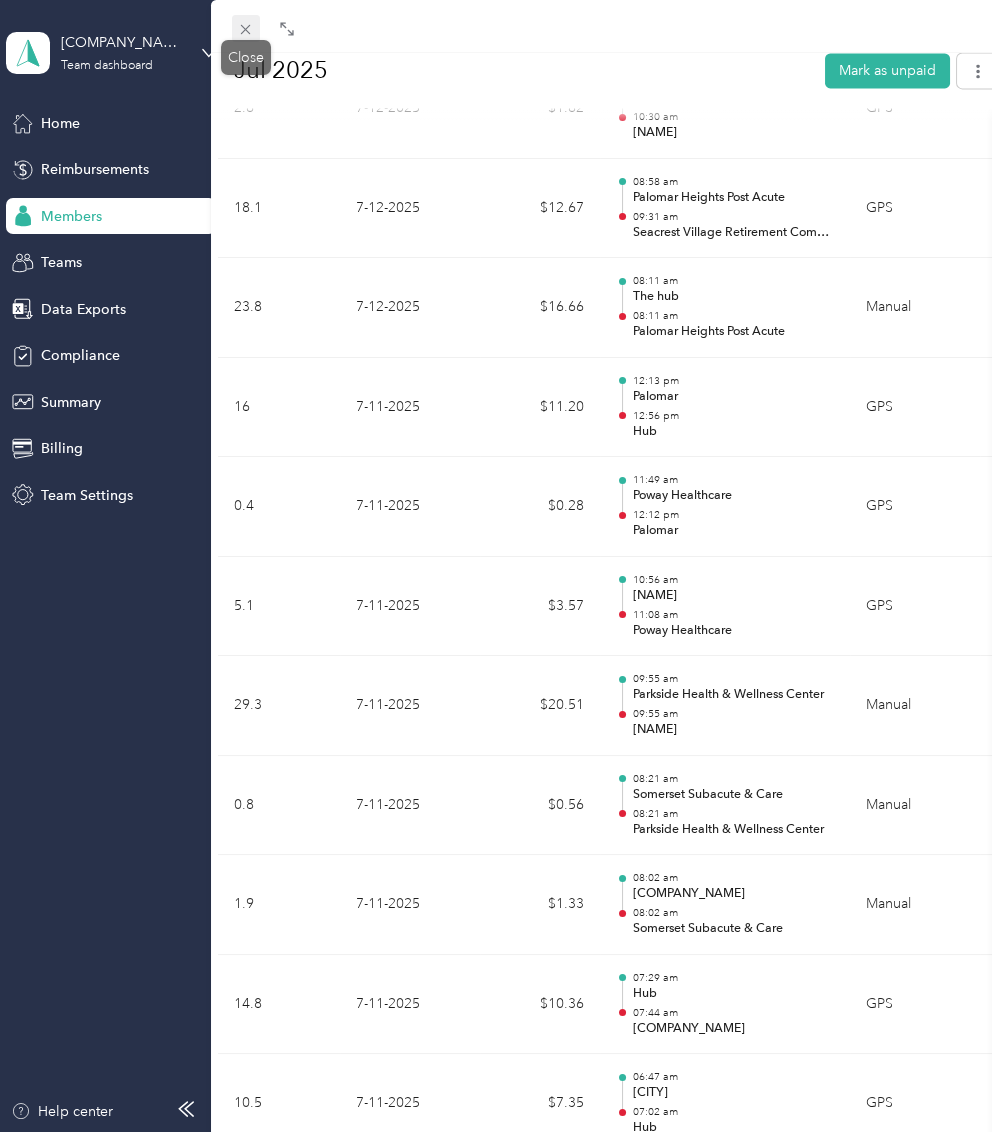 click 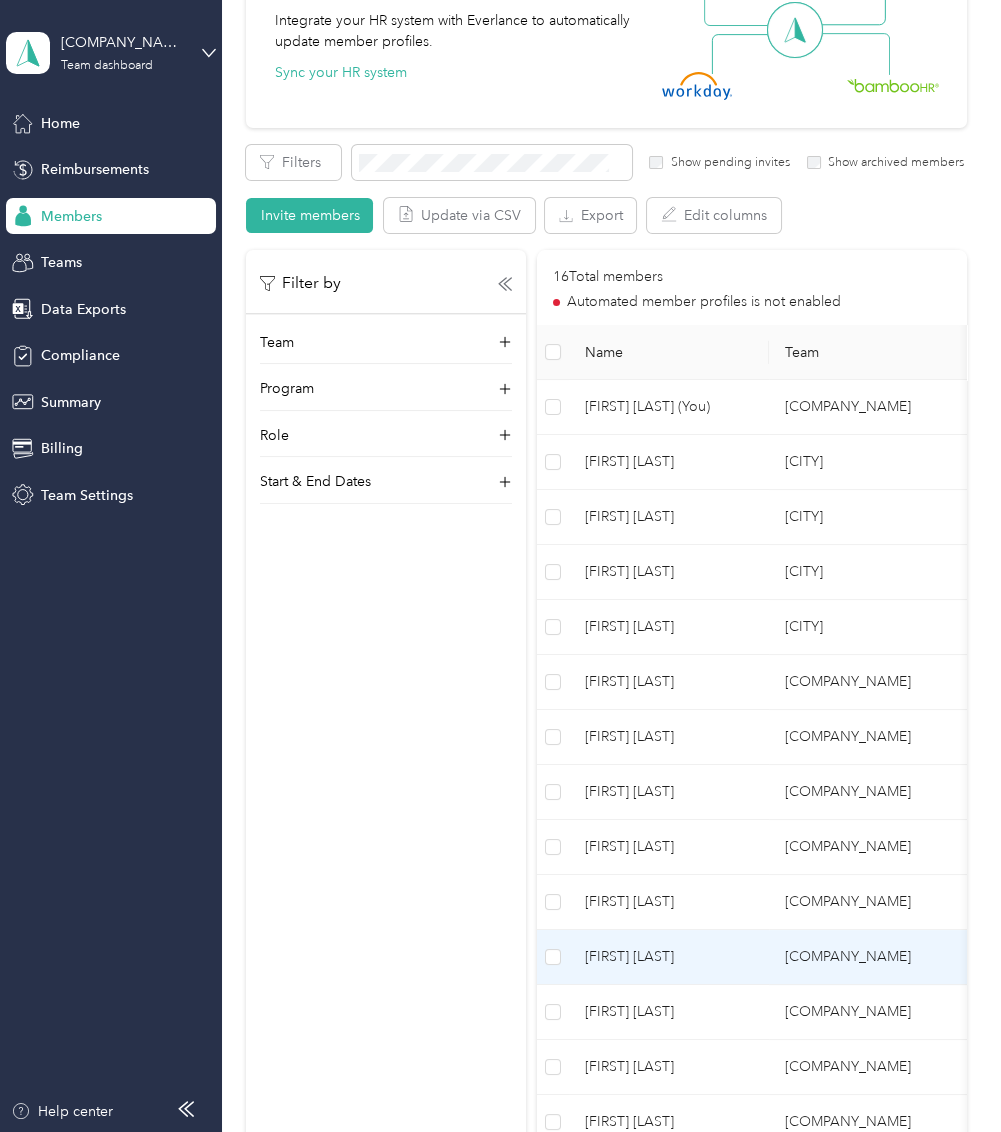 click on "[FIRST] [LAST]" at bounding box center [669, 957] 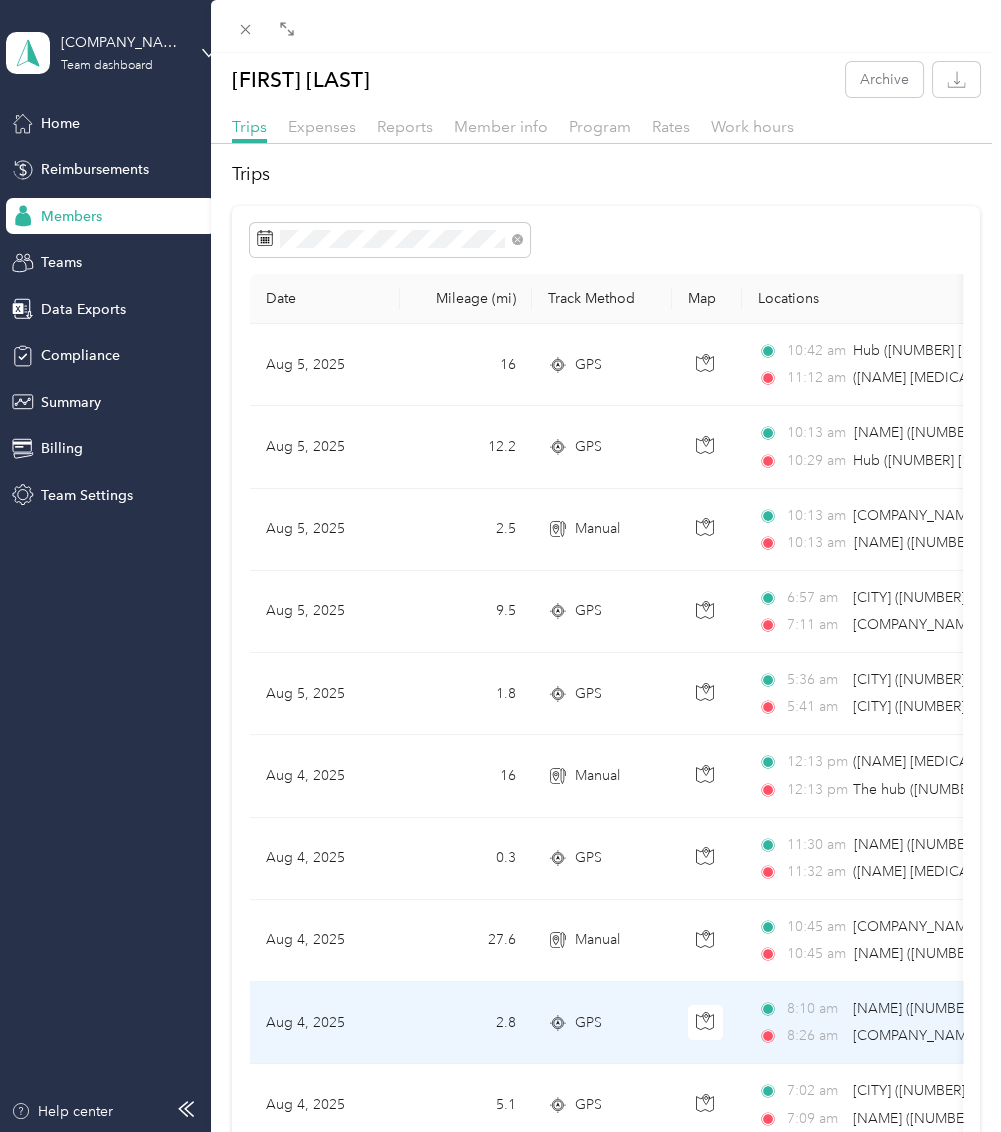 scroll, scrollTop: 9, scrollLeft: 0, axis: vertical 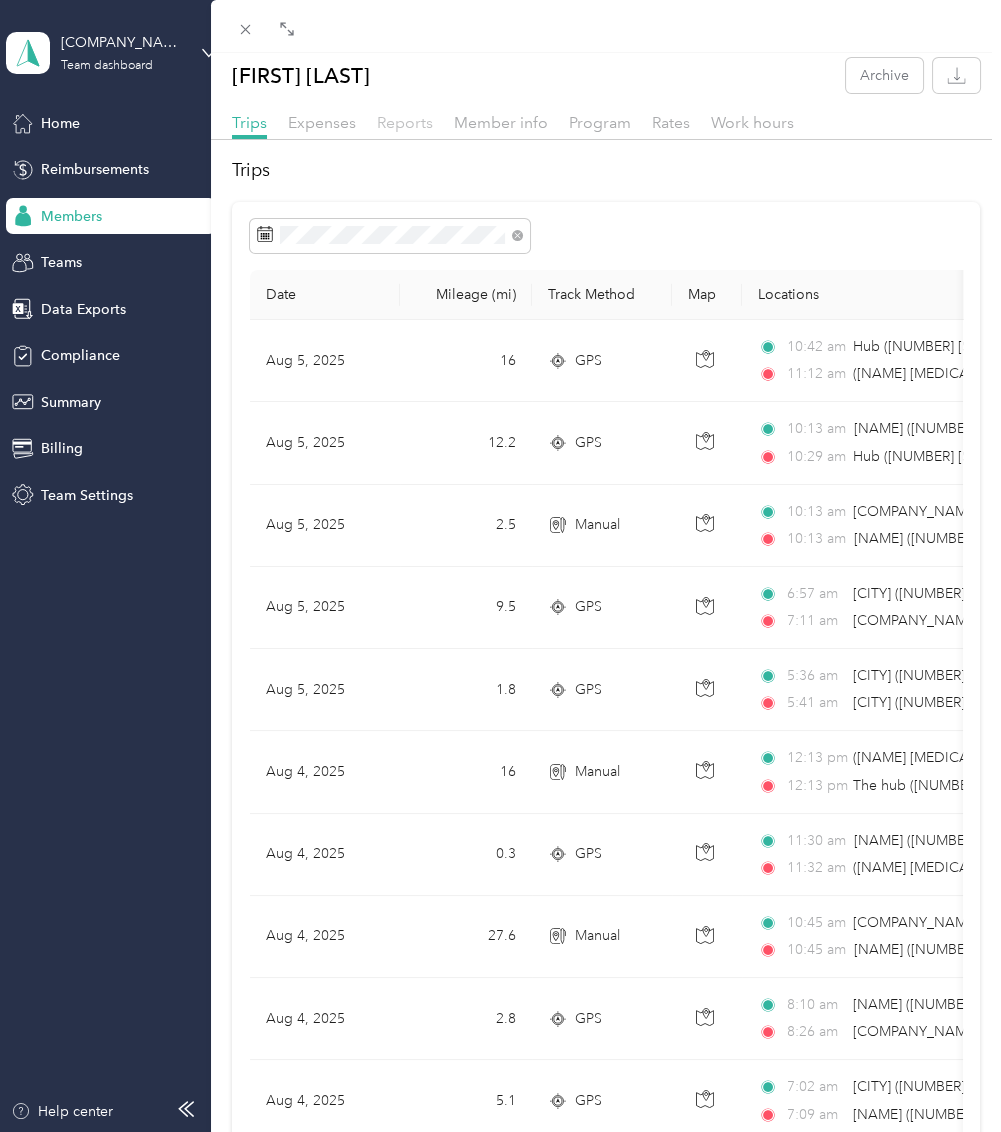 click on "Reports" at bounding box center [405, 122] 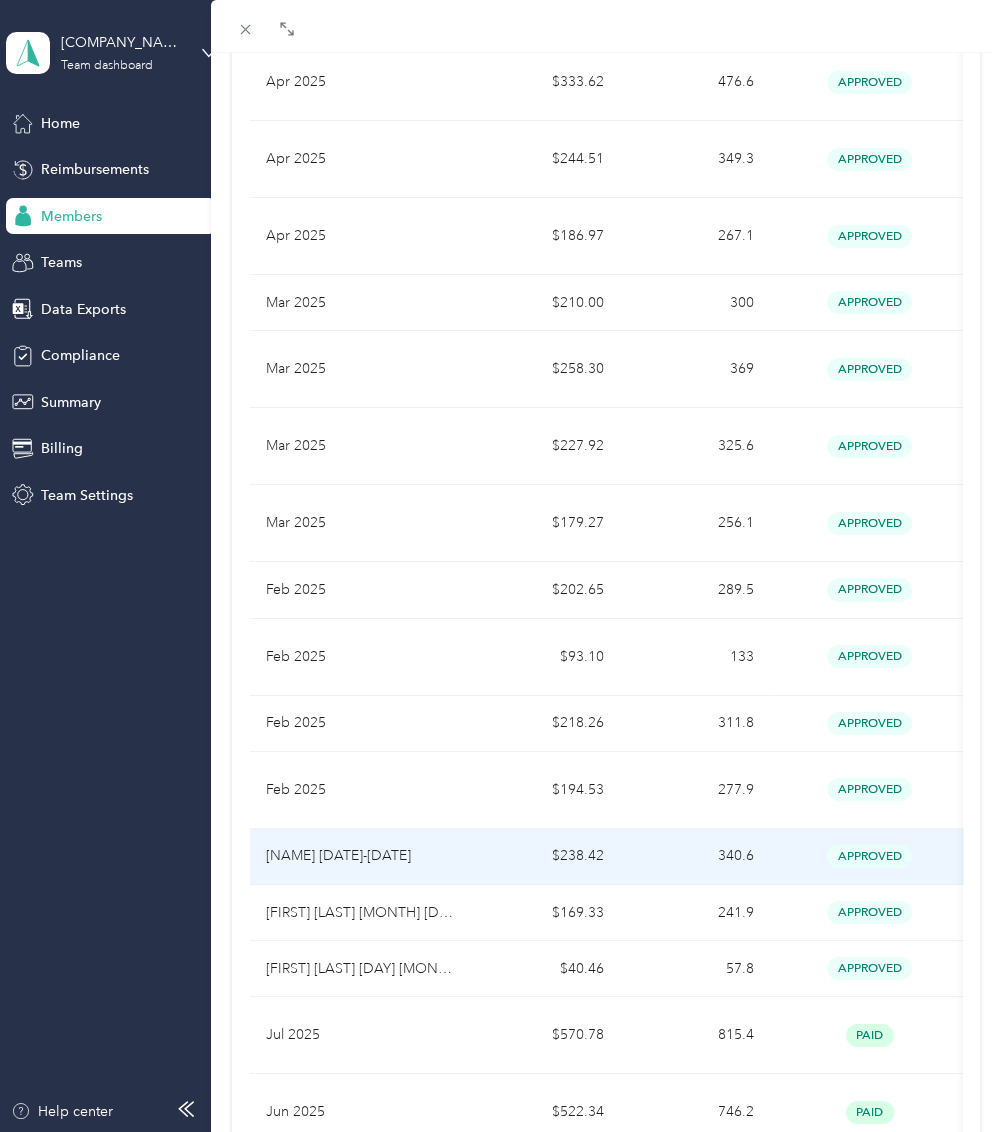 scroll, scrollTop: 466, scrollLeft: 0, axis: vertical 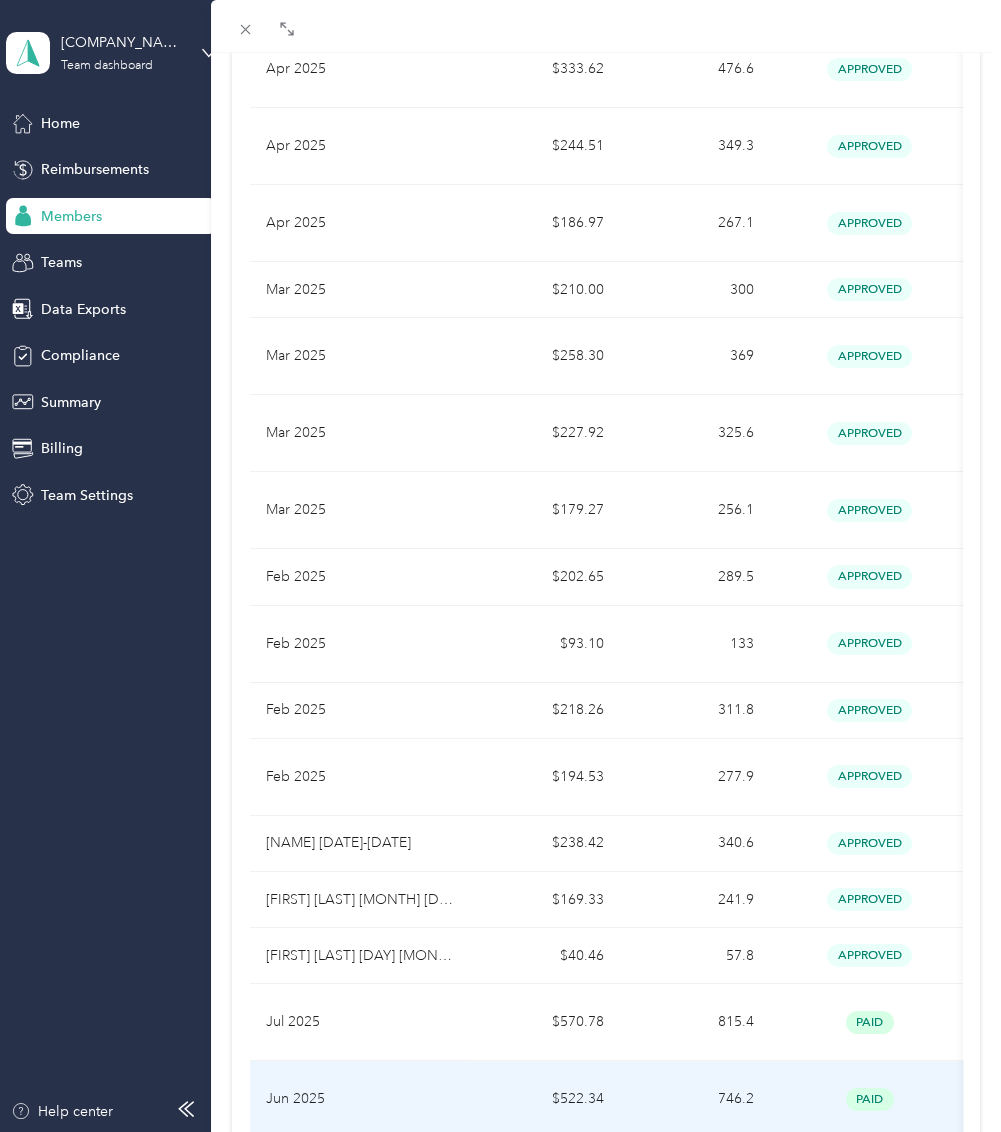 click on "$522.34" at bounding box center [545, 1099] 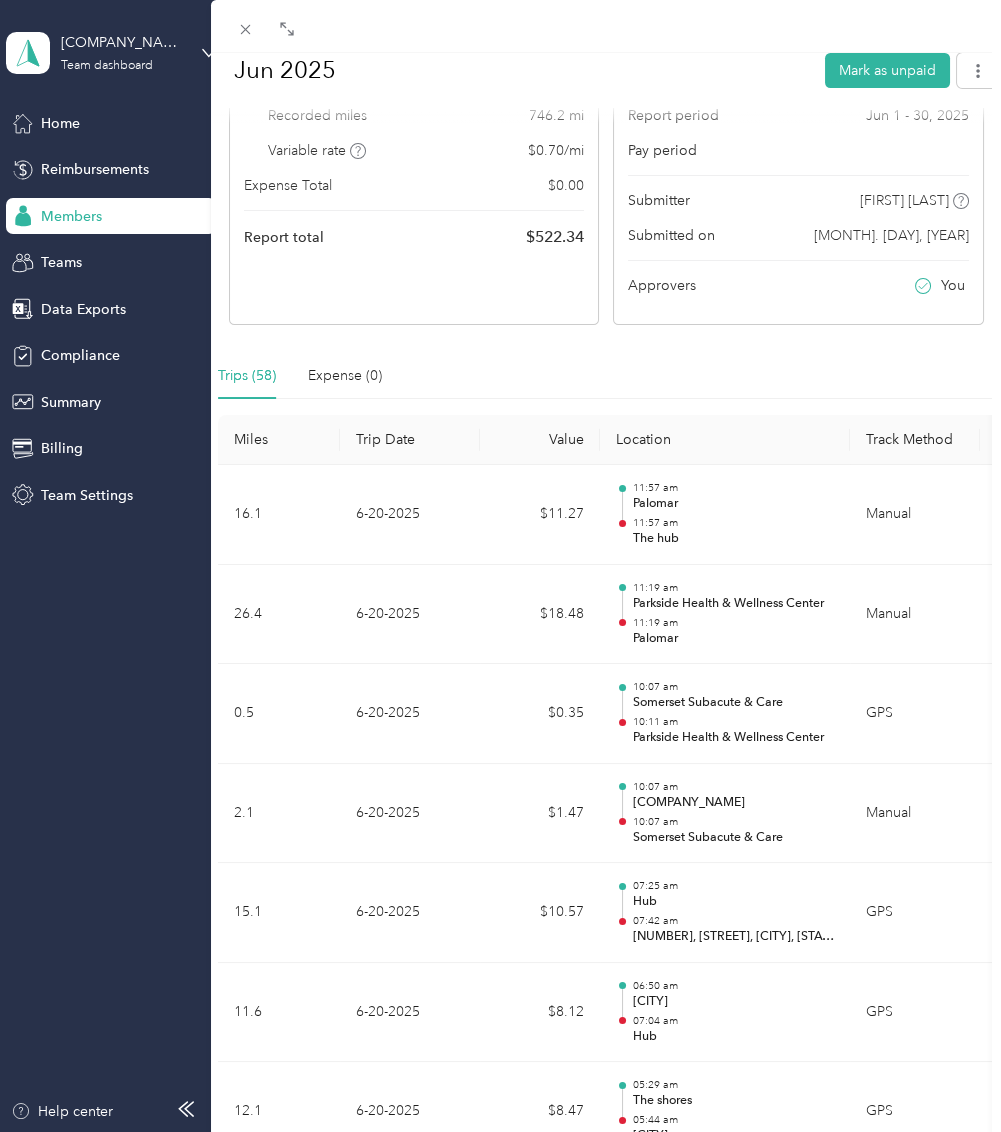 scroll, scrollTop: 166, scrollLeft: 0, axis: vertical 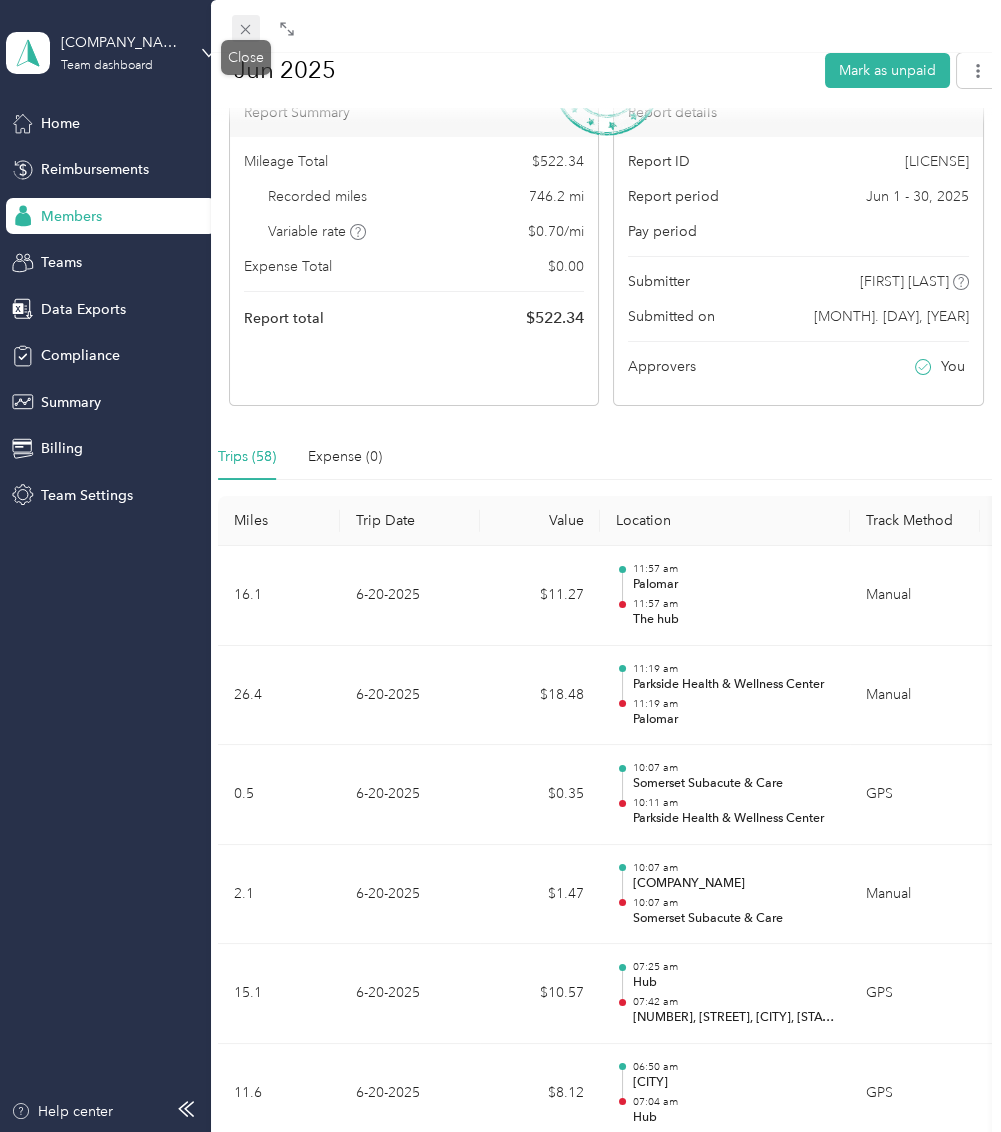 click 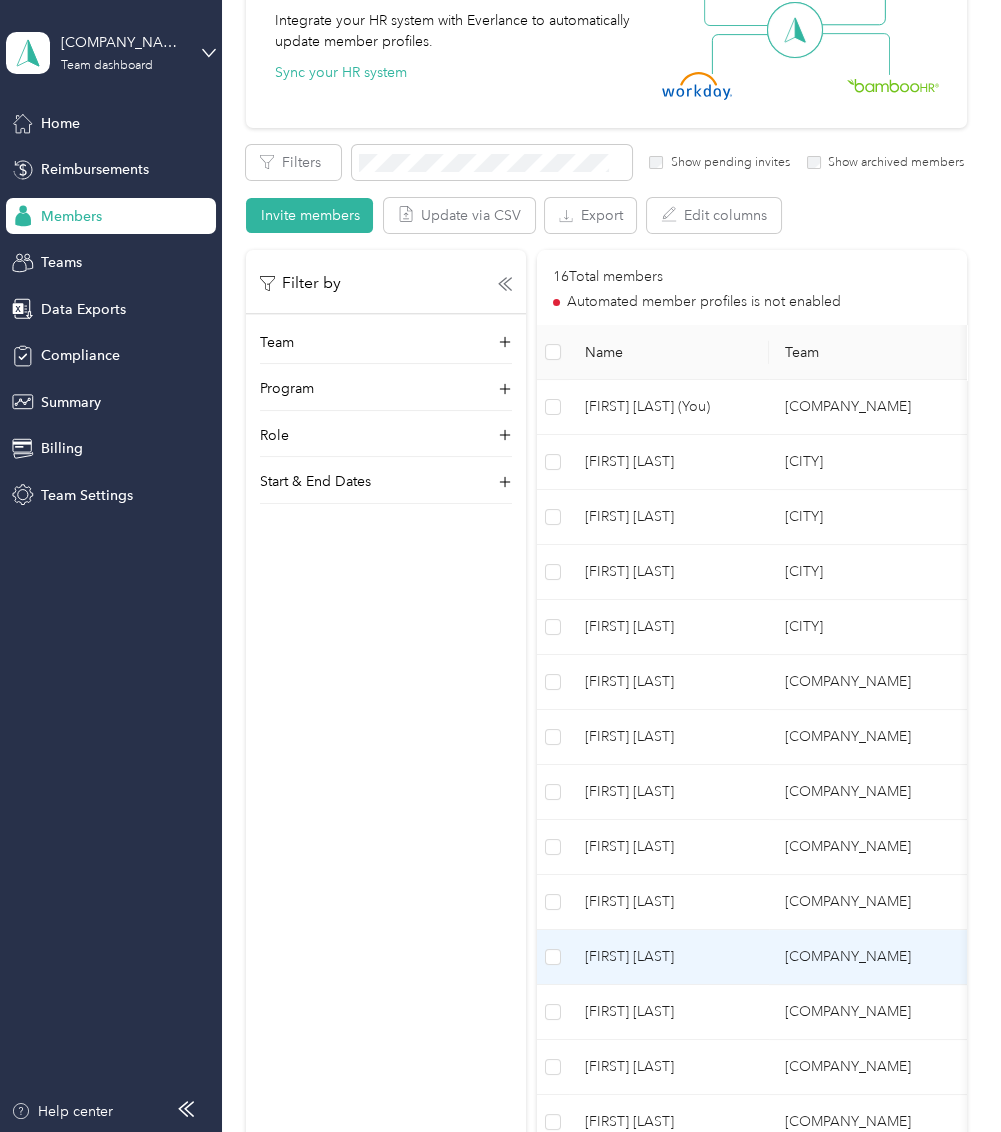 click on "[FIRST] [LAST]" at bounding box center (669, 957) 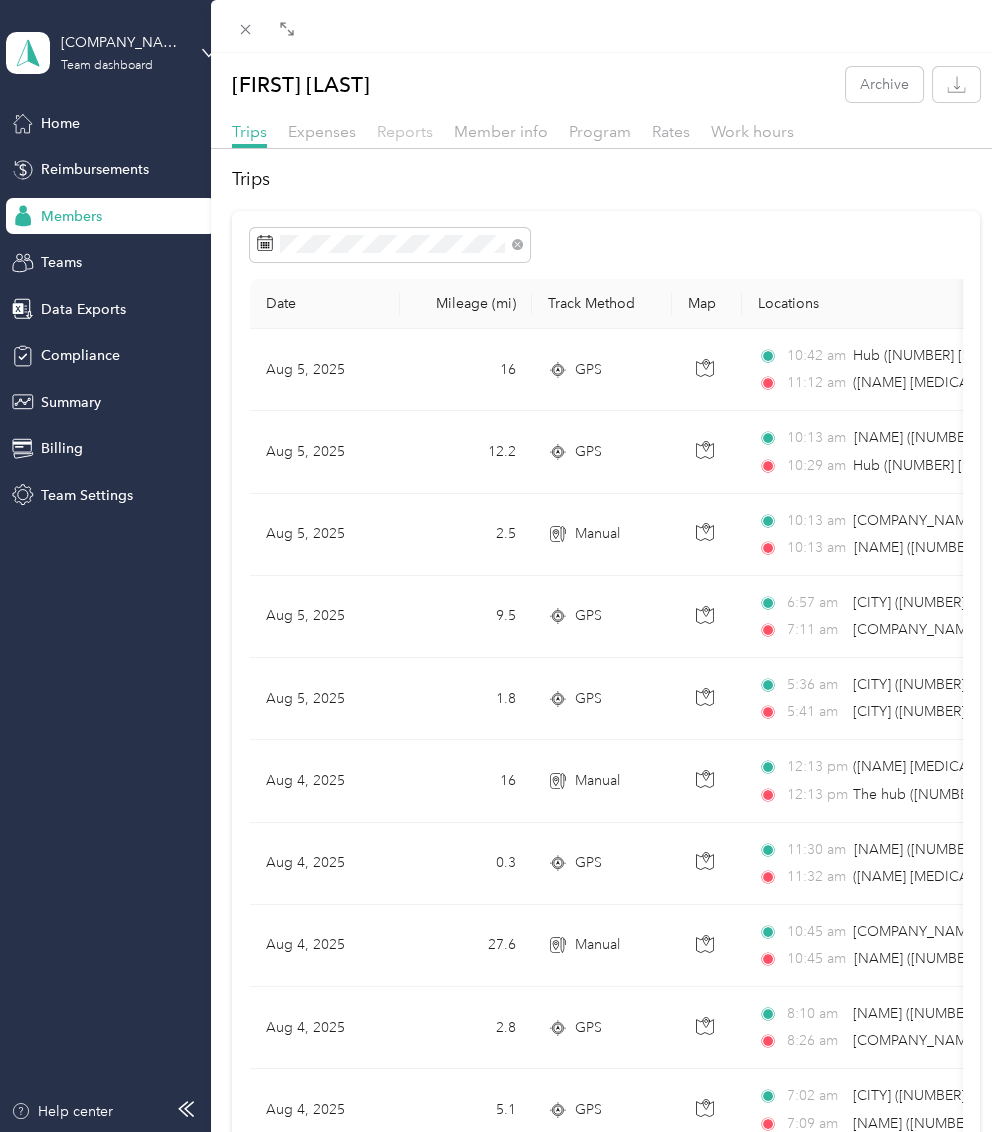 click on "Reports" at bounding box center (405, 131) 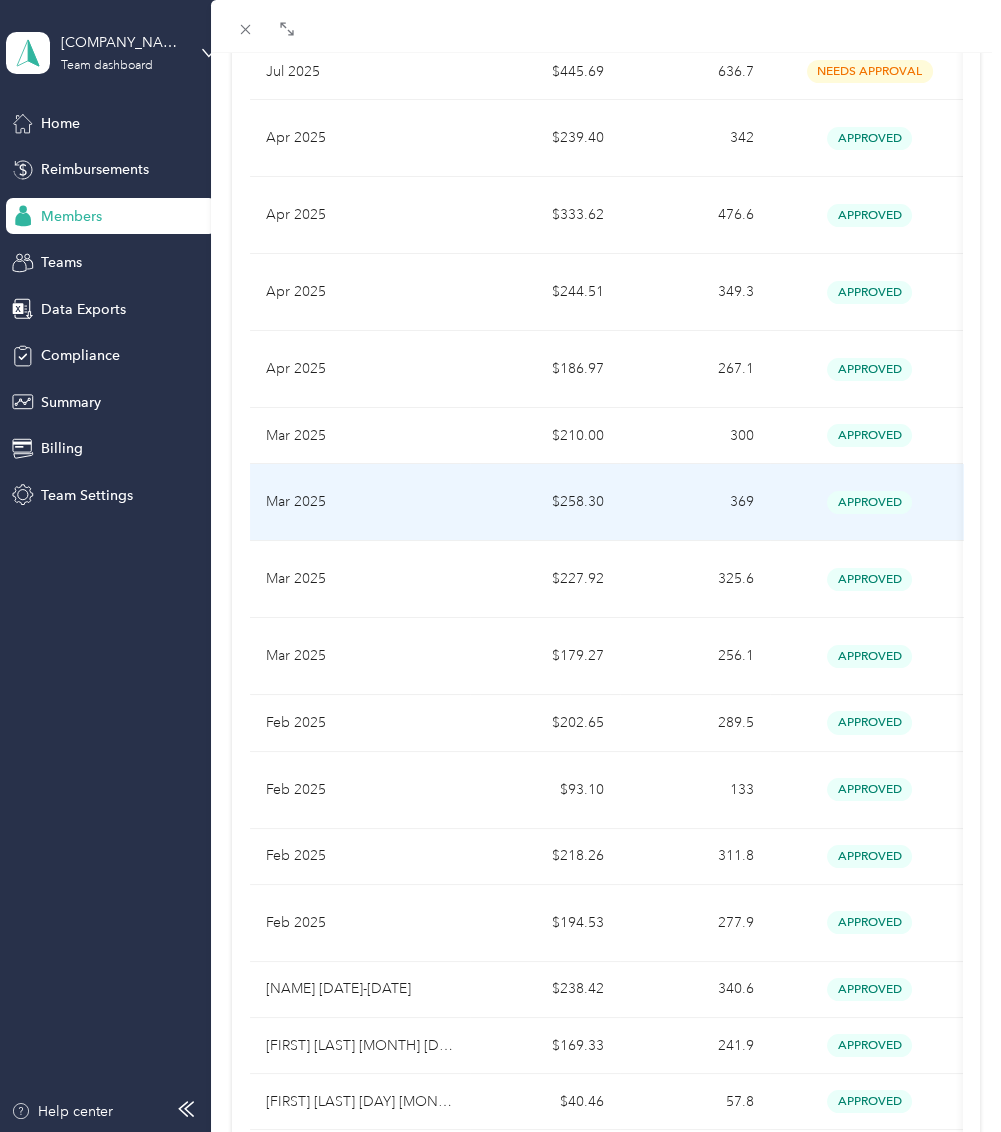 scroll, scrollTop: 324, scrollLeft: 0, axis: vertical 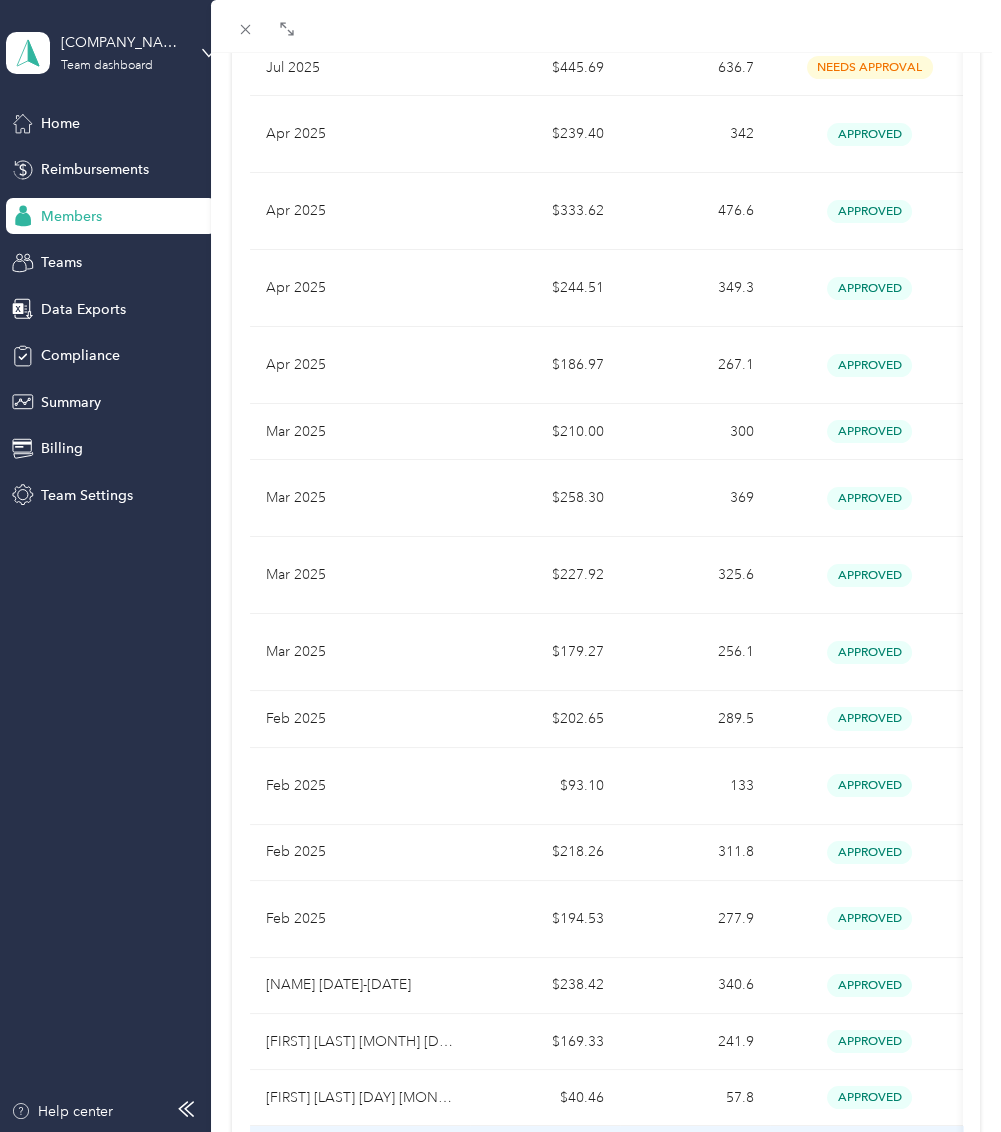 click on "815.4" at bounding box center [695, 1164] 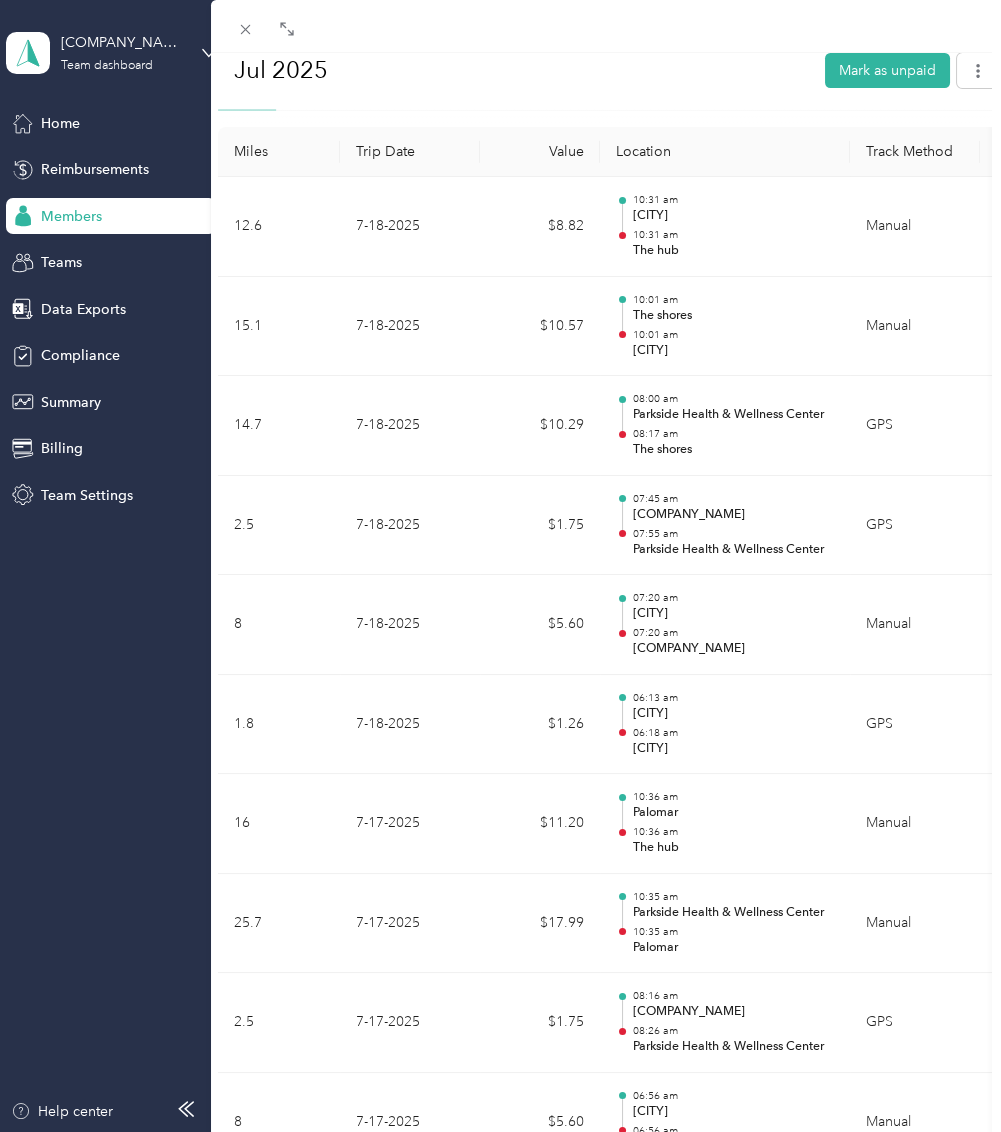 scroll, scrollTop: 0, scrollLeft: 0, axis: both 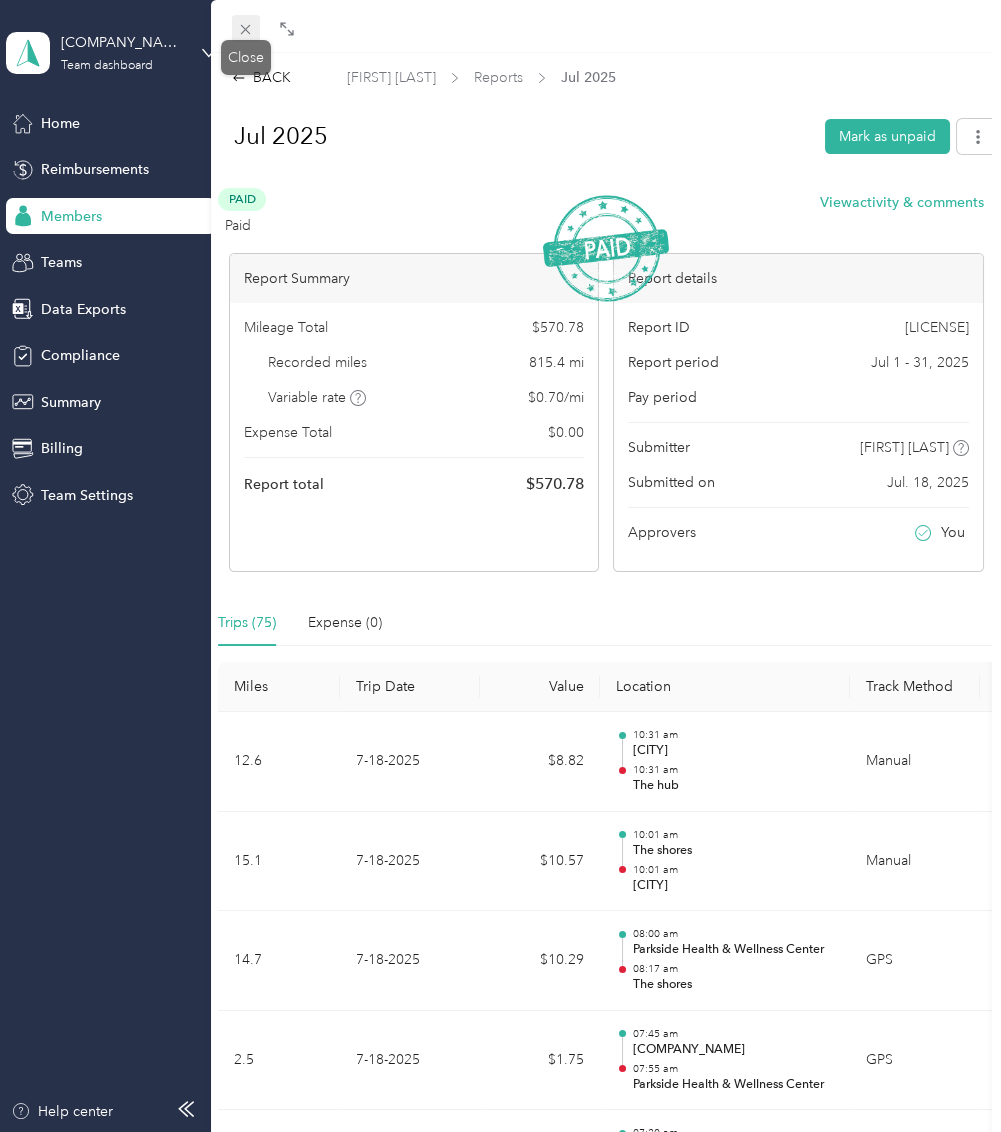 click 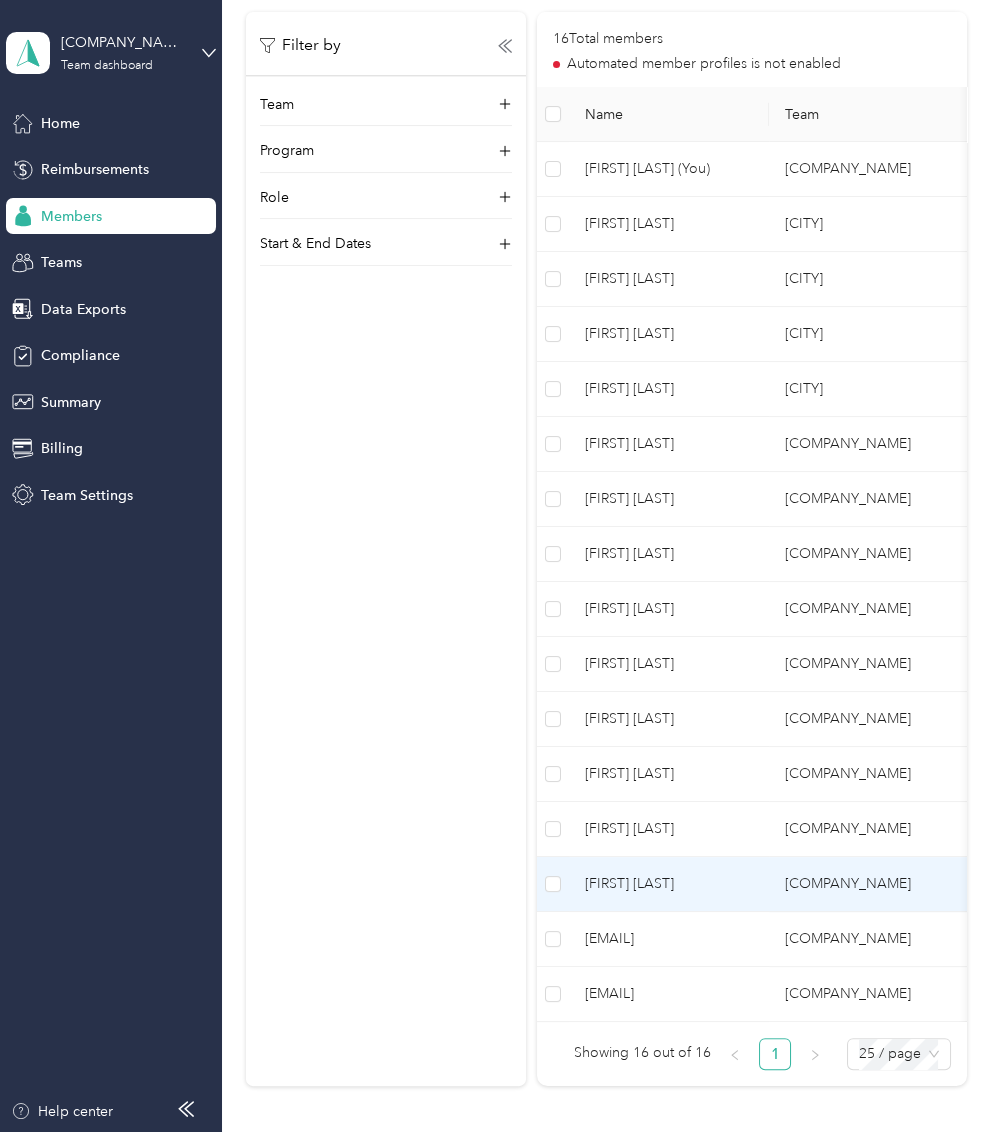 scroll, scrollTop: 480, scrollLeft: 0, axis: vertical 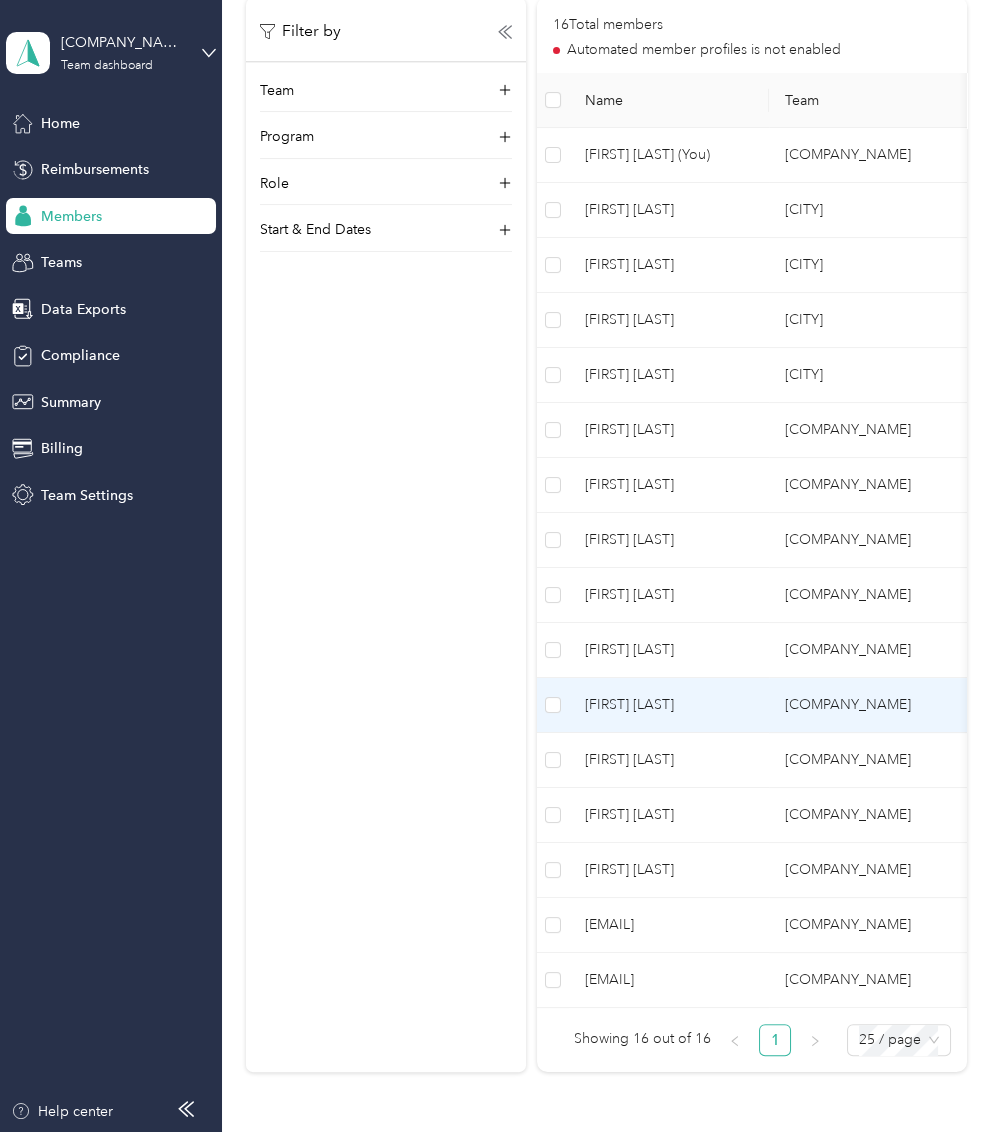 click on "[FIRST] [LAST]" at bounding box center (669, 705) 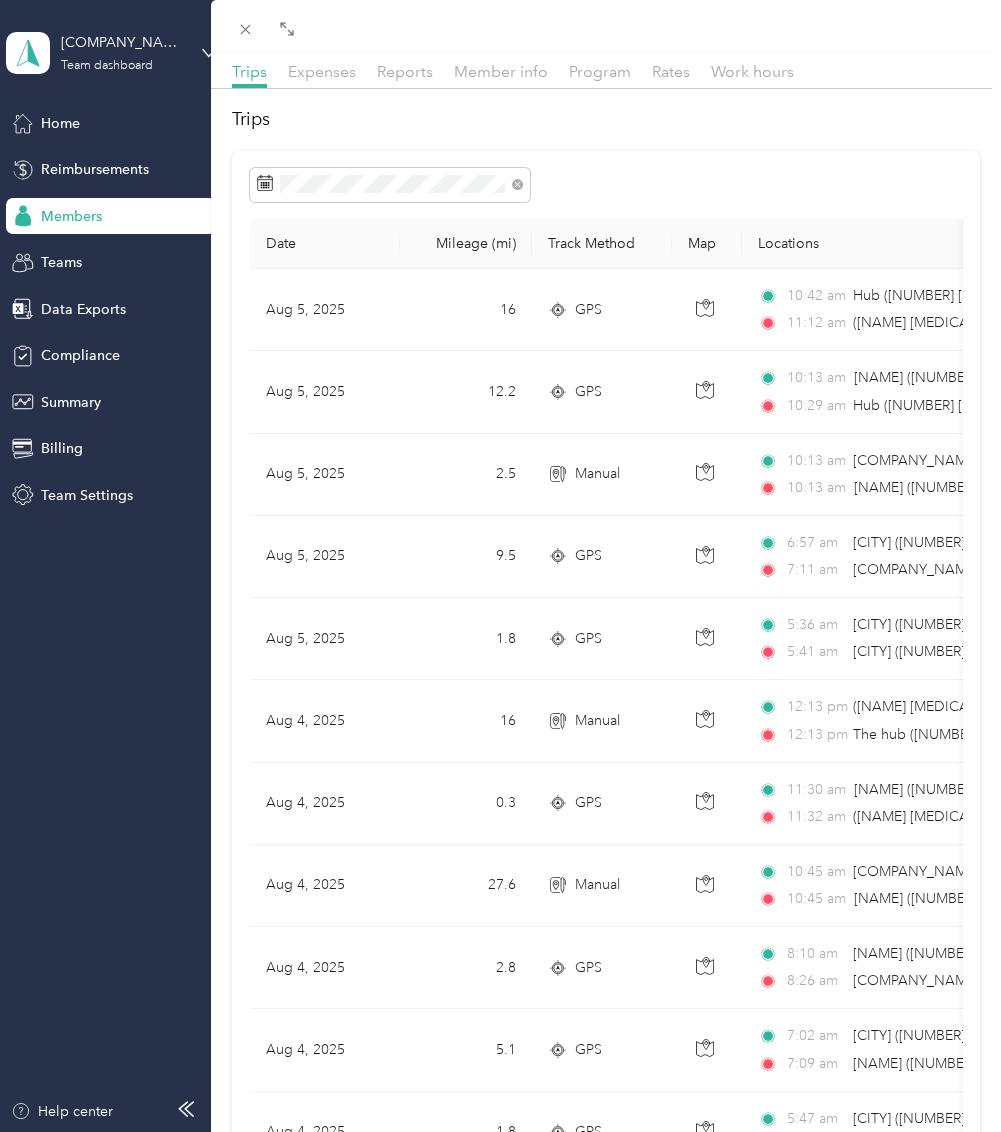scroll, scrollTop: 0, scrollLeft: 0, axis: both 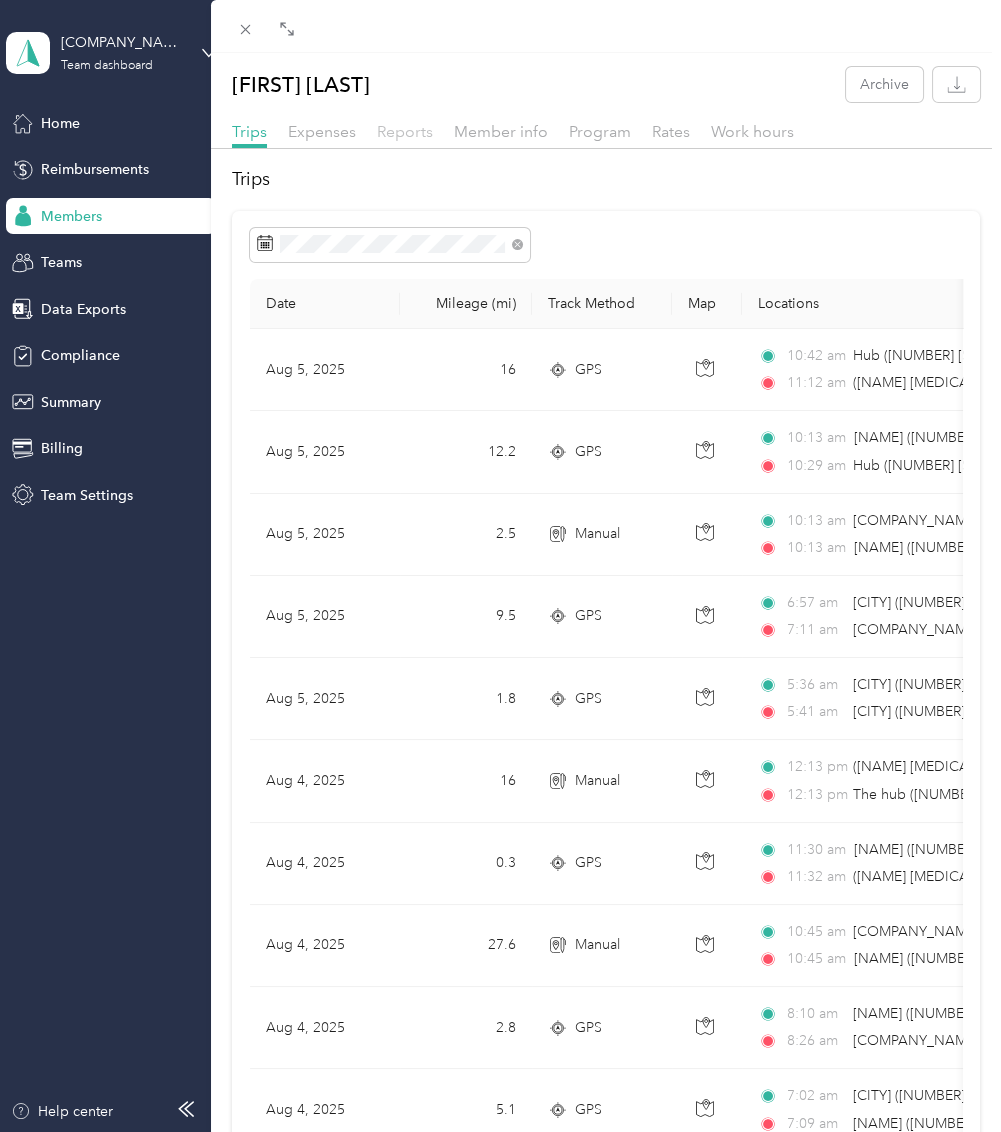 click on "Reports" at bounding box center [405, 131] 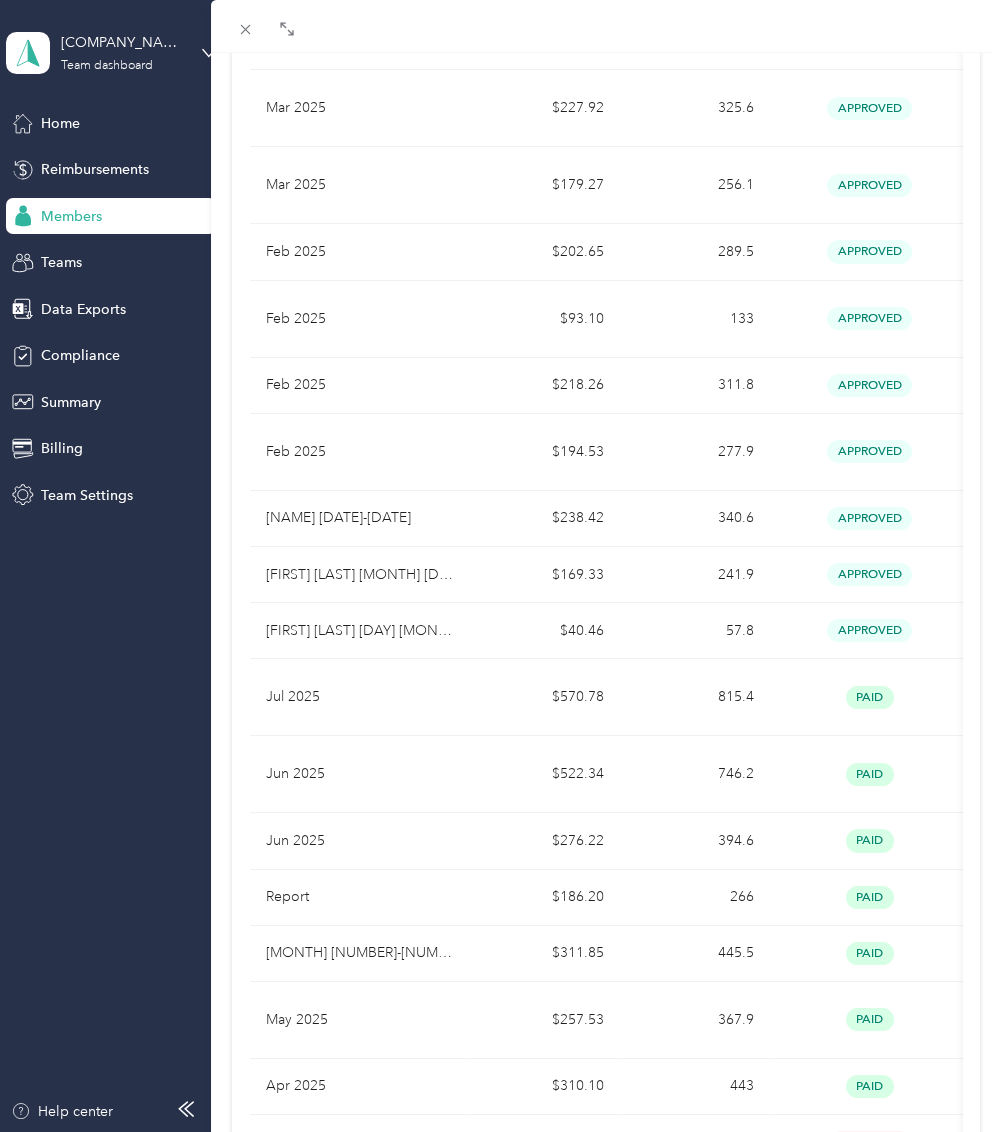 scroll, scrollTop: 763, scrollLeft: 0, axis: vertical 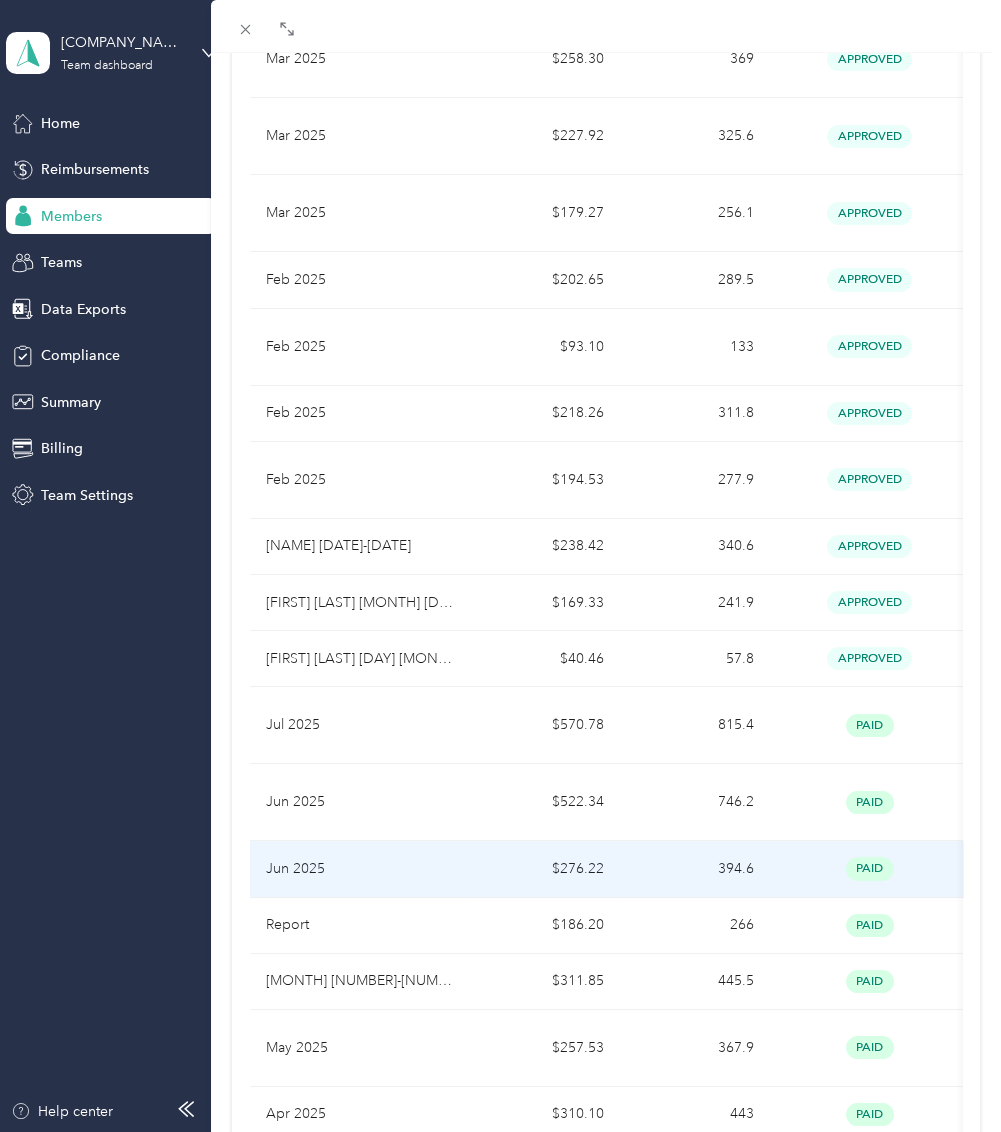 click on "394.6" at bounding box center (695, 869) 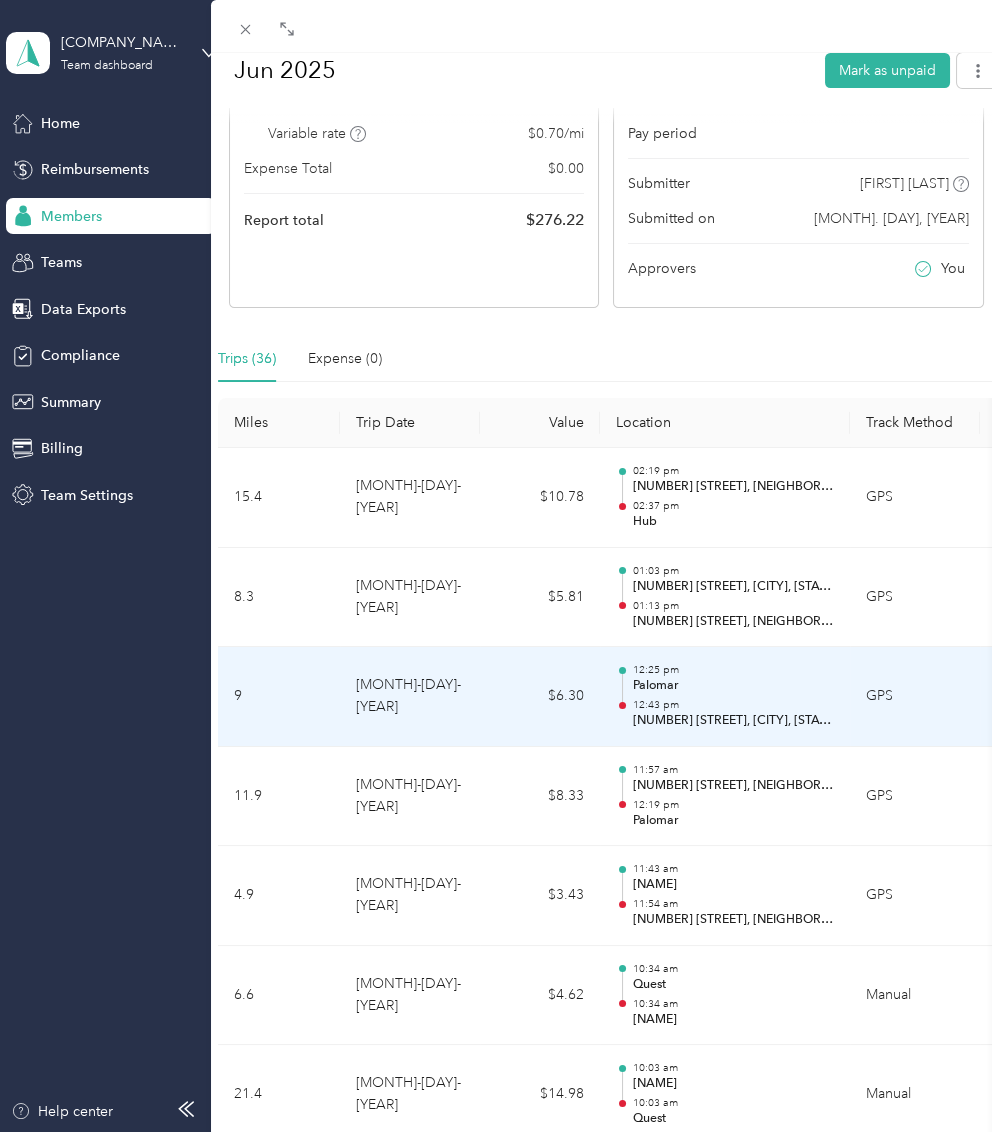 scroll, scrollTop: 0, scrollLeft: 0, axis: both 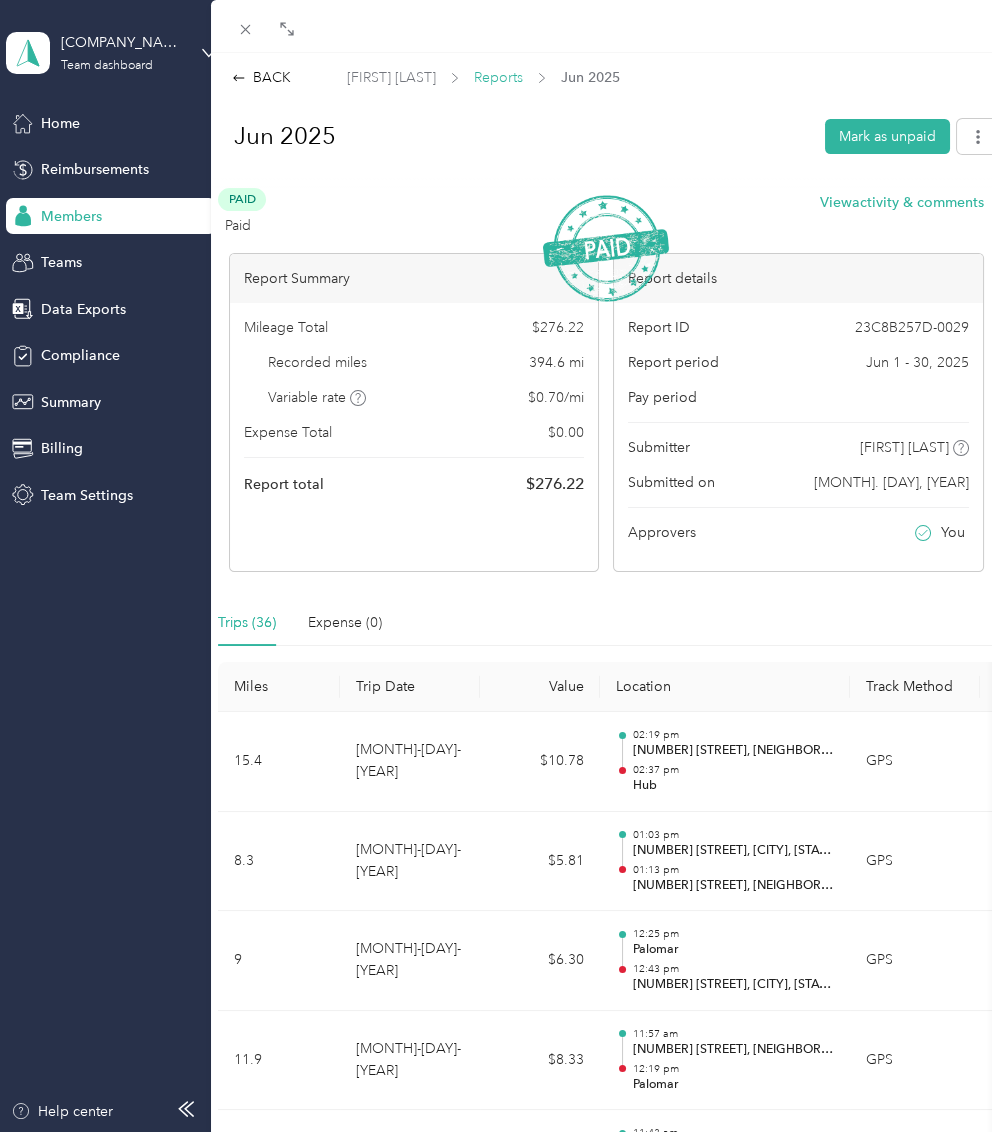 click on "Reports" at bounding box center [498, 77] 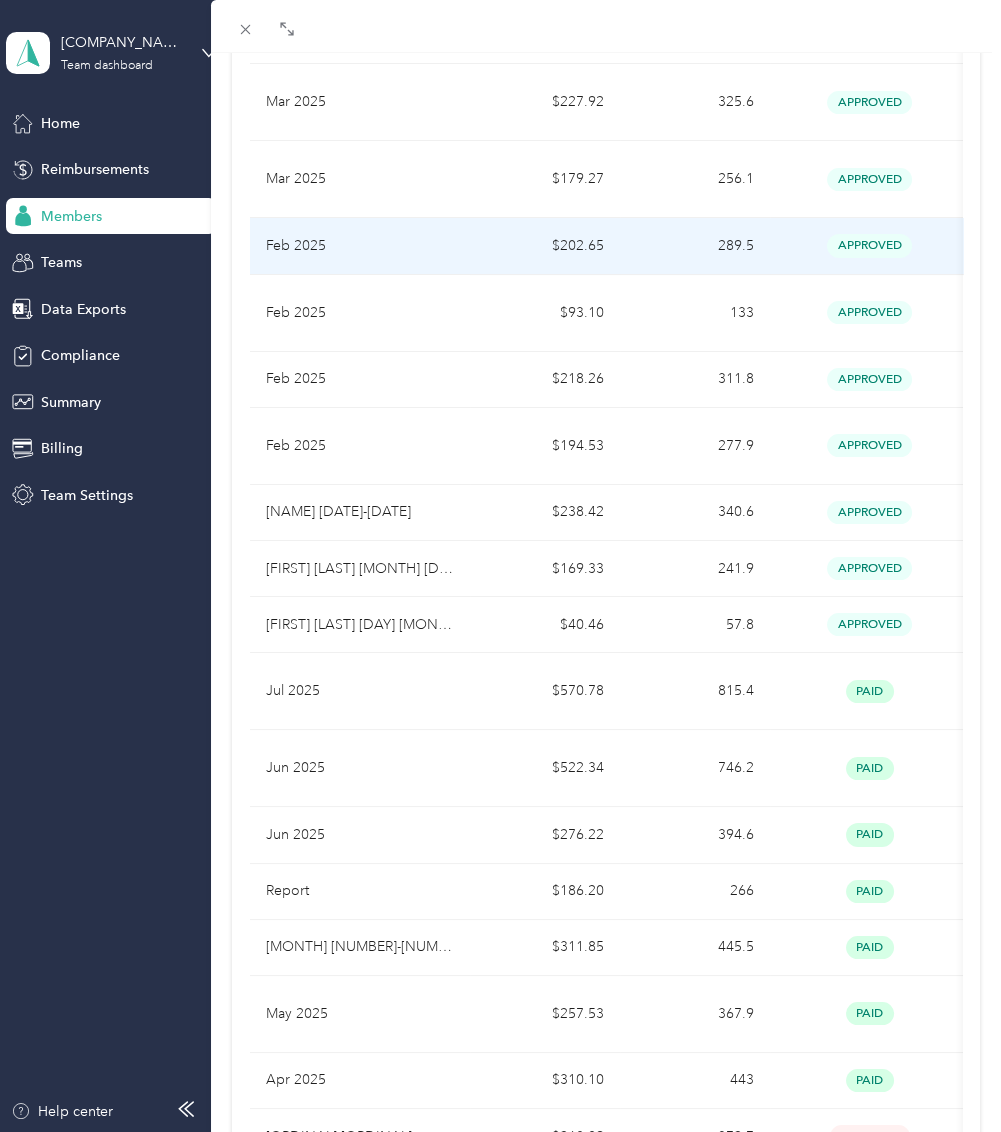 scroll, scrollTop: 797, scrollLeft: 0, axis: vertical 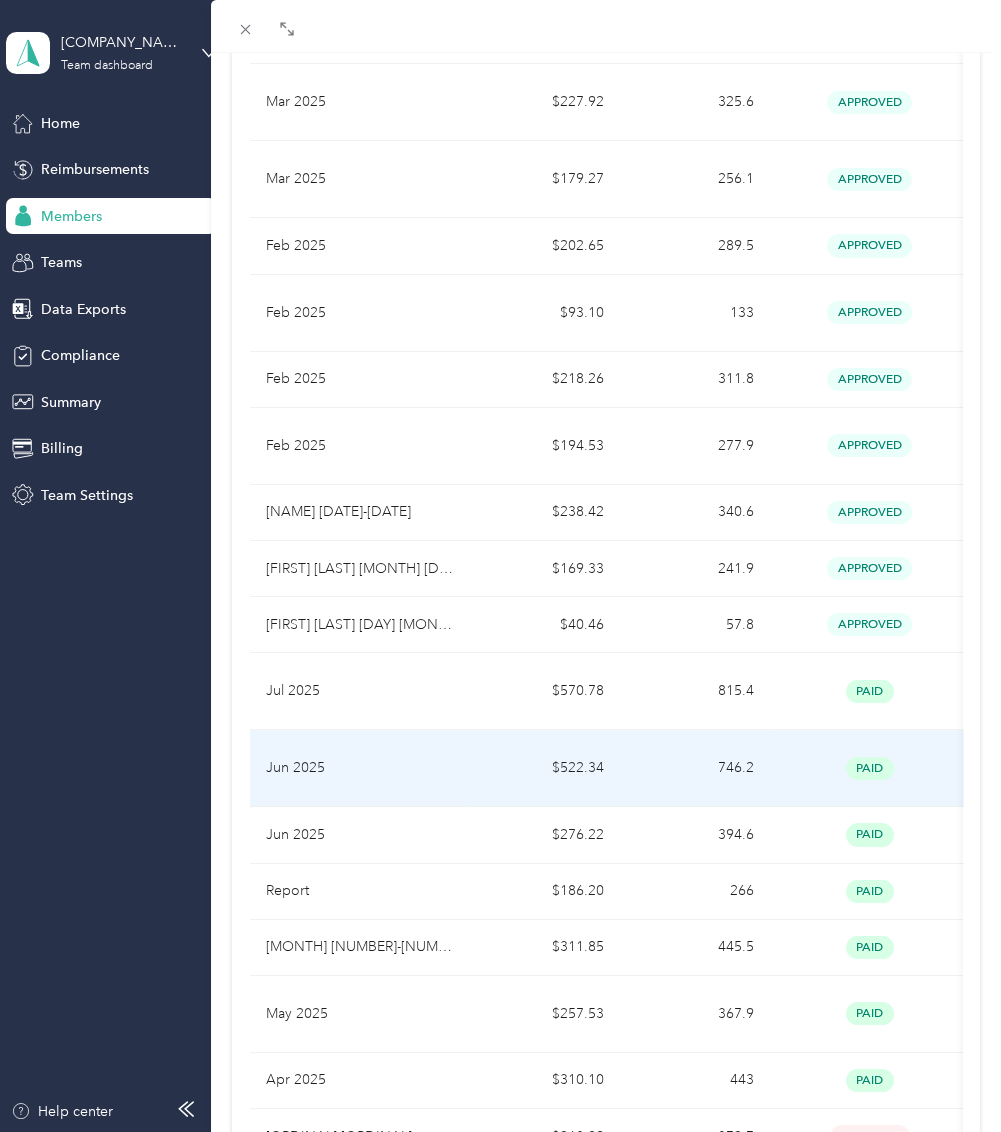 click on "746.2" at bounding box center [695, 768] 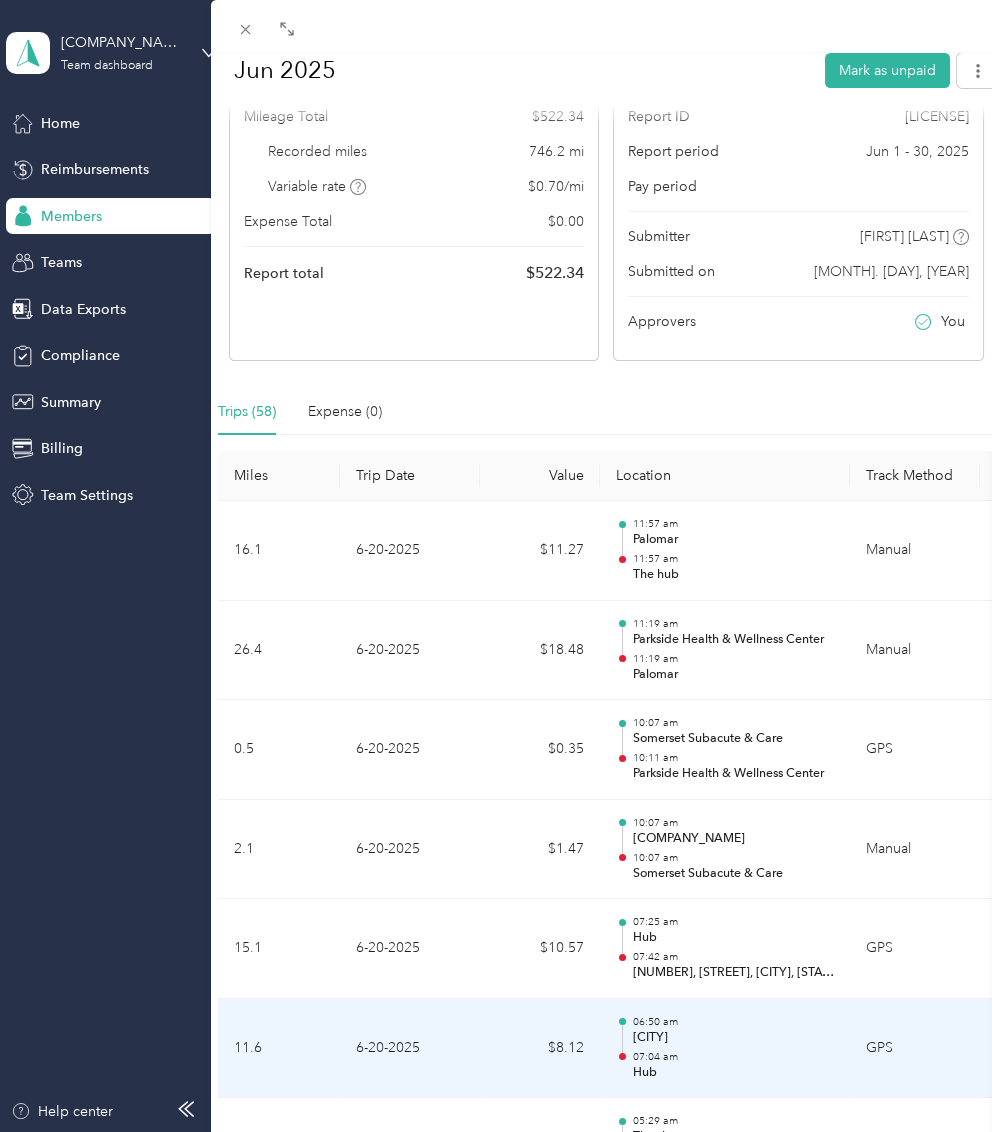 scroll, scrollTop: 57, scrollLeft: 0, axis: vertical 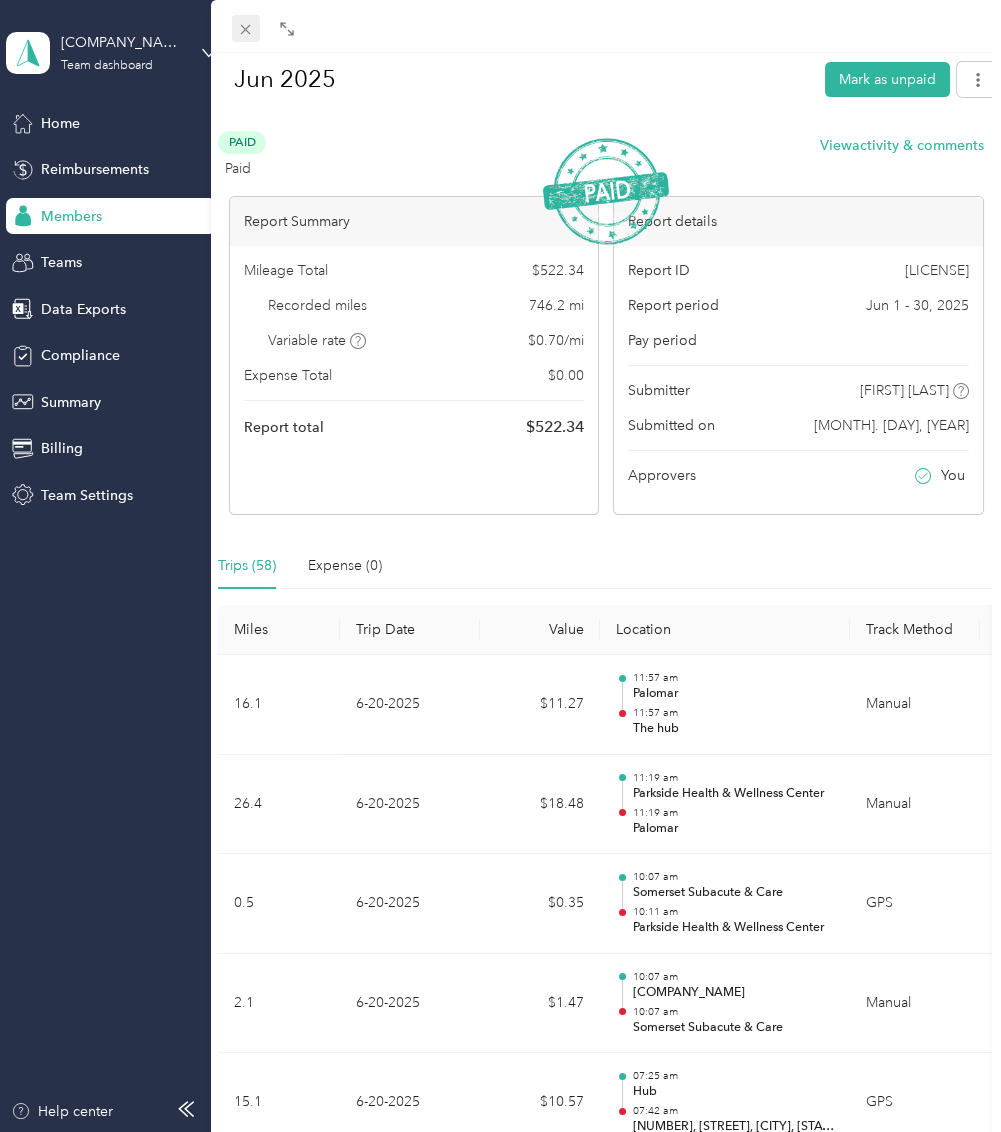 click 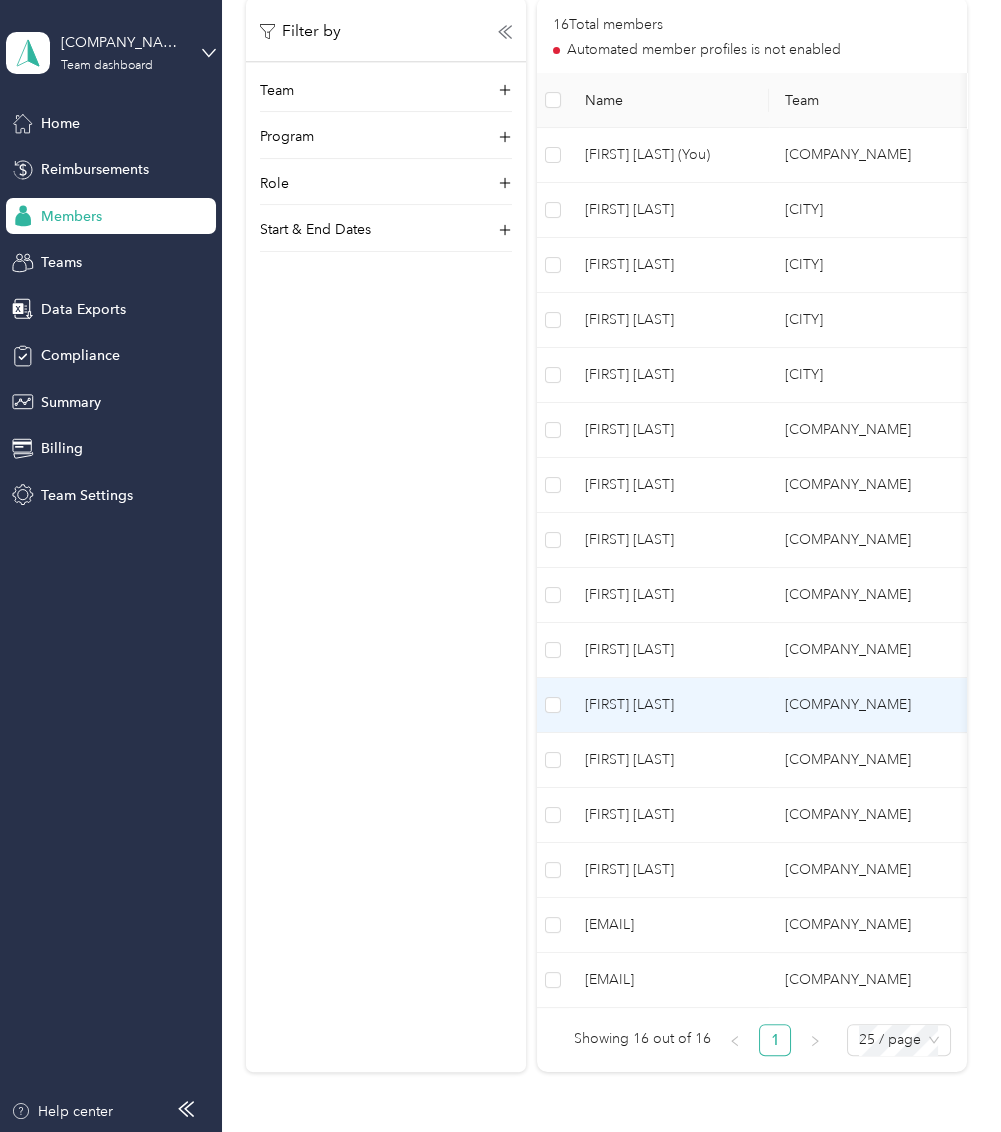 click on "[FIRST] [LAST]" at bounding box center (669, 705) 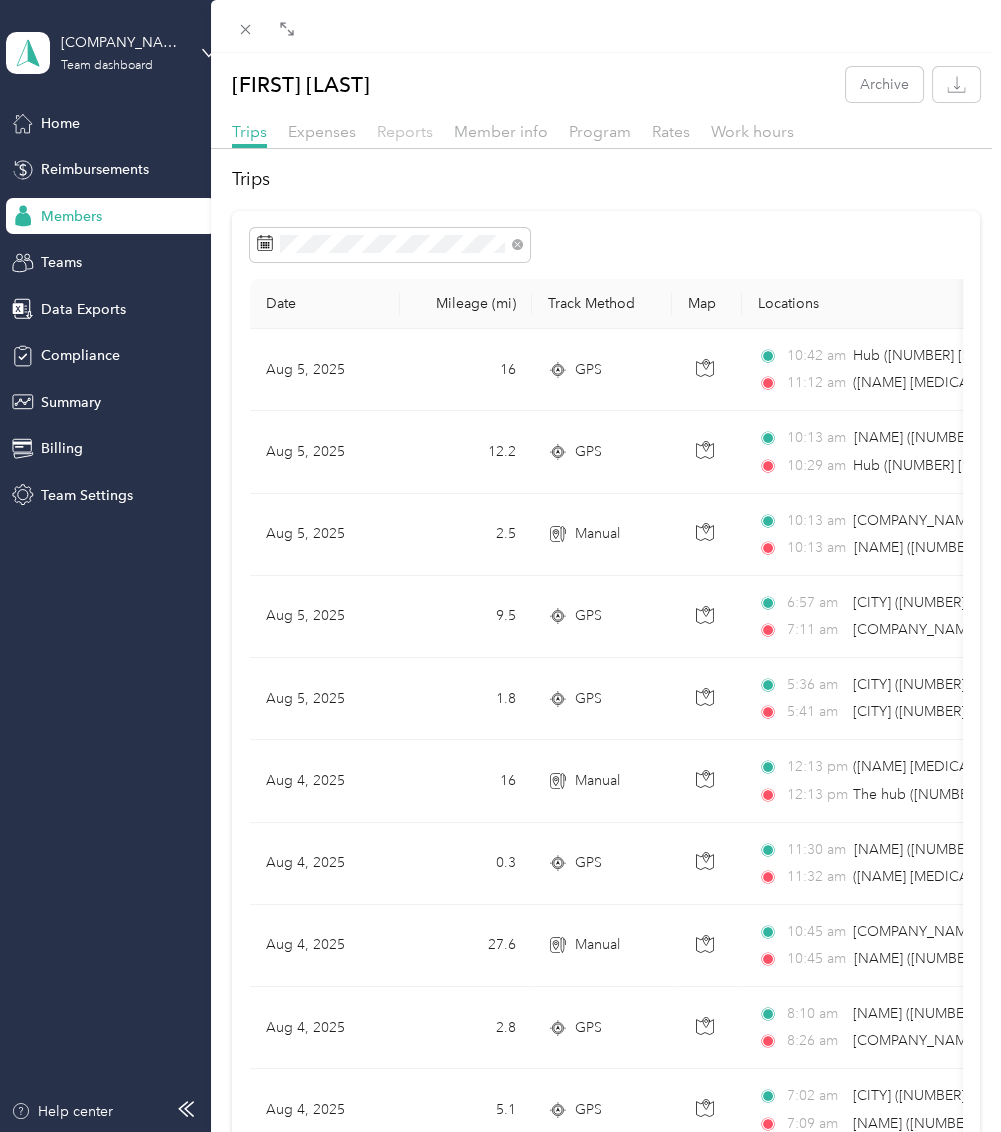 click on "Reports" at bounding box center [405, 131] 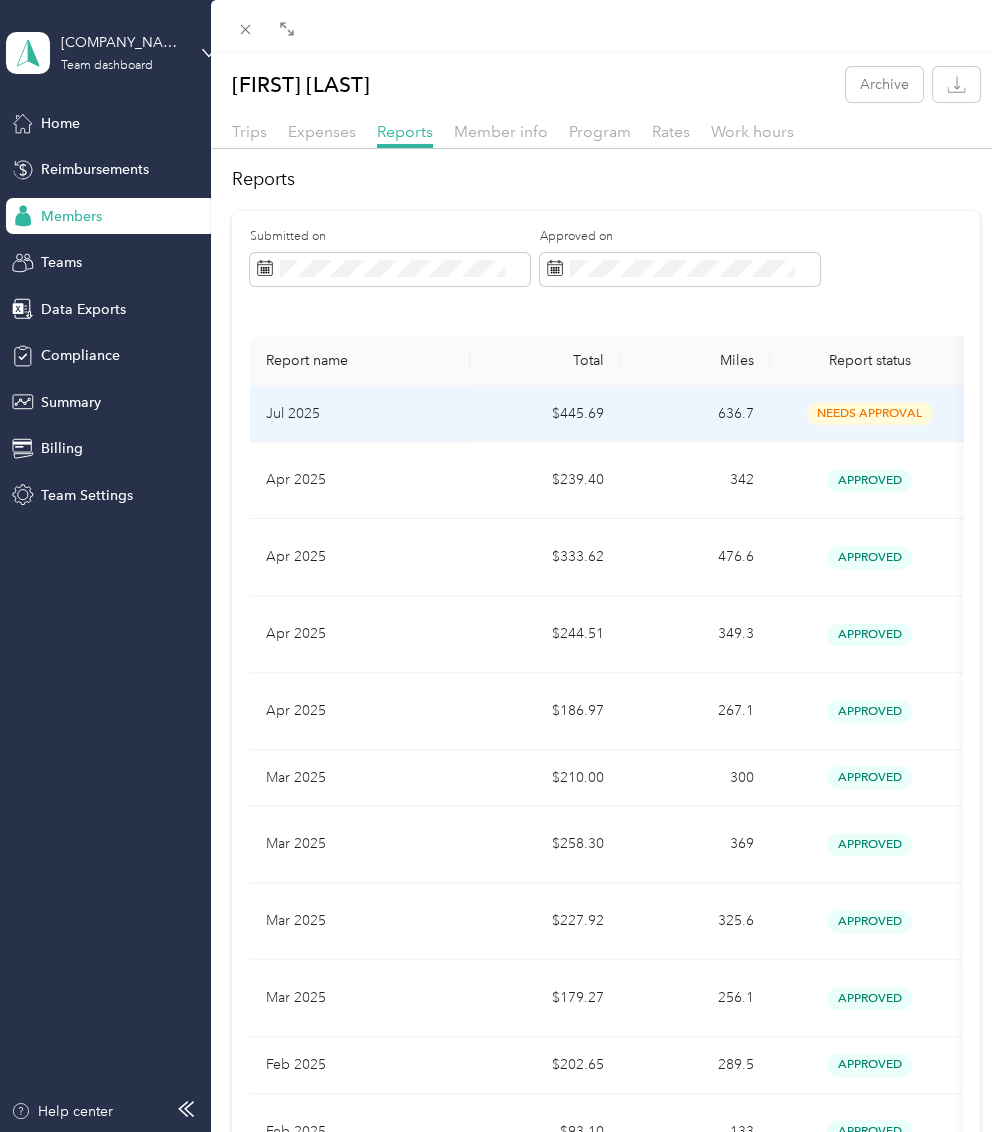 click on "636.7" at bounding box center [695, 414] 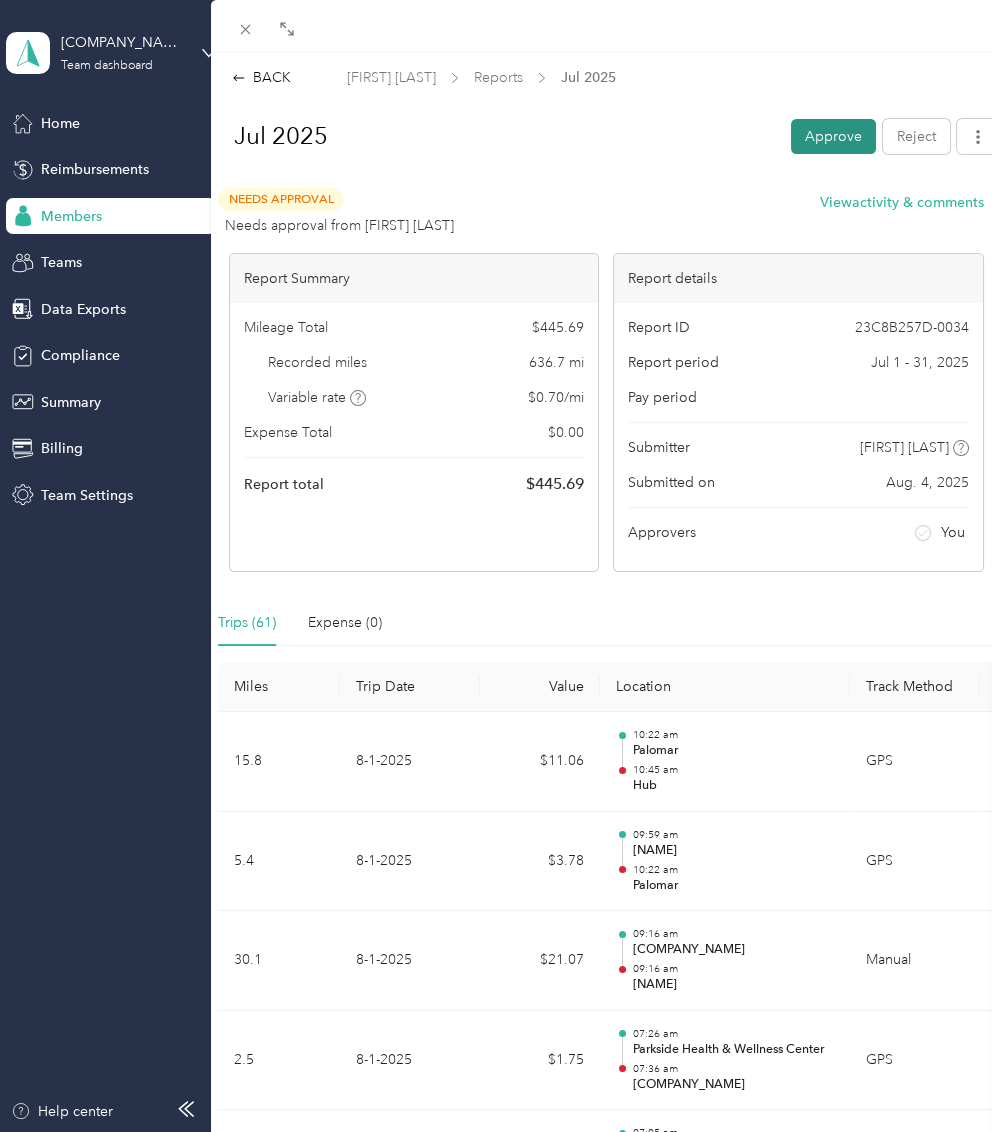 click on "Approve" at bounding box center (833, 136) 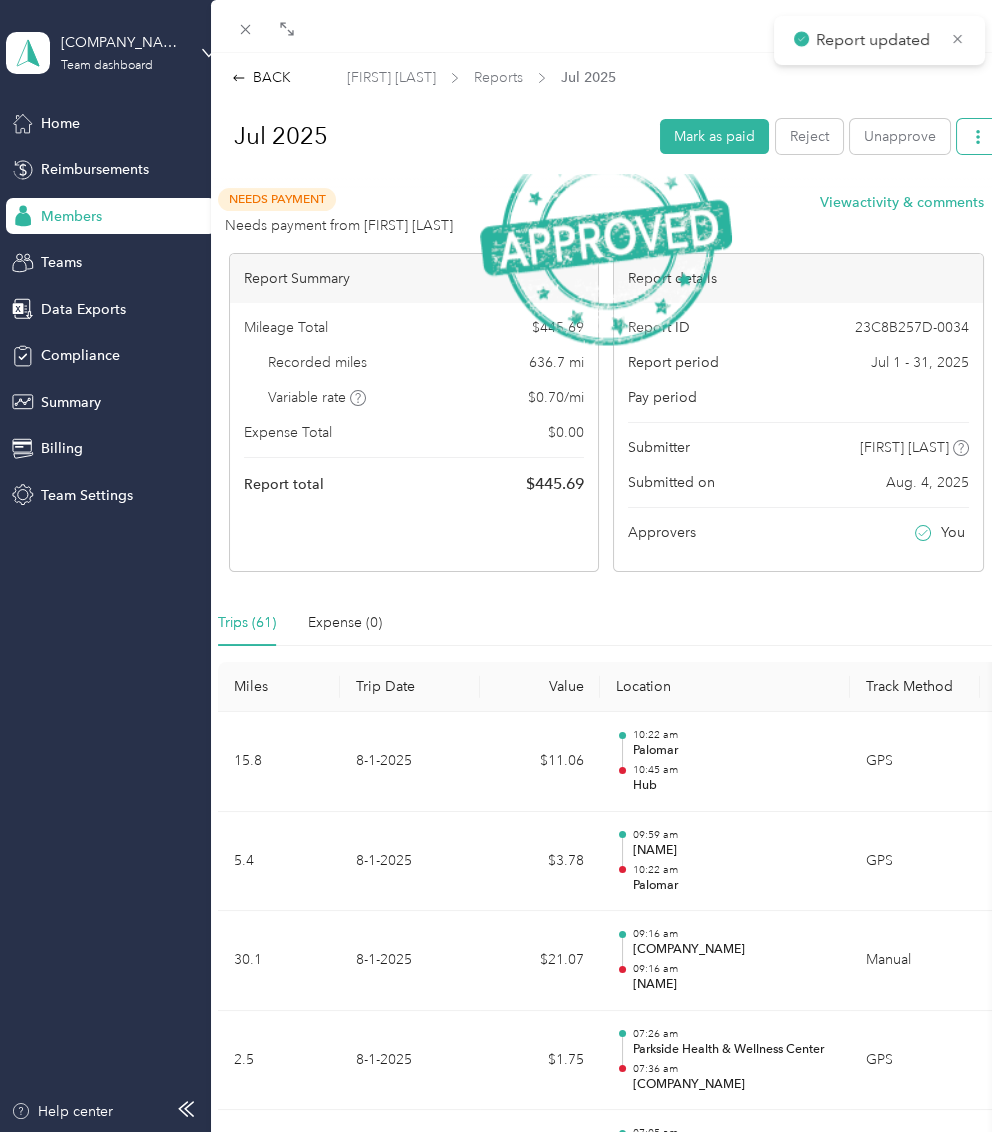 click 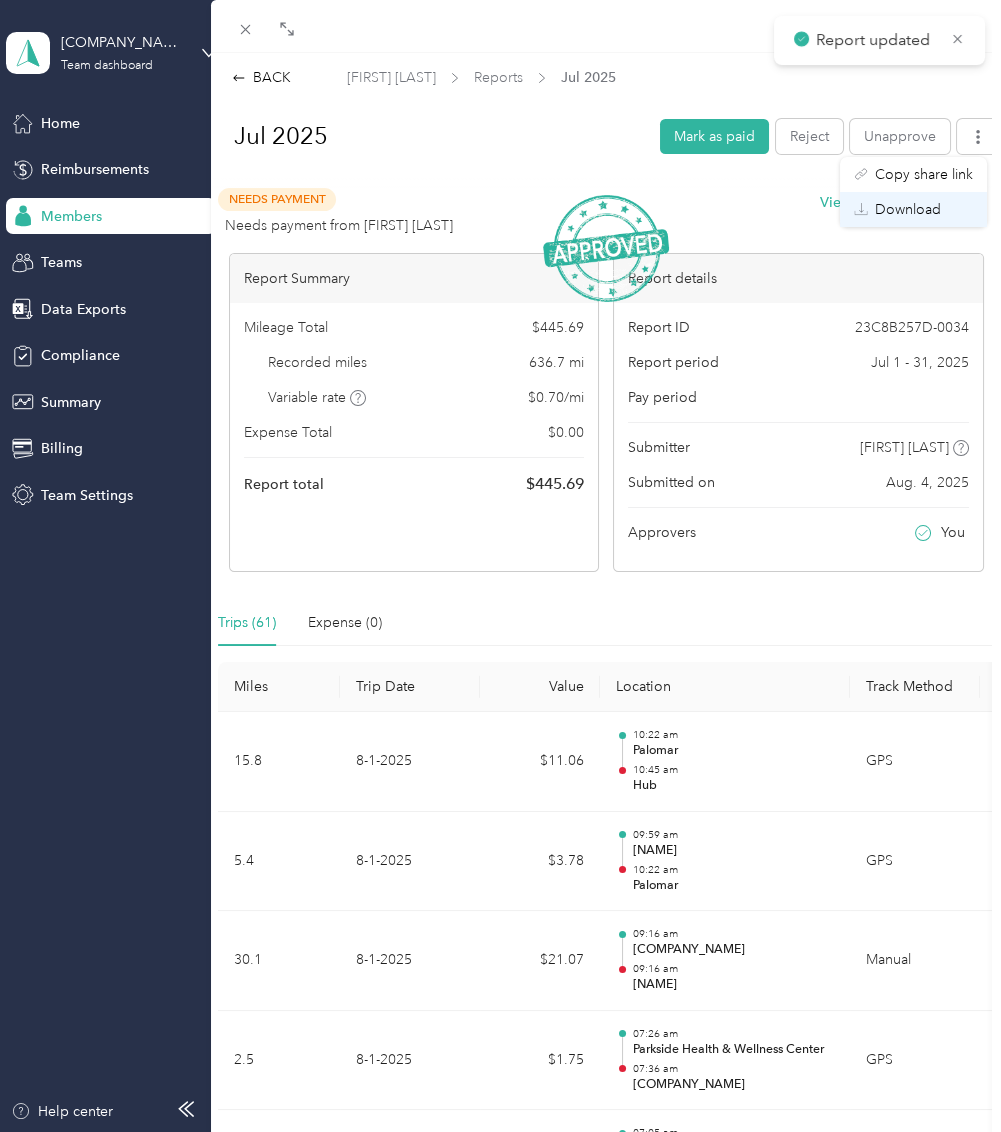 click on "Download" at bounding box center [908, 209] 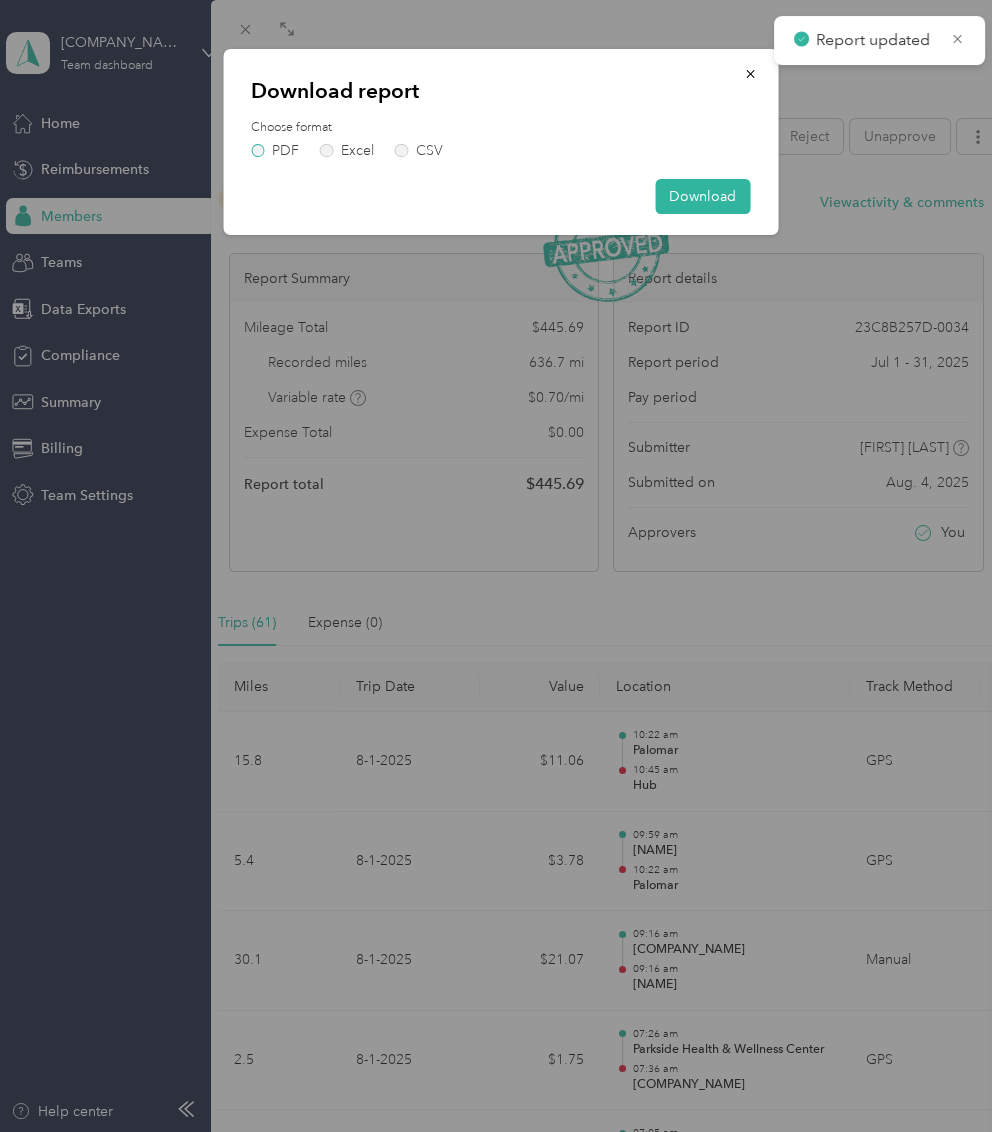 click on "PDF" at bounding box center [275, 151] 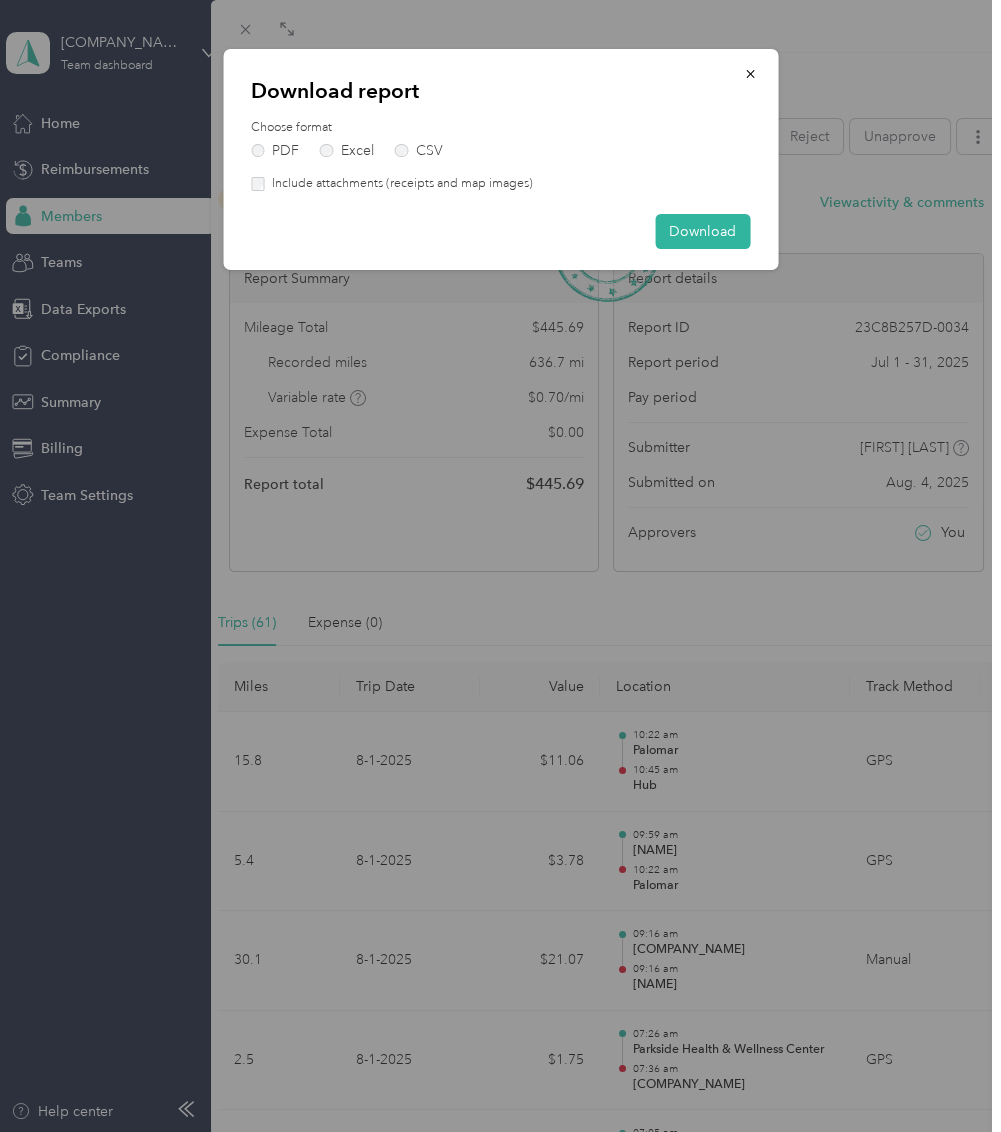 click on "Include attachments (receipts and map images)" at bounding box center [399, 184] 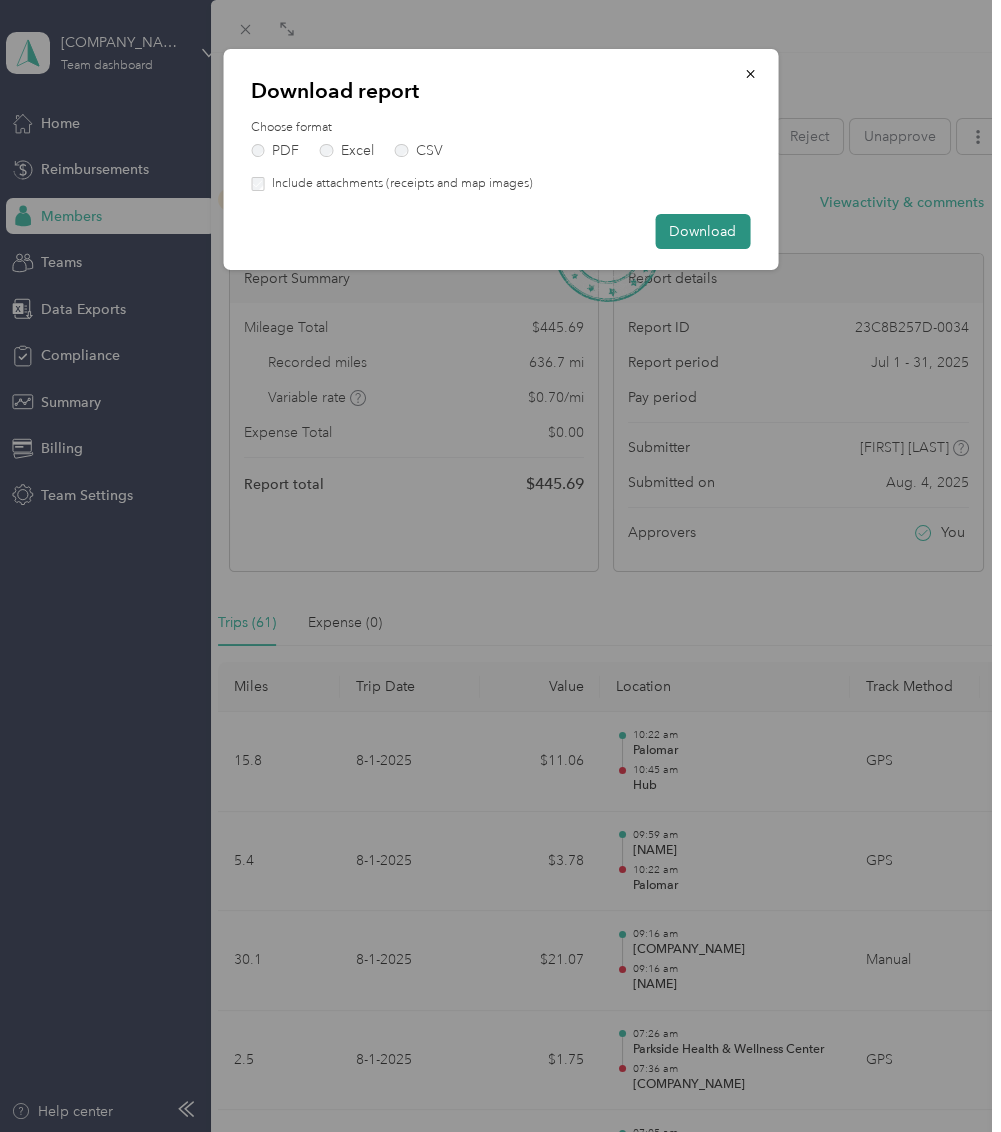click on "Download" at bounding box center (702, 231) 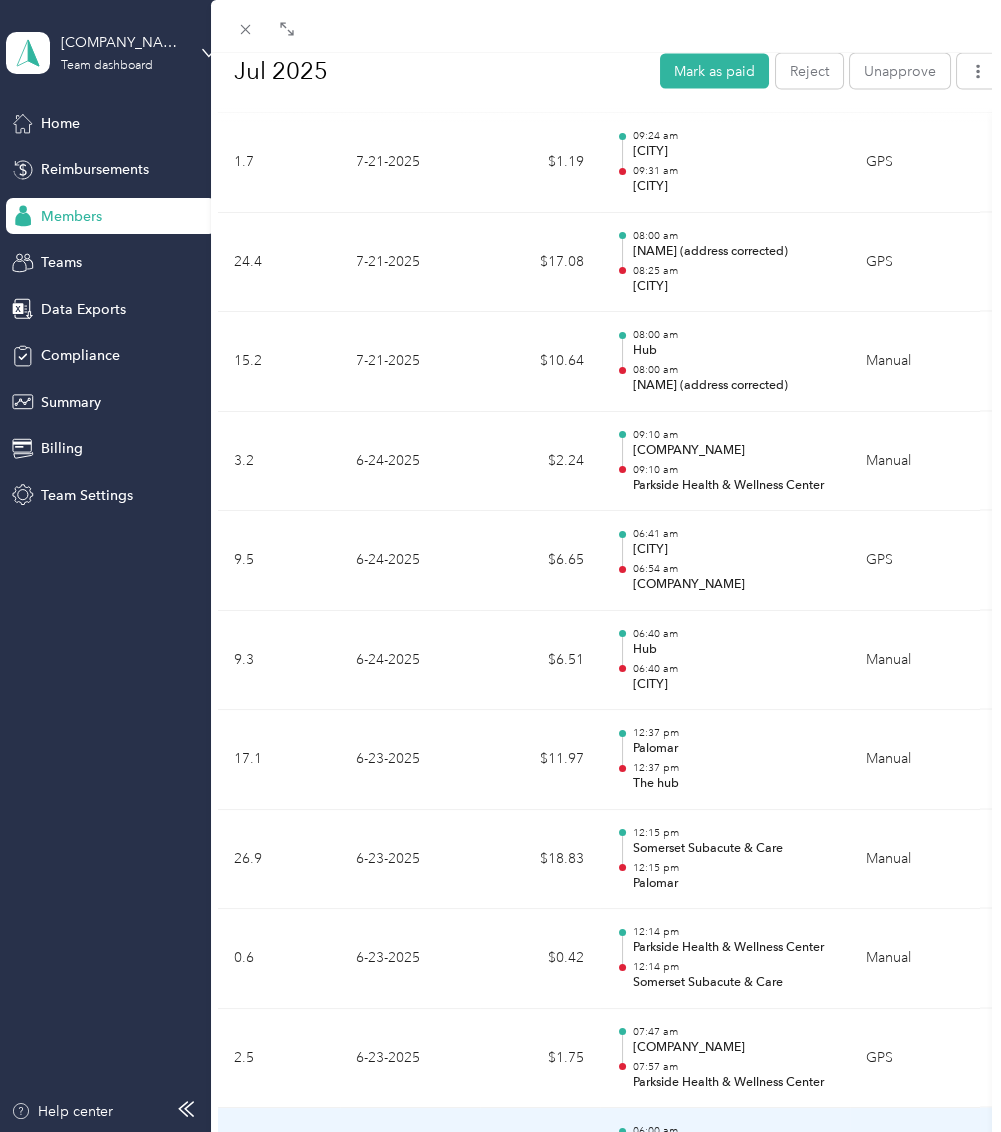scroll, scrollTop: 5540, scrollLeft: 0, axis: vertical 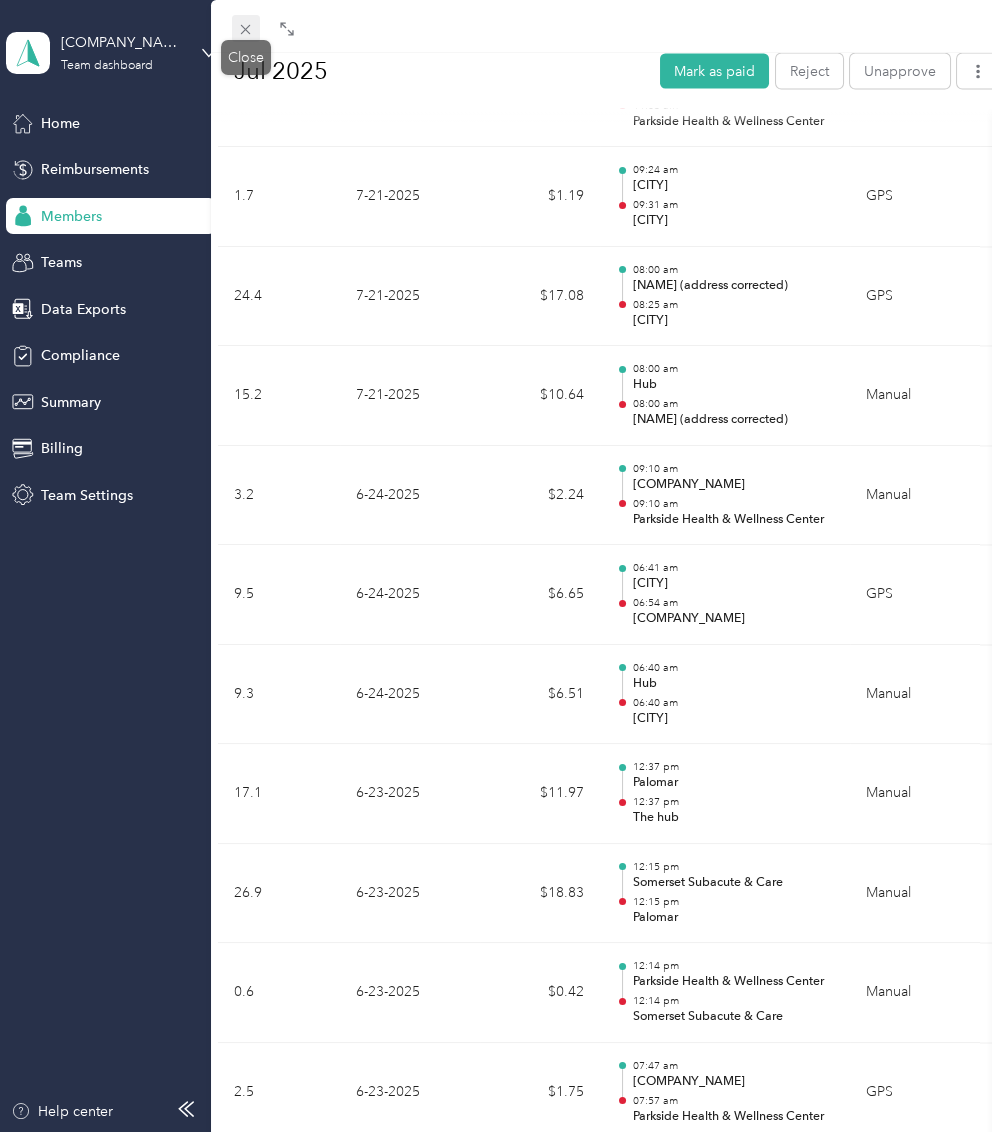 click 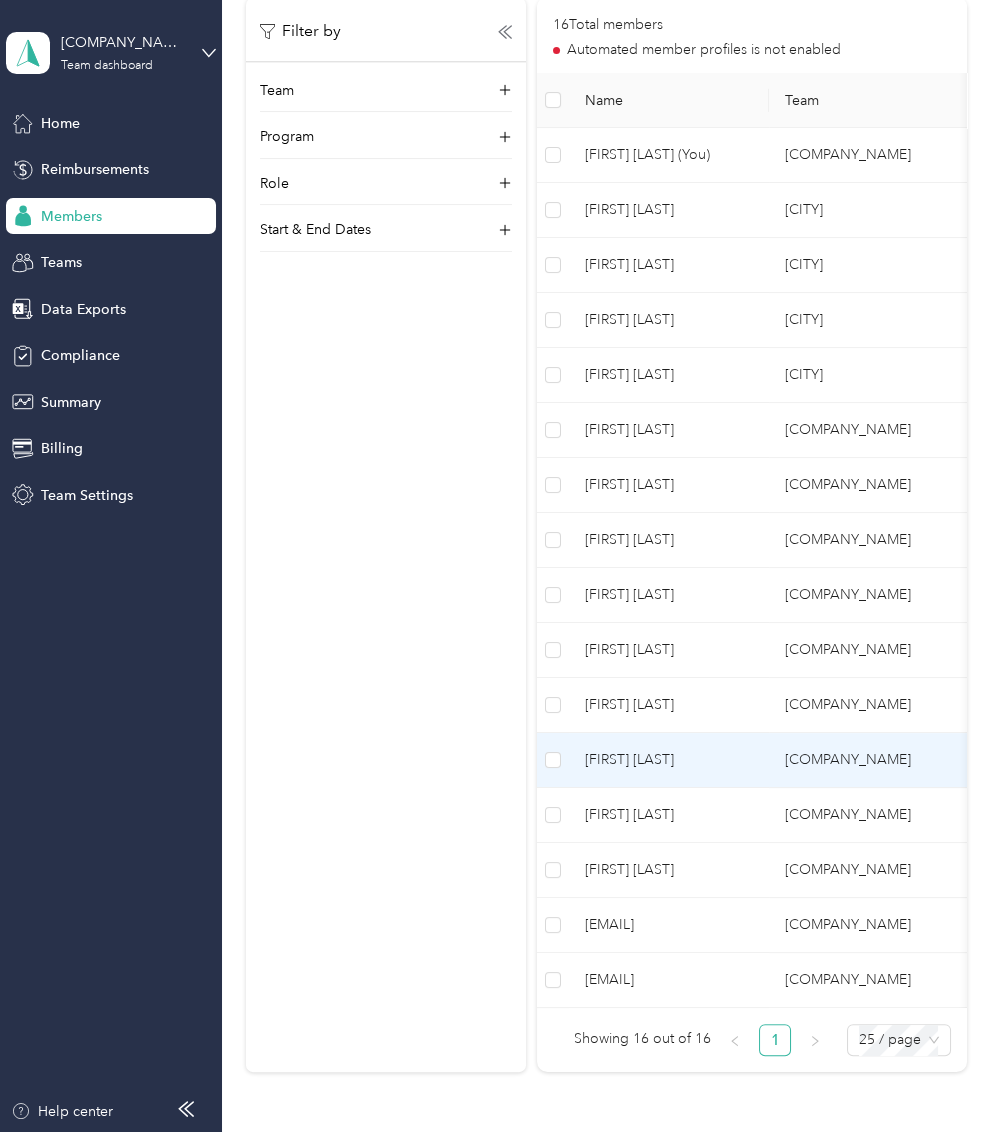 click on "[FIRST] [LAST]" at bounding box center [669, 760] 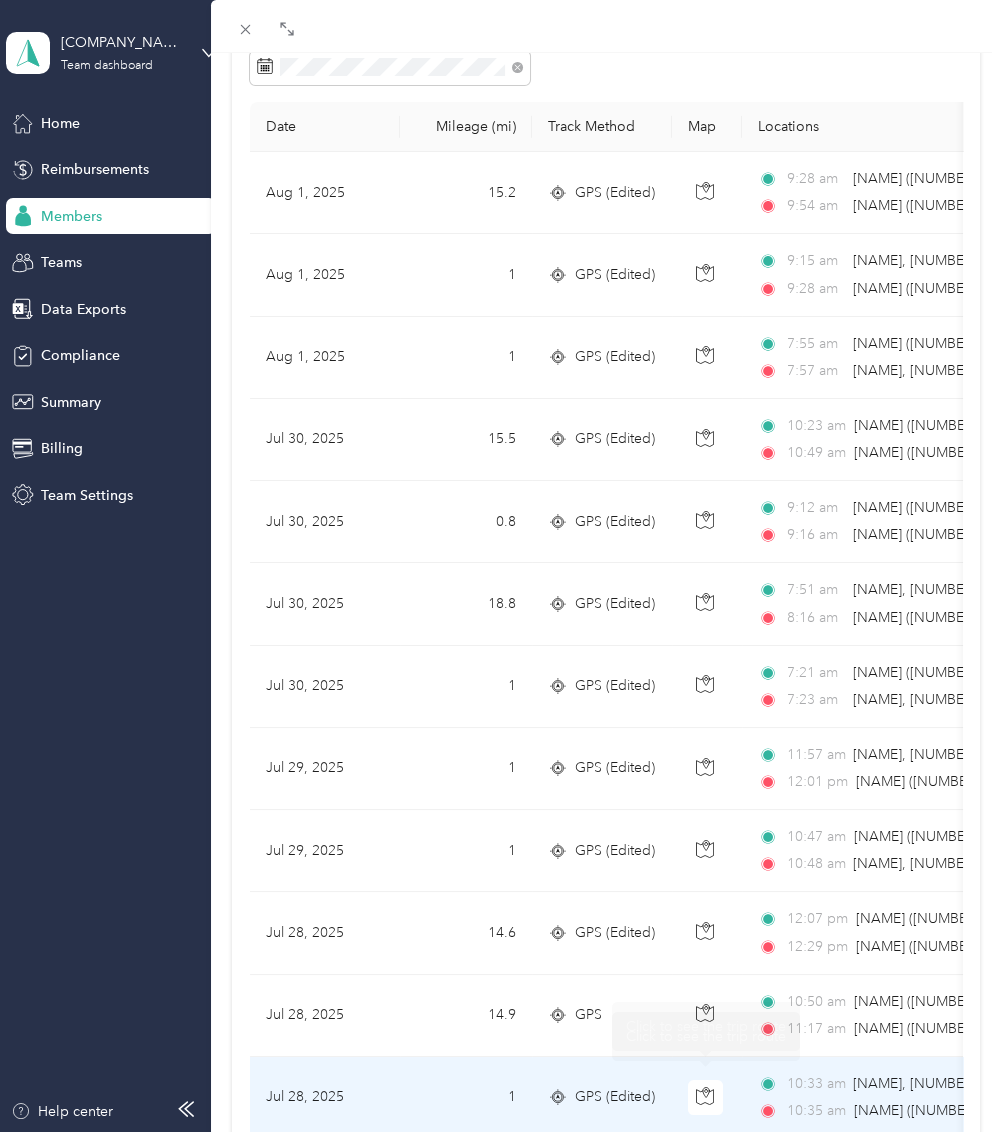scroll, scrollTop: 0, scrollLeft: 0, axis: both 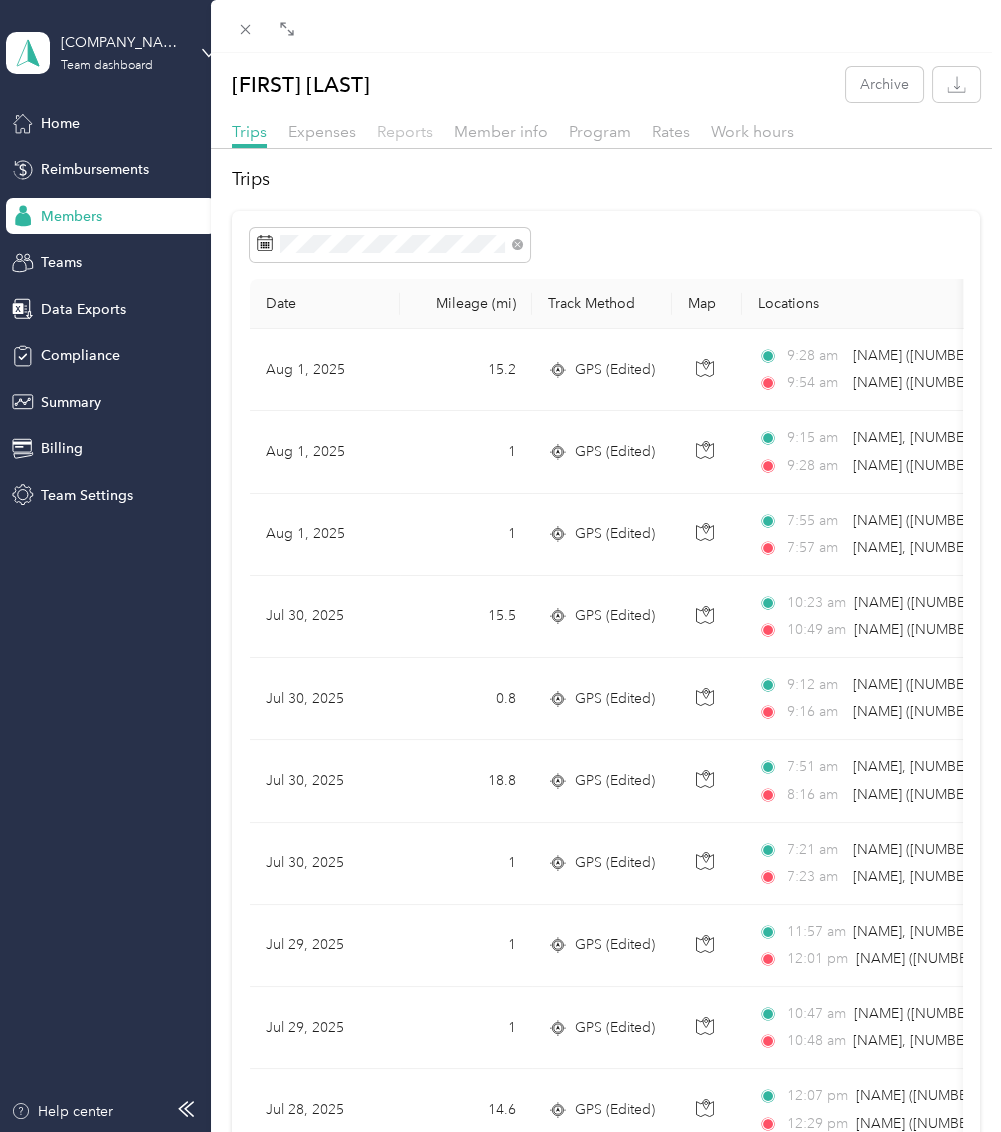 click on "Reports" at bounding box center (405, 131) 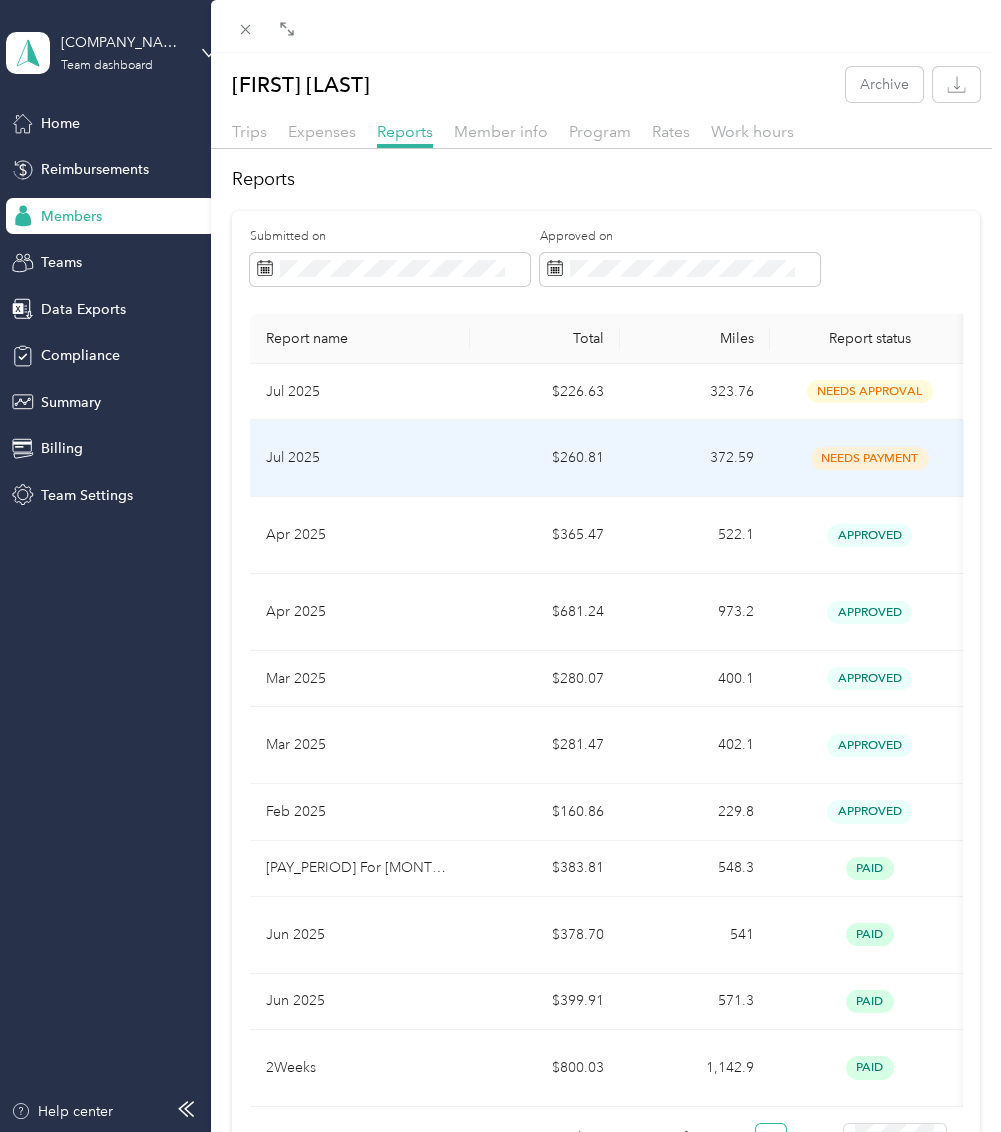 click on "$260.81" at bounding box center [545, 458] 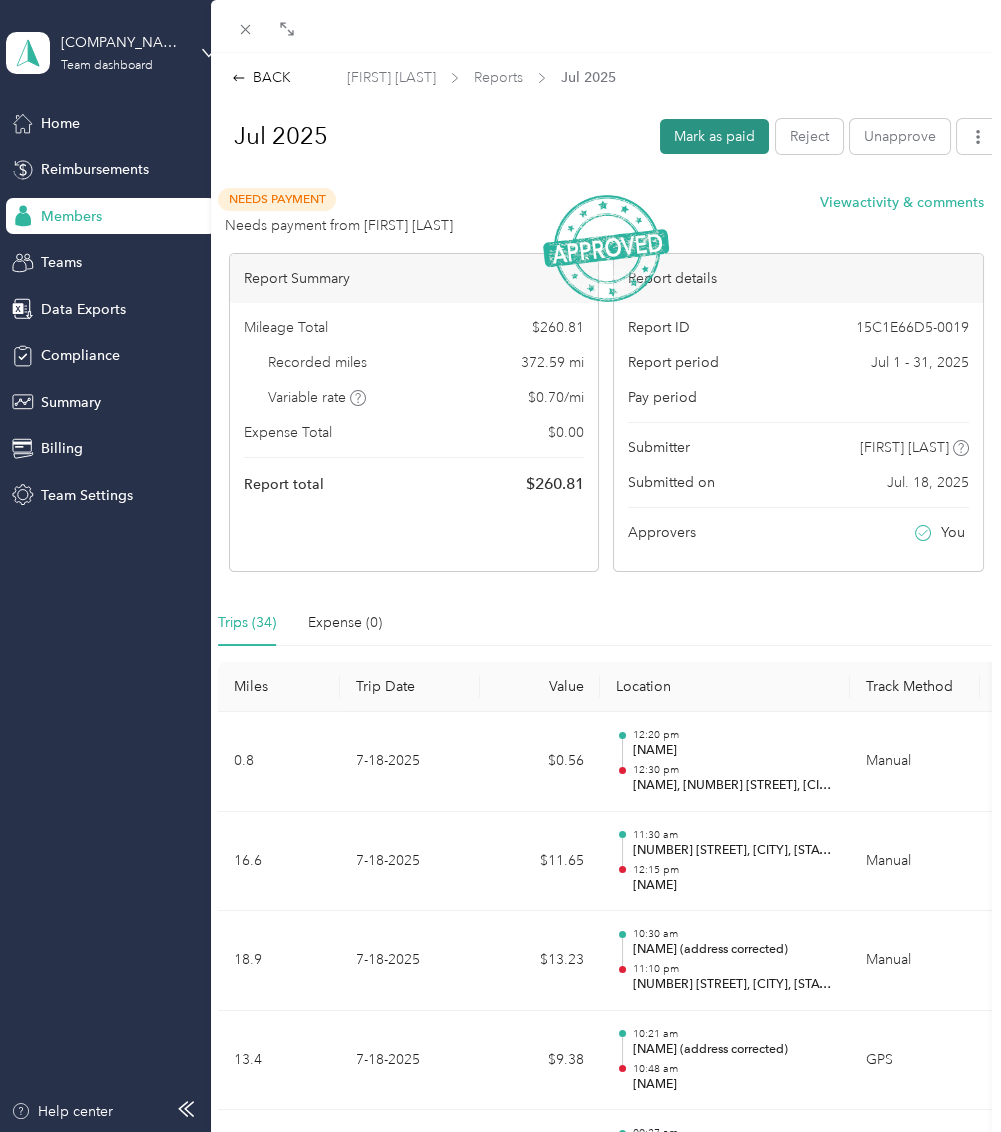 click on "Mark as paid" at bounding box center [714, 136] 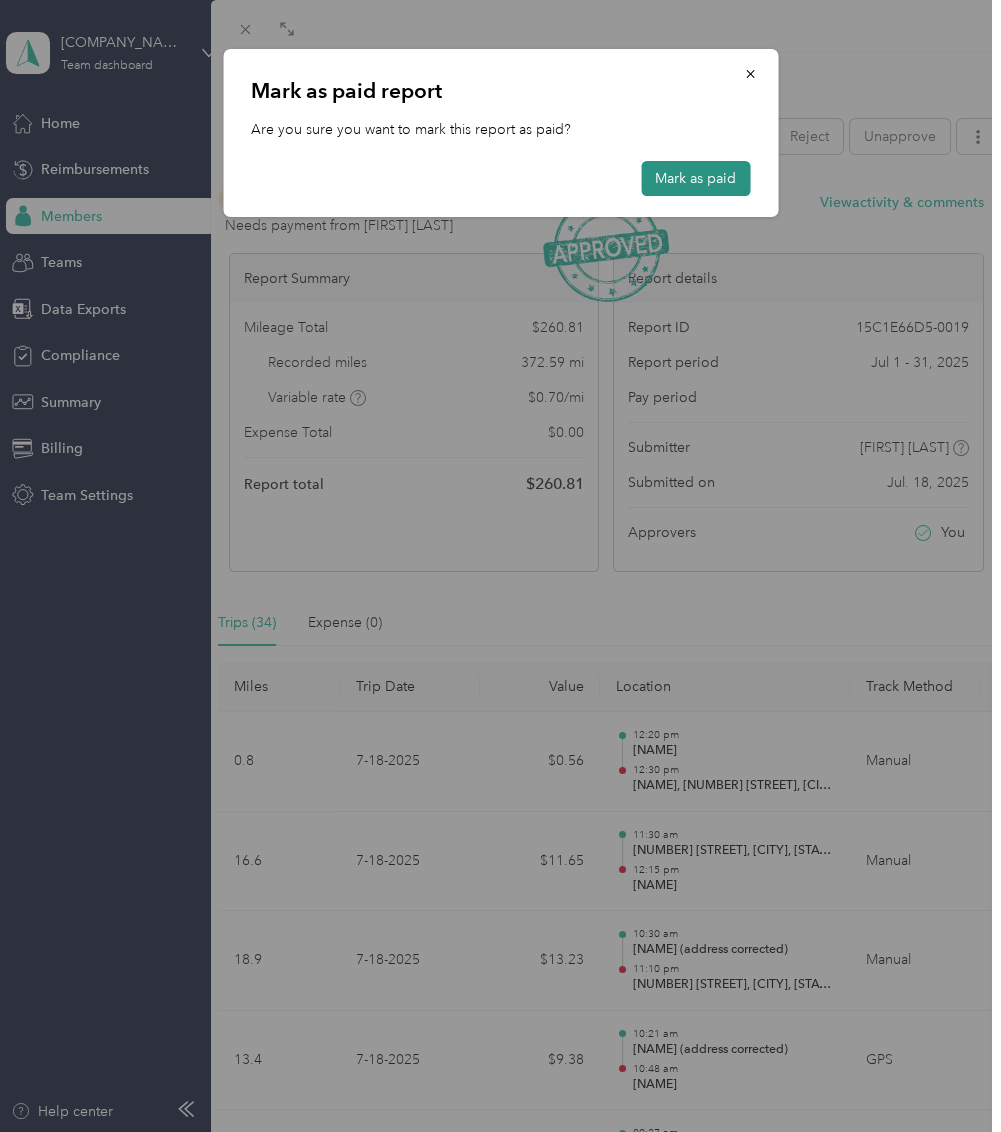 click on "Mark as paid" at bounding box center (695, 178) 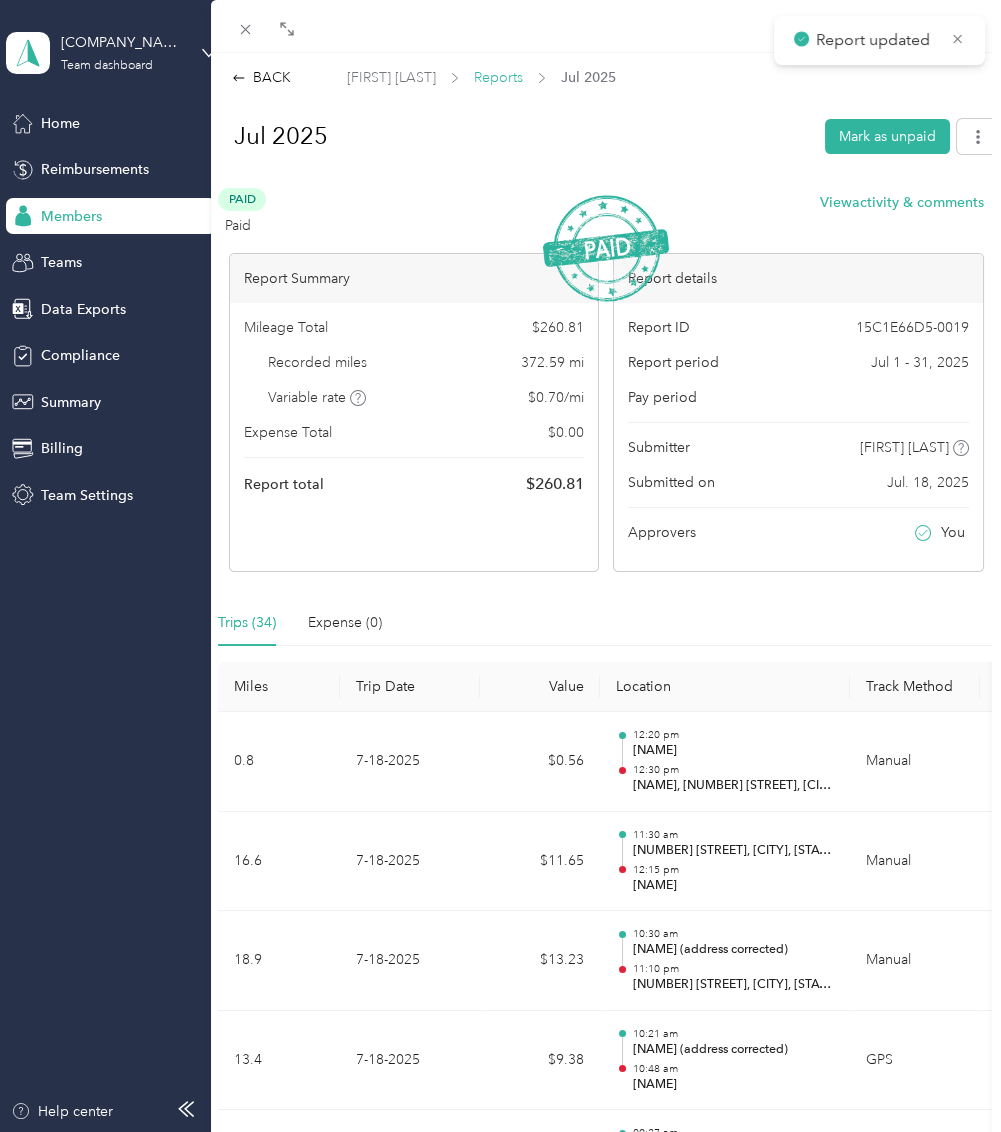 click on "Reports" at bounding box center (498, 77) 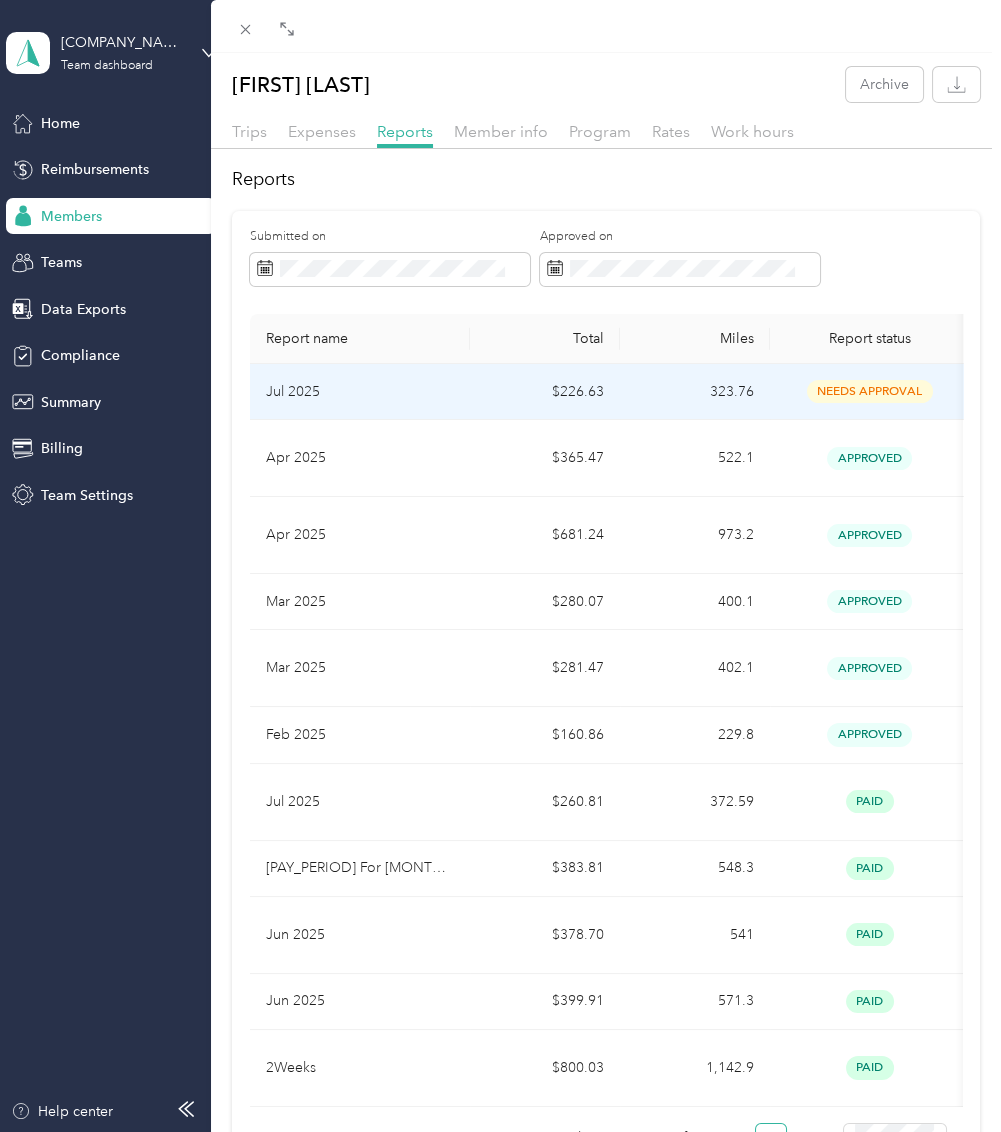 click on "$226.63" at bounding box center (545, 392) 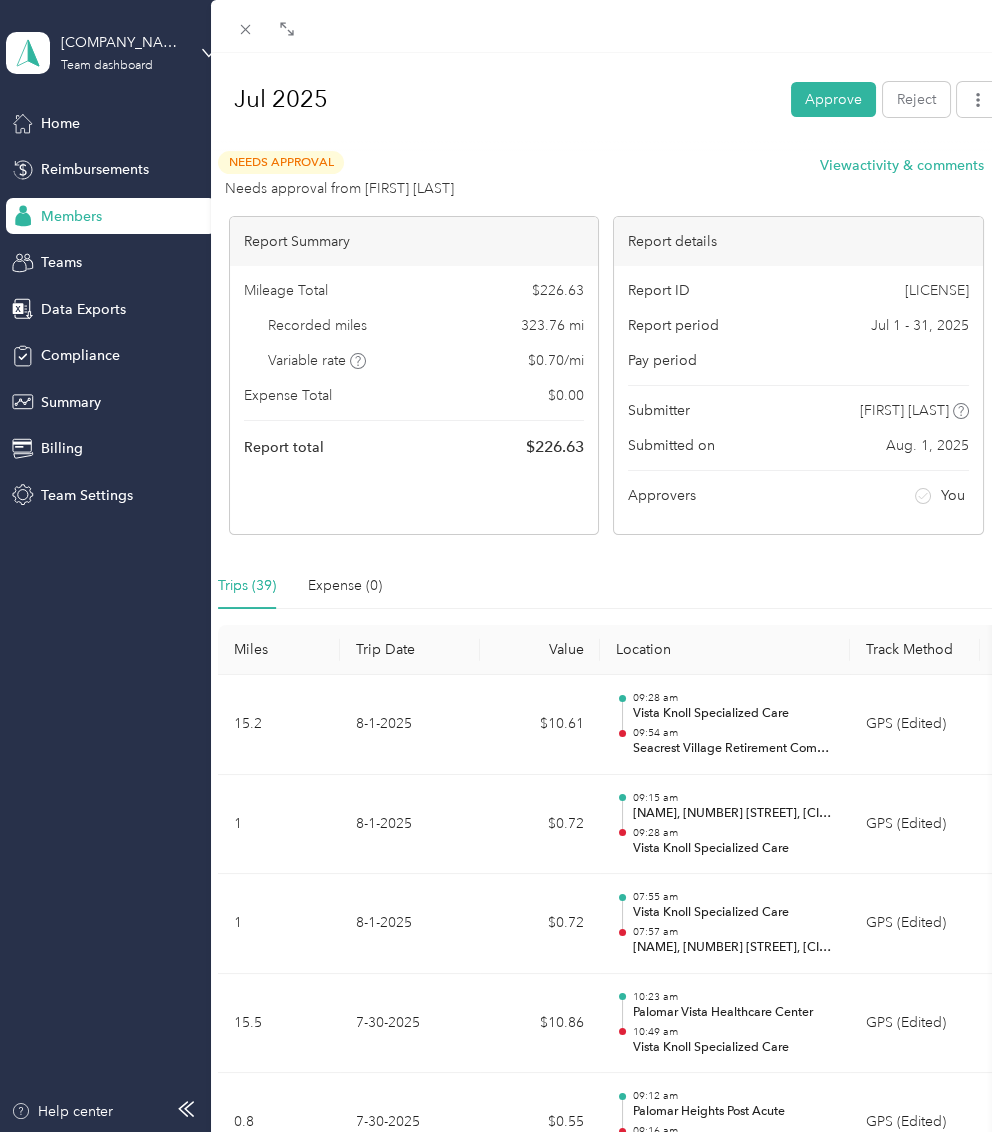 scroll, scrollTop: 0, scrollLeft: 0, axis: both 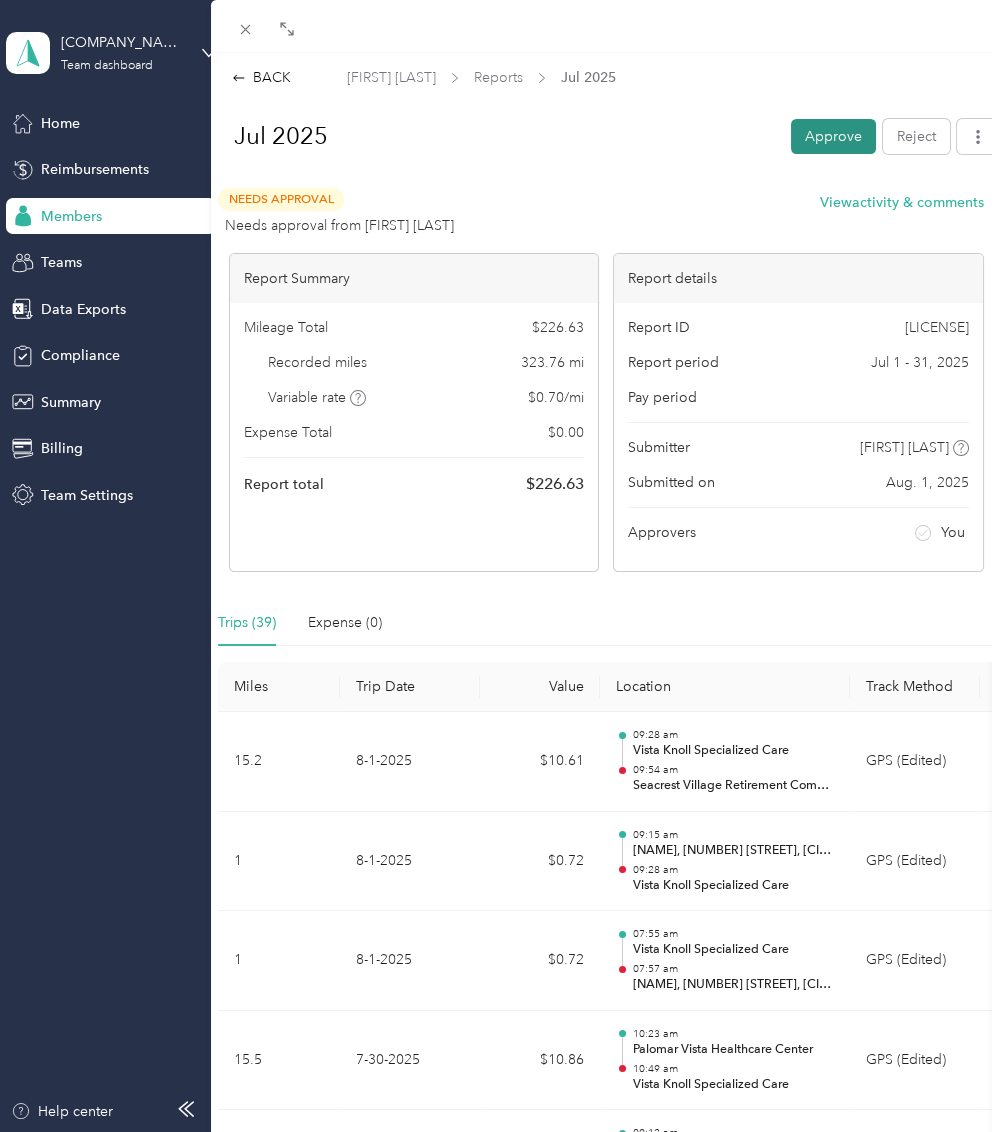 click on "Approve" at bounding box center (833, 136) 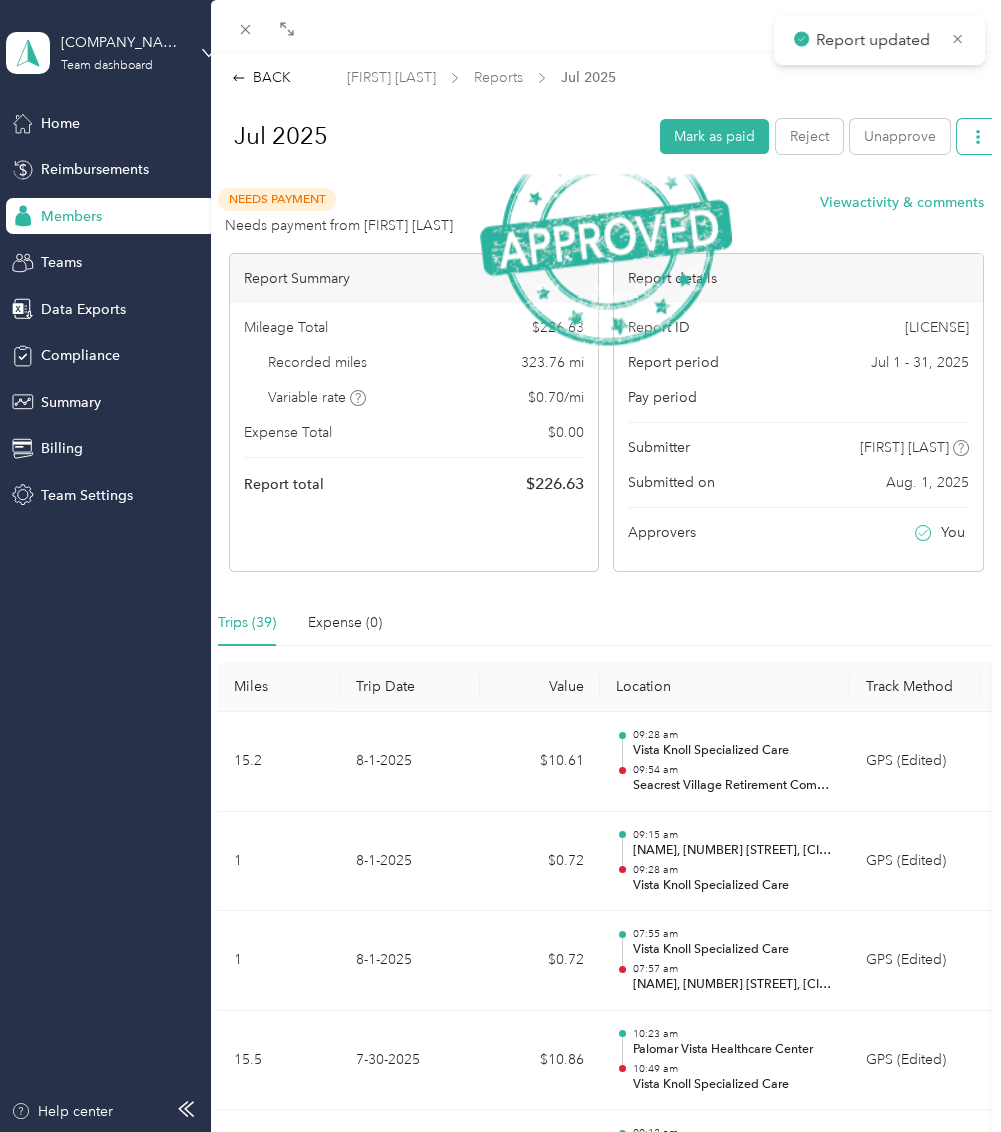 click at bounding box center [978, 136] 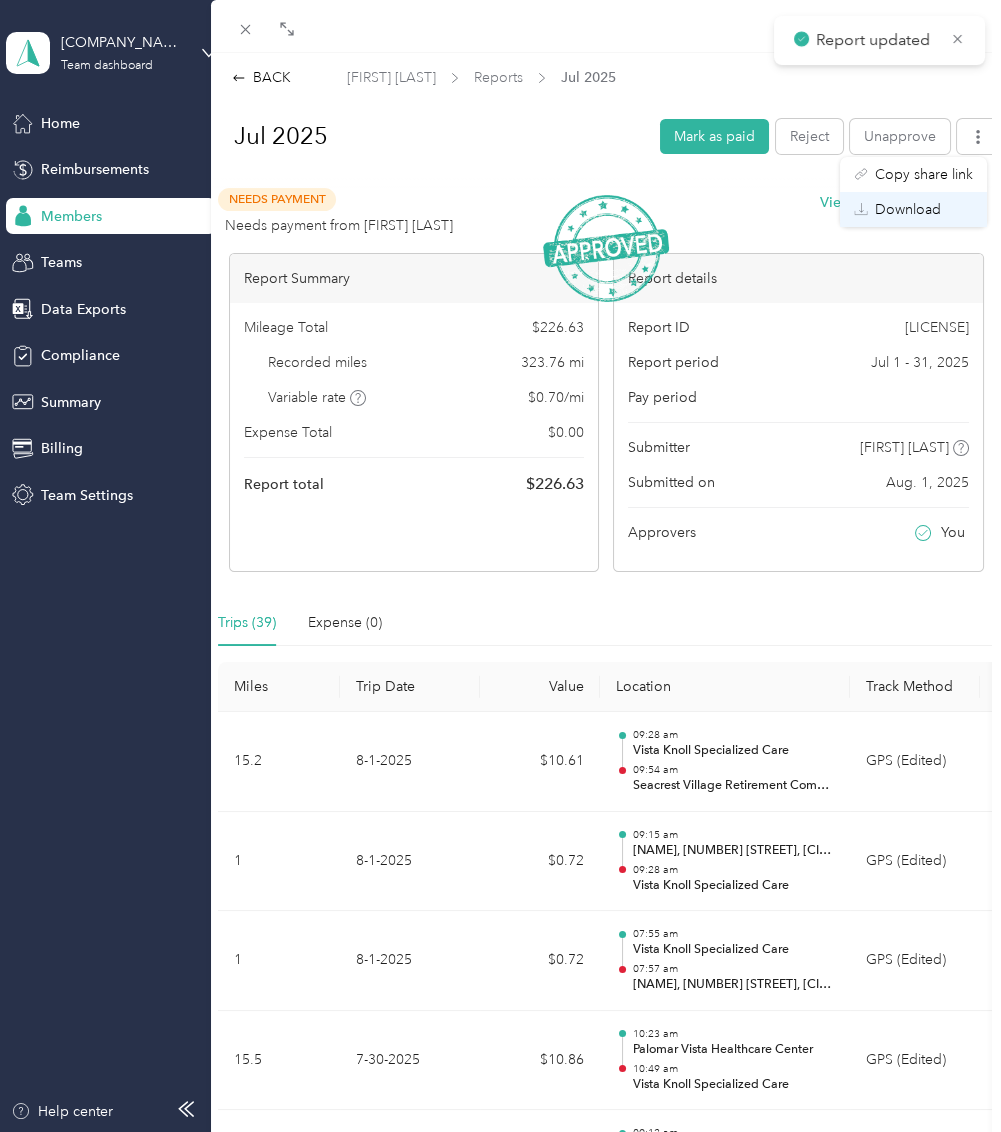 click on "Download" at bounding box center (908, 209) 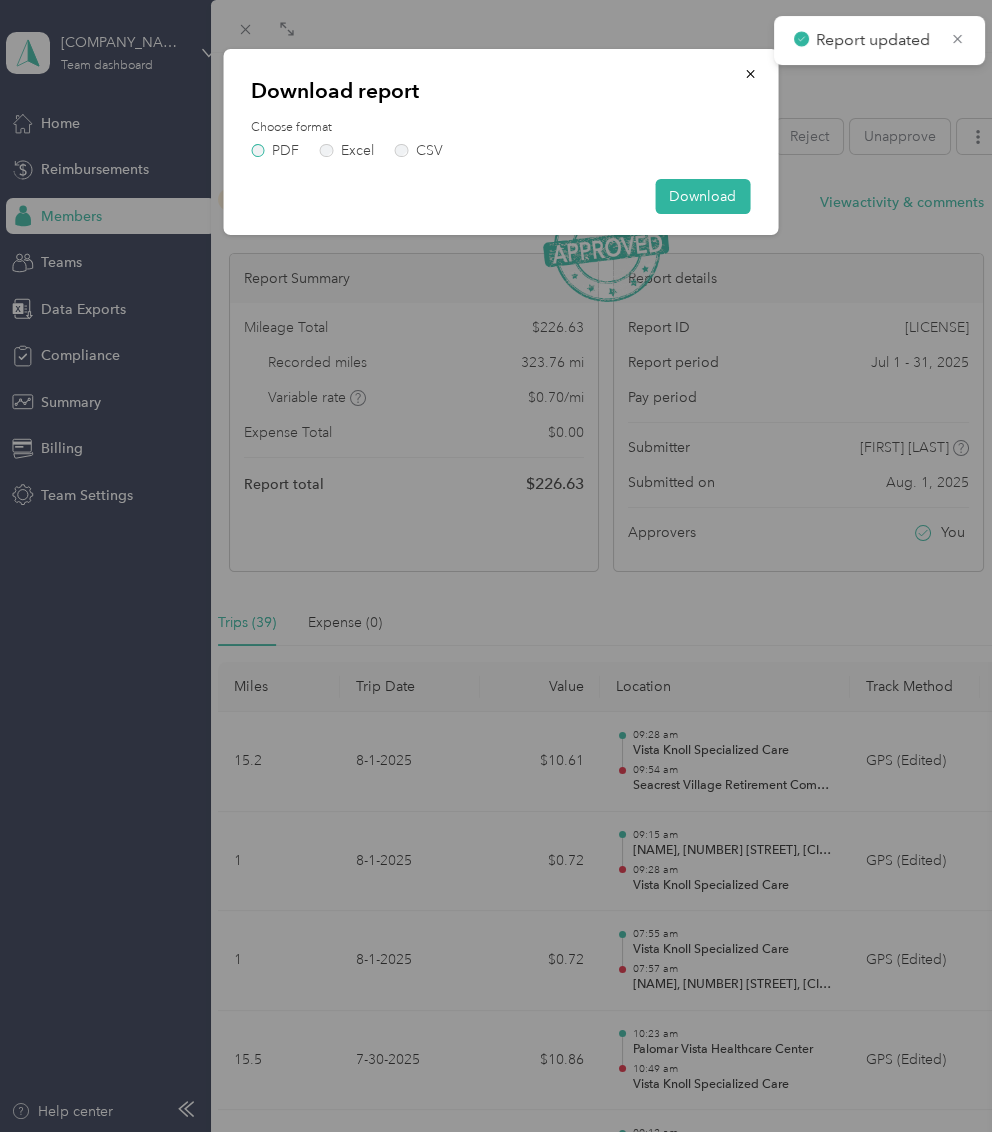 click on "PDF" at bounding box center [275, 151] 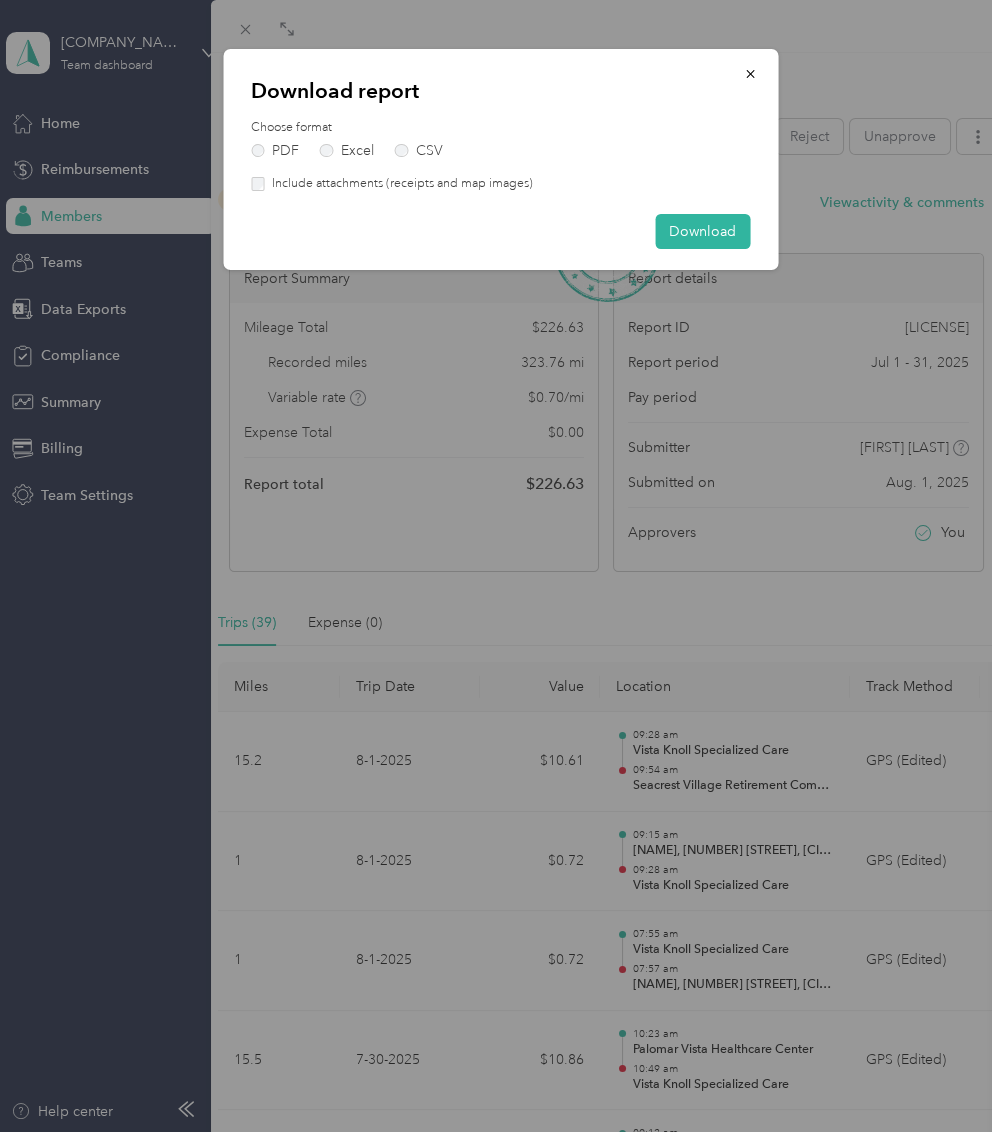drag, startPoint x: 266, startPoint y: 180, endPoint x: 306, endPoint y: 180, distance: 40 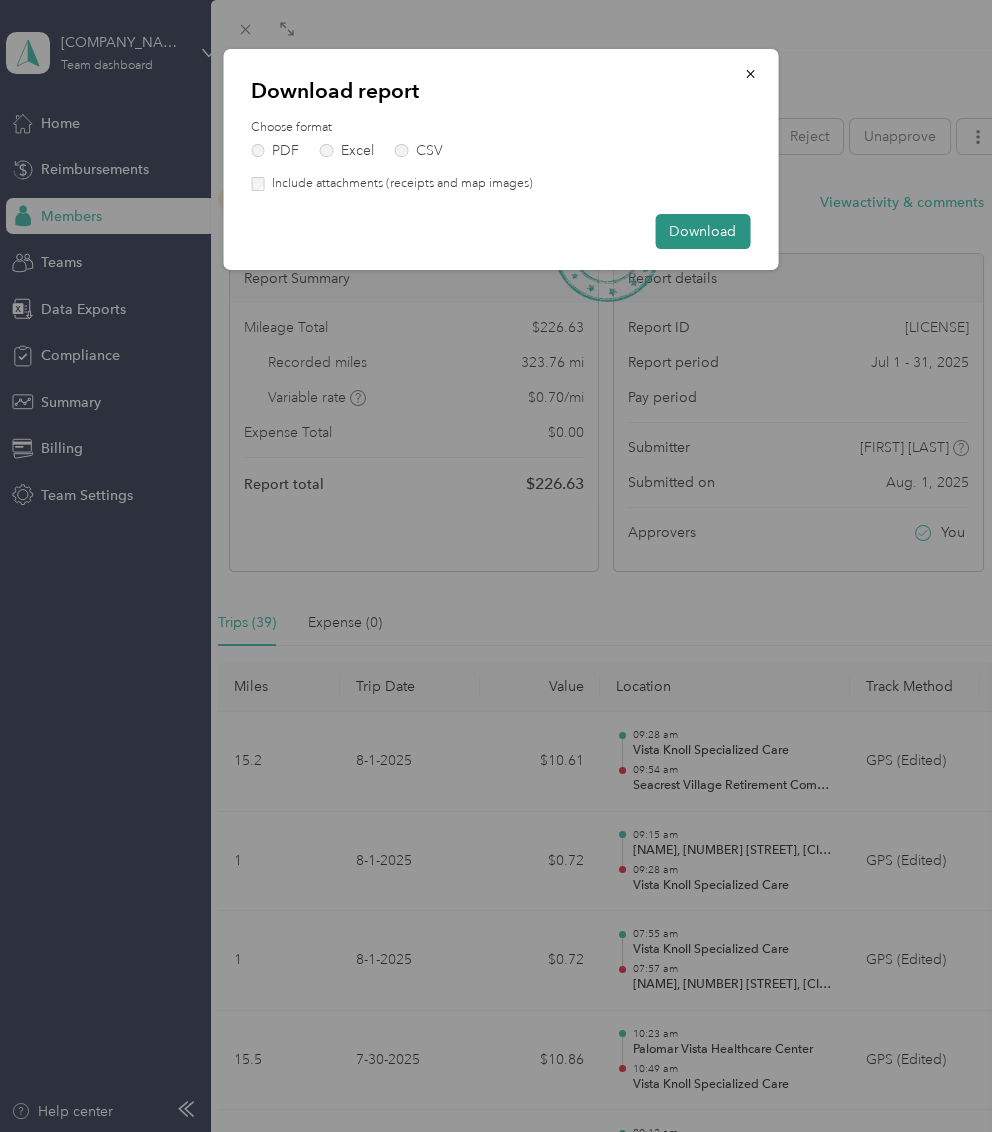click on "Download" at bounding box center (702, 231) 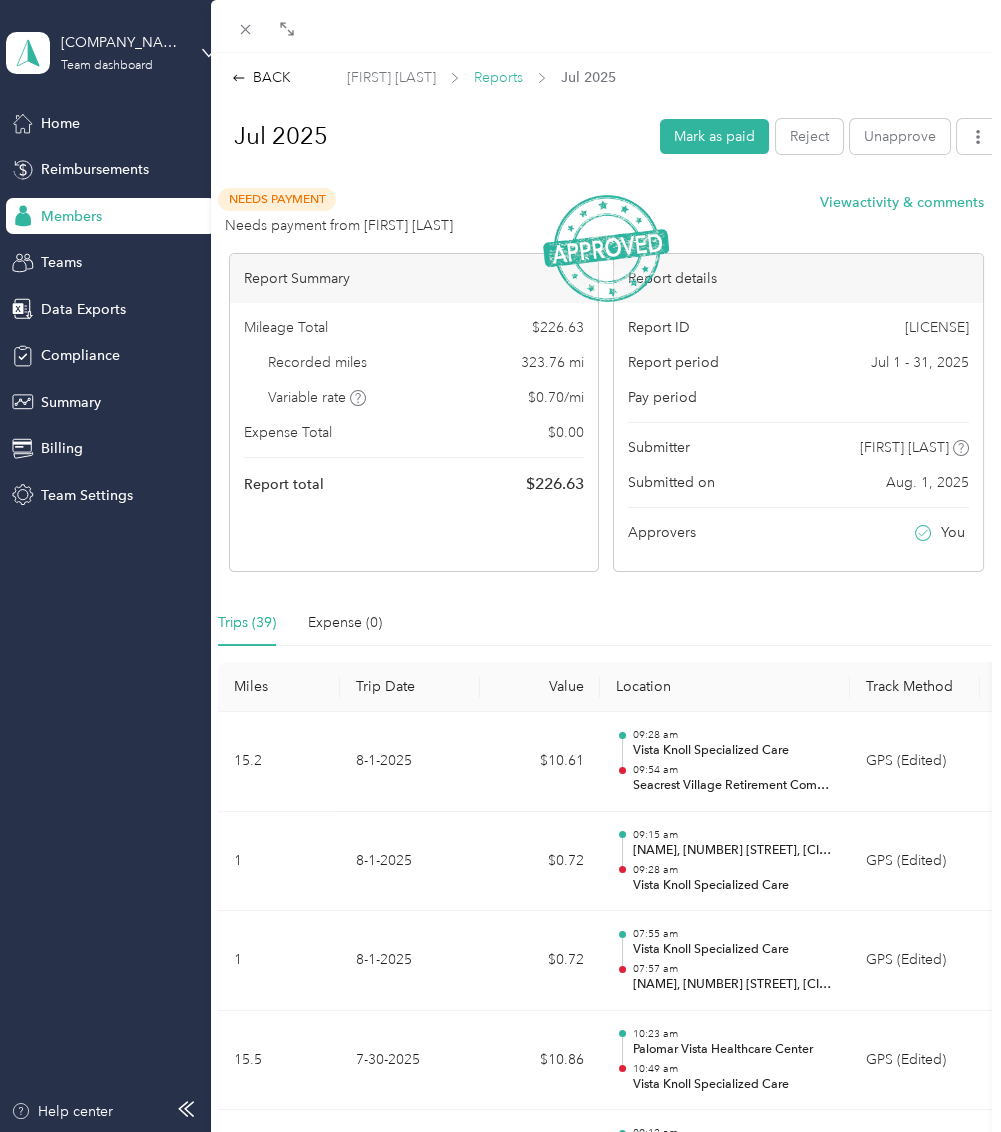 click on "Reports" at bounding box center [498, 77] 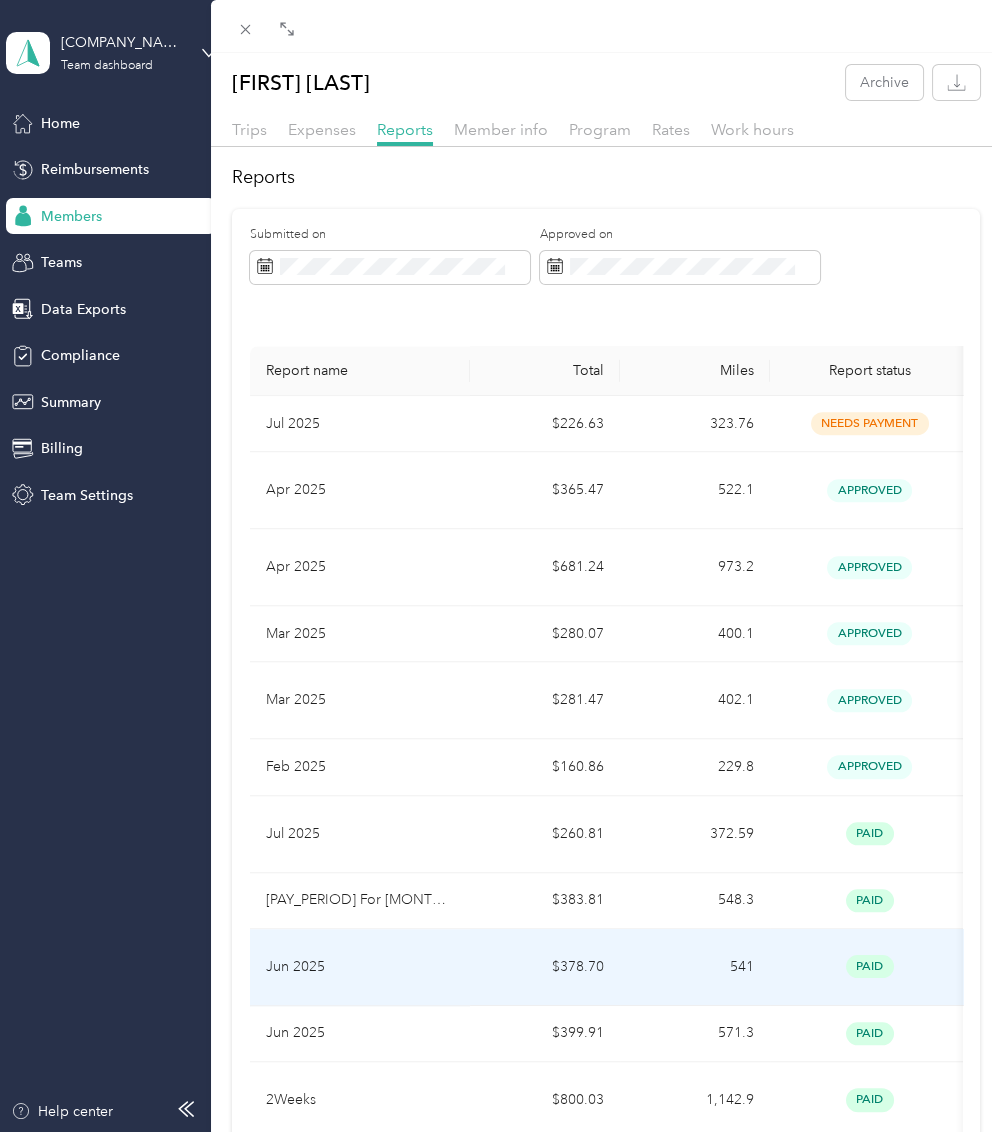 scroll, scrollTop: 4, scrollLeft: 0, axis: vertical 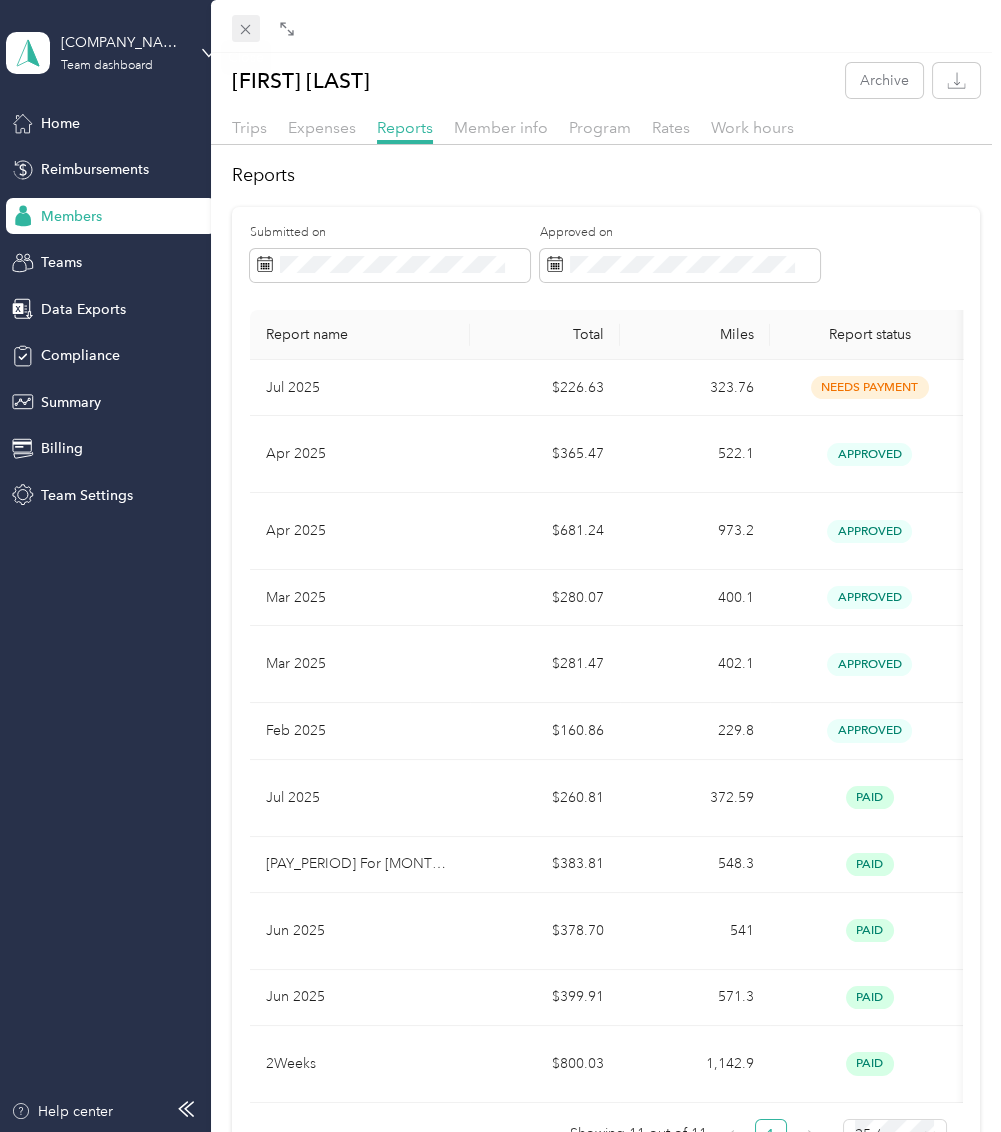 click 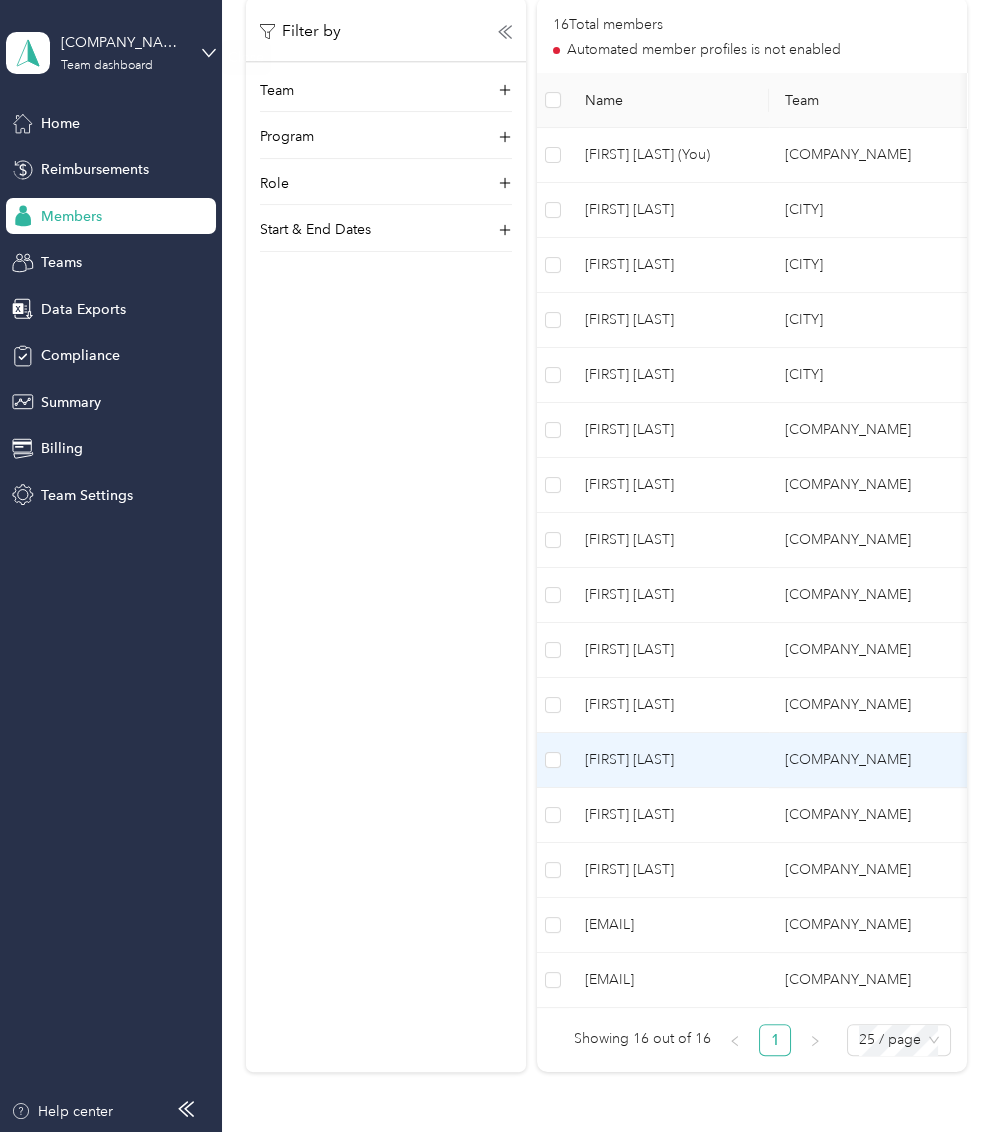 scroll, scrollTop: 0, scrollLeft: 0, axis: both 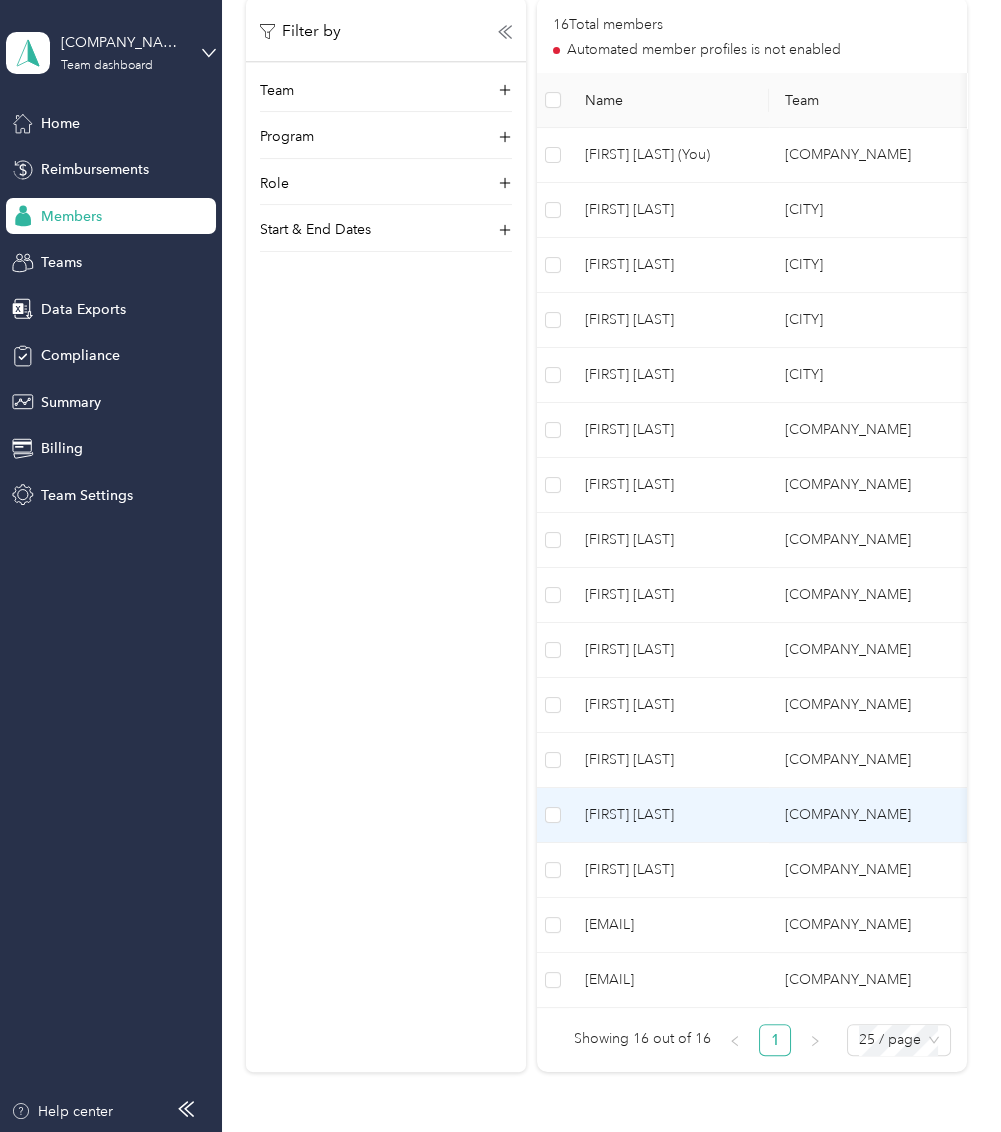 click on "[FIRST] [LAST]" at bounding box center (669, 815) 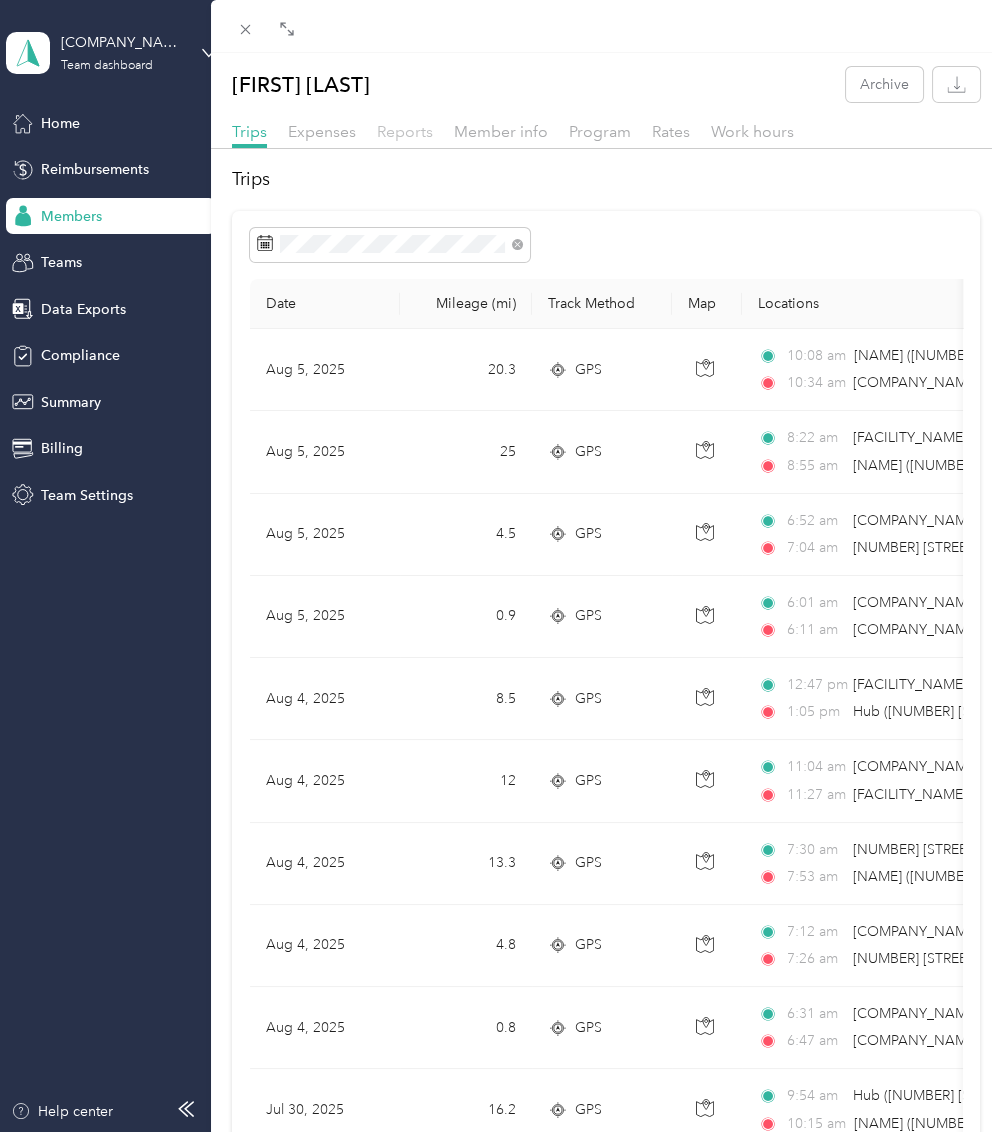 click on "Reports" at bounding box center [405, 131] 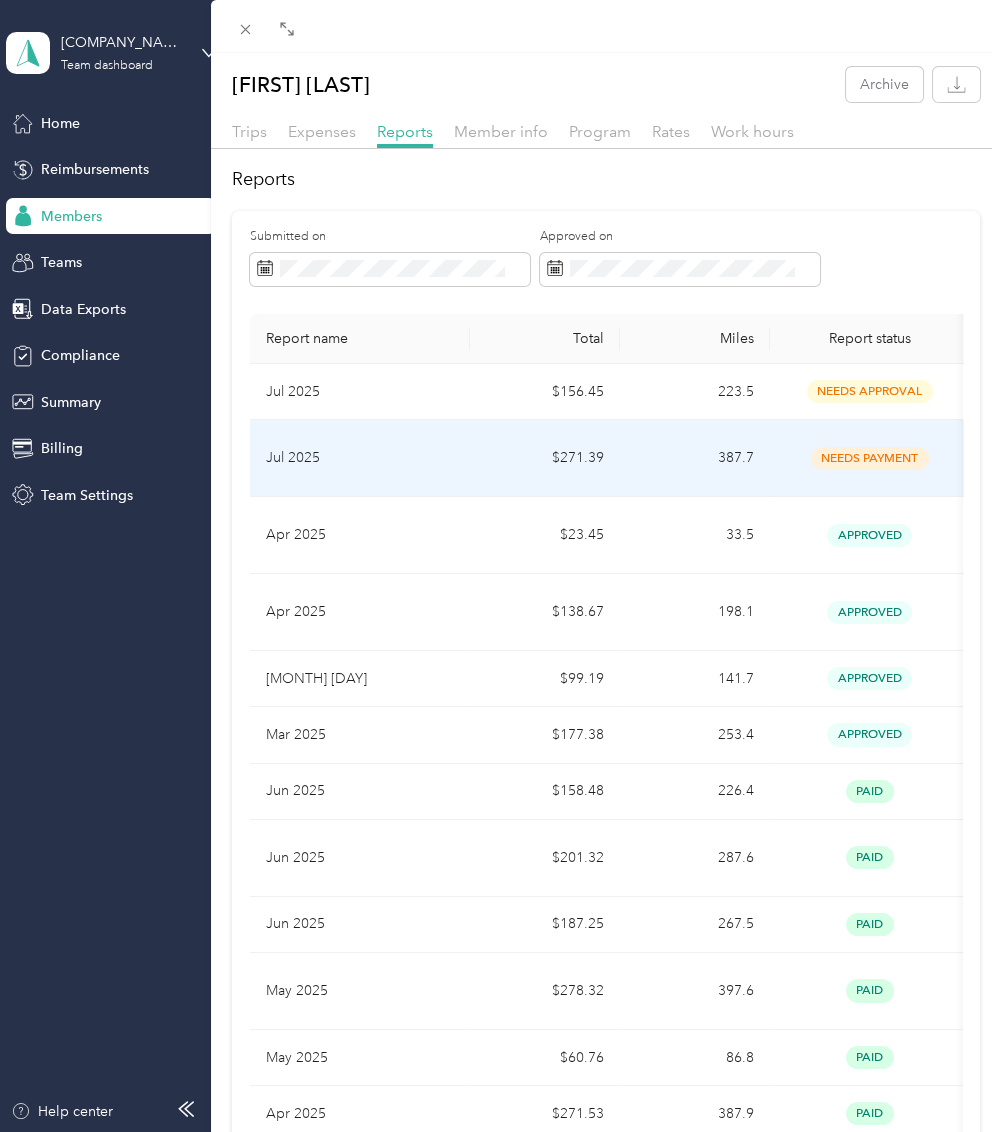click on "387.7" at bounding box center (695, 458) 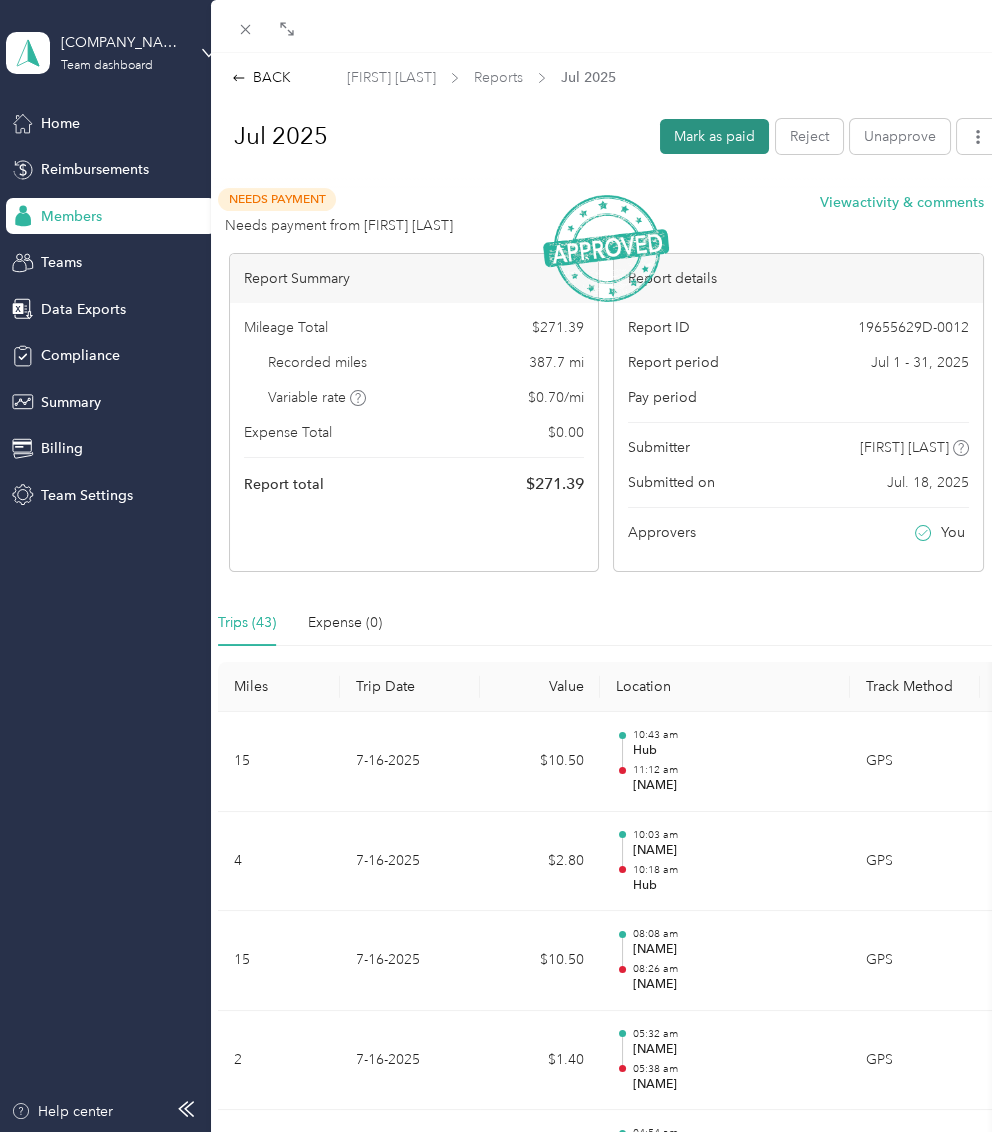 click on "Mark as paid" at bounding box center [714, 136] 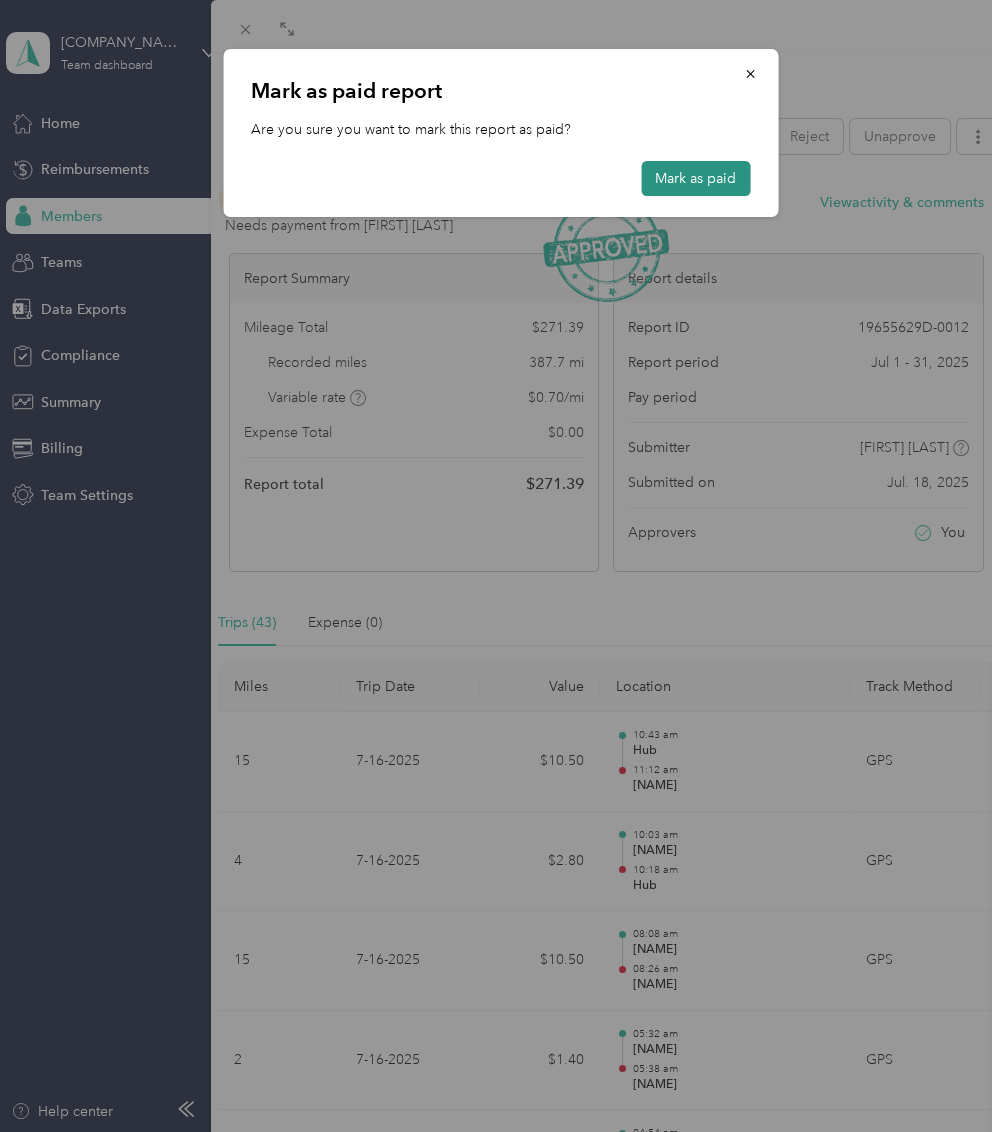 click on "Mark as paid" at bounding box center (695, 178) 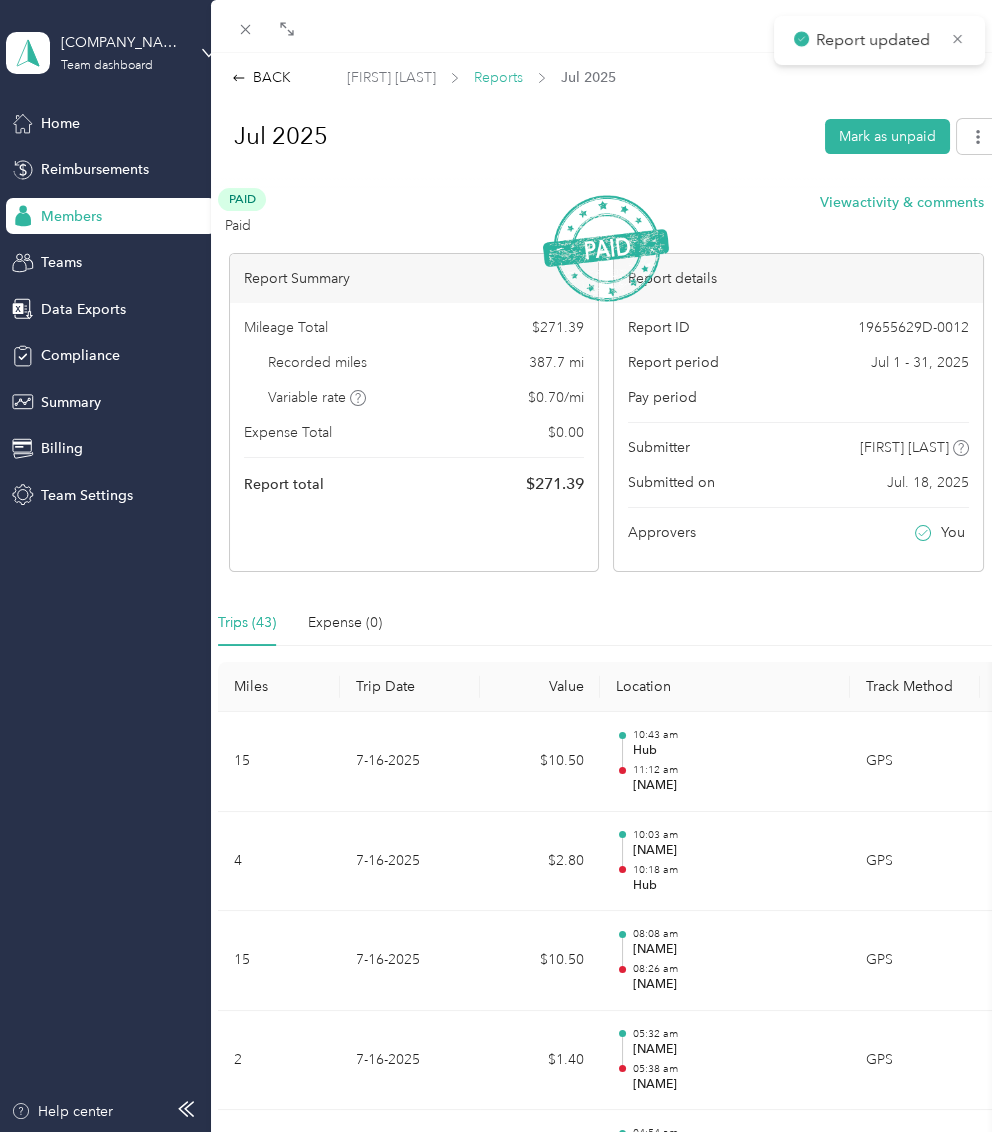 click on "Reports" at bounding box center [498, 77] 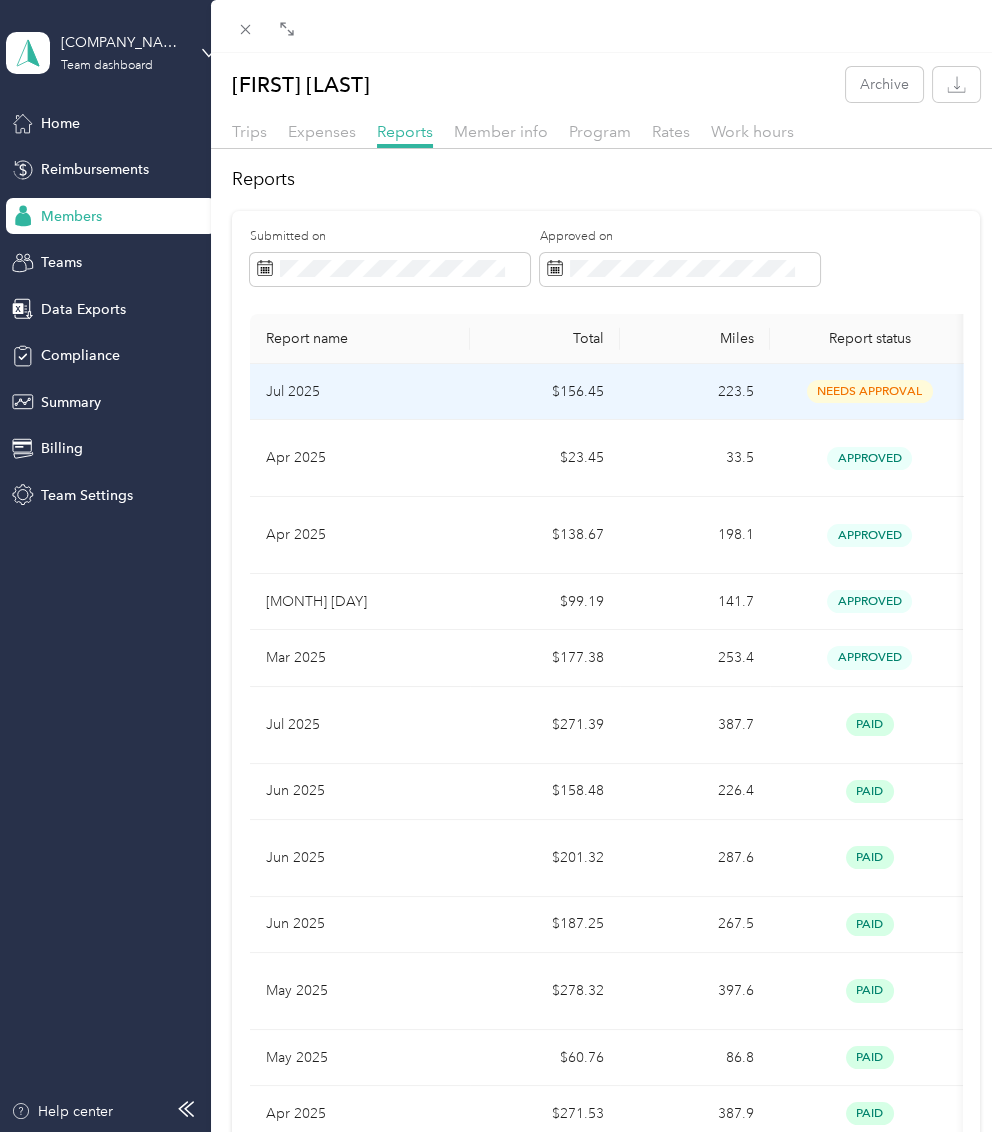 click on "223.5" at bounding box center (695, 392) 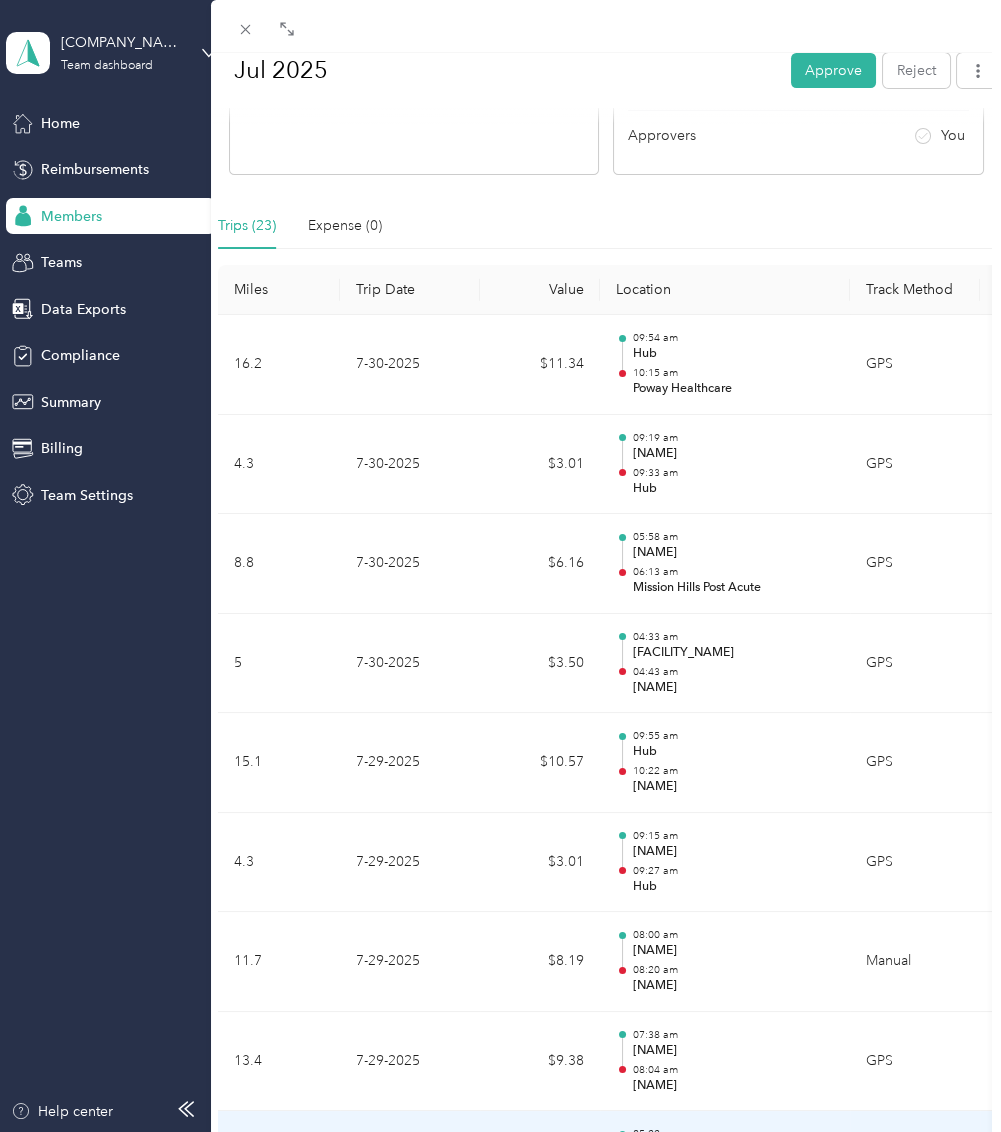 scroll, scrollTop: 0, scrollLeft: 0, axis: both 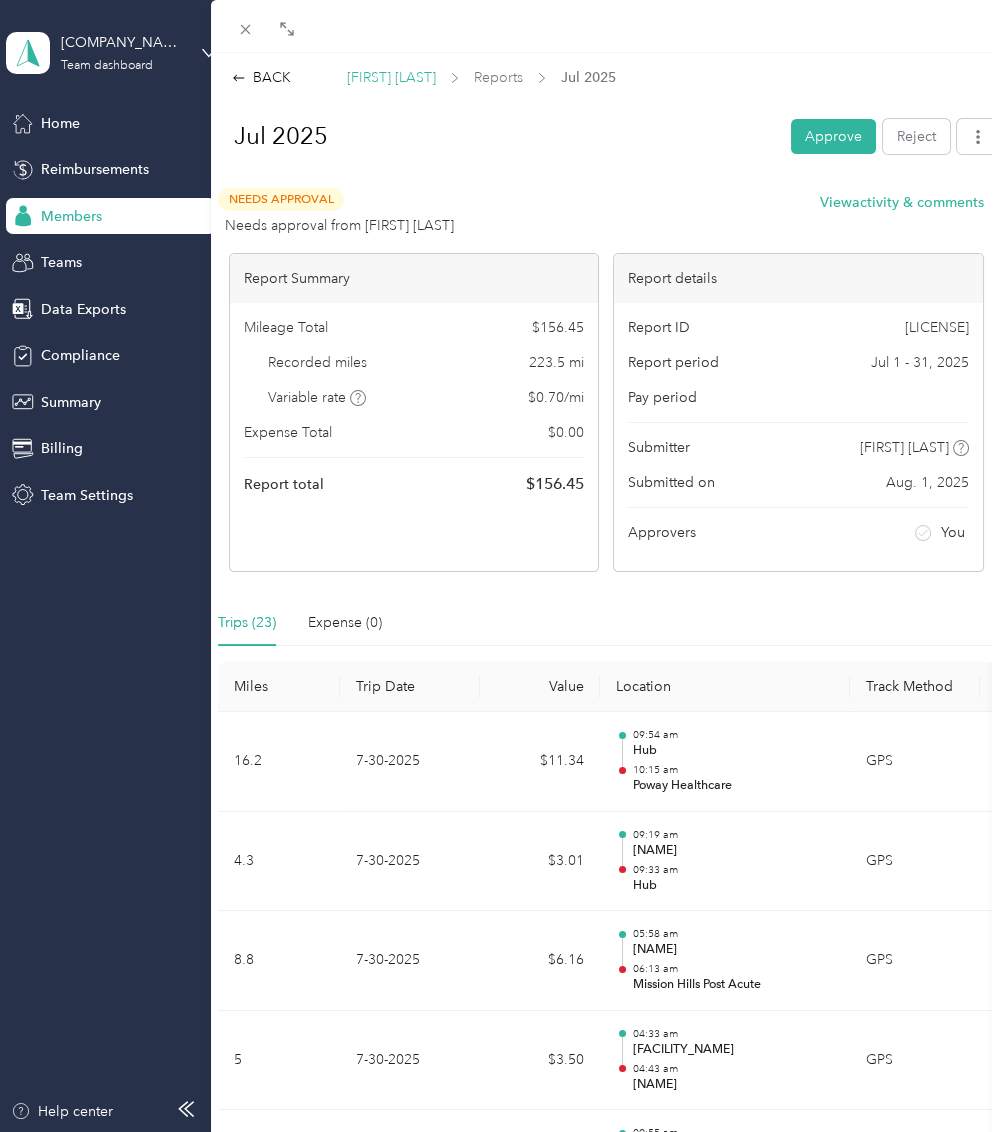 click on "[FIRST] [LAST]" at bounding box center [391, 77] 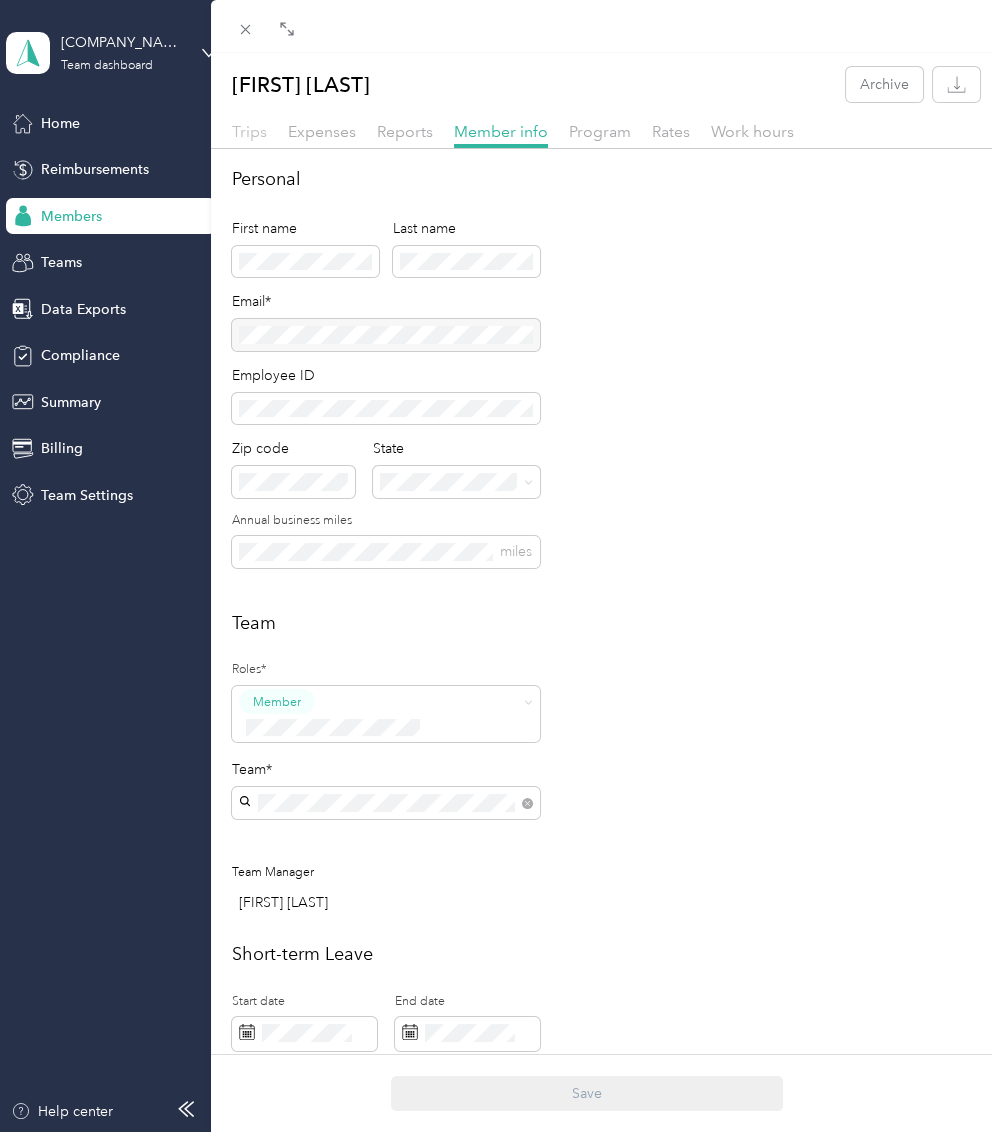 click on "Trips" at bounding box center (249, 131) 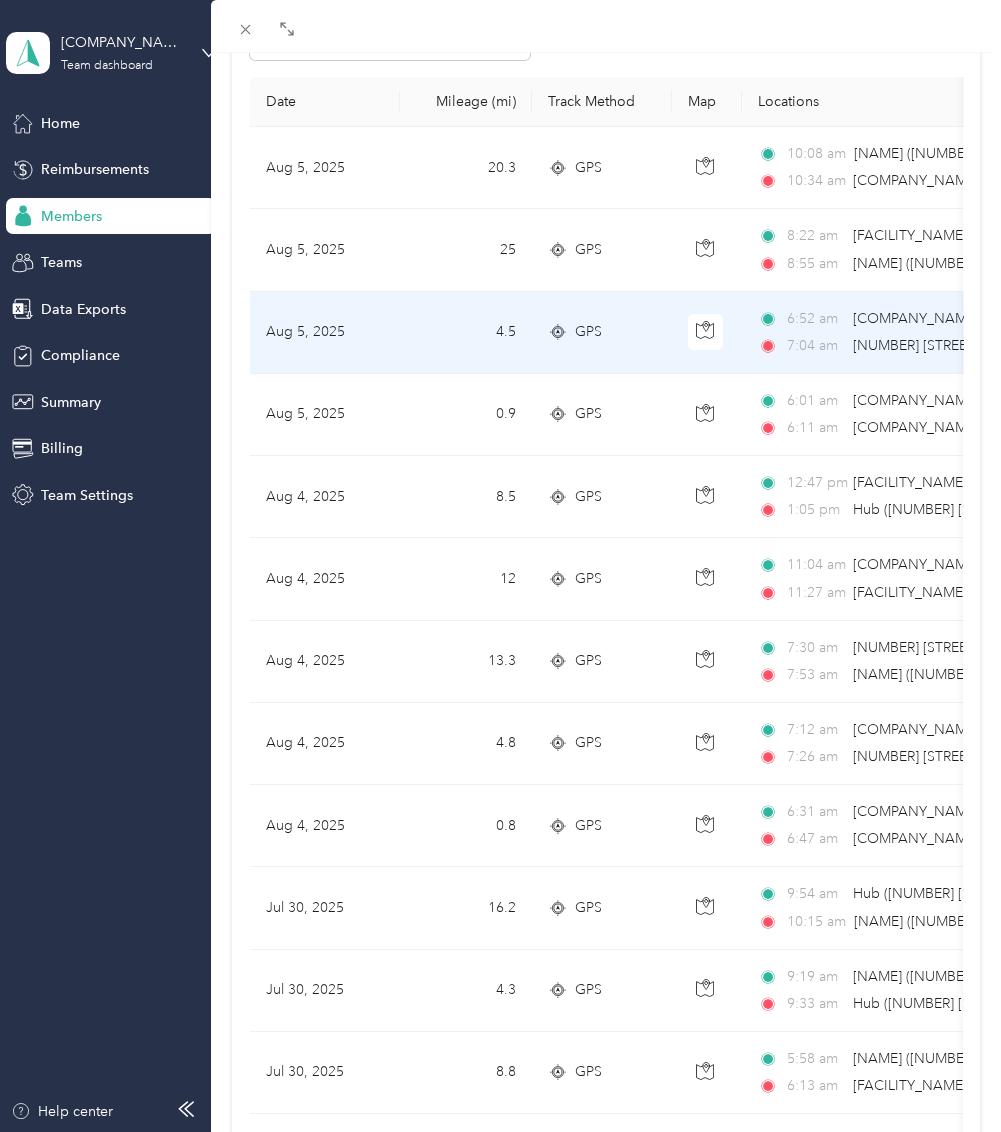 scroll, scrollTop: 0, scrollLeft: 0, axis: both 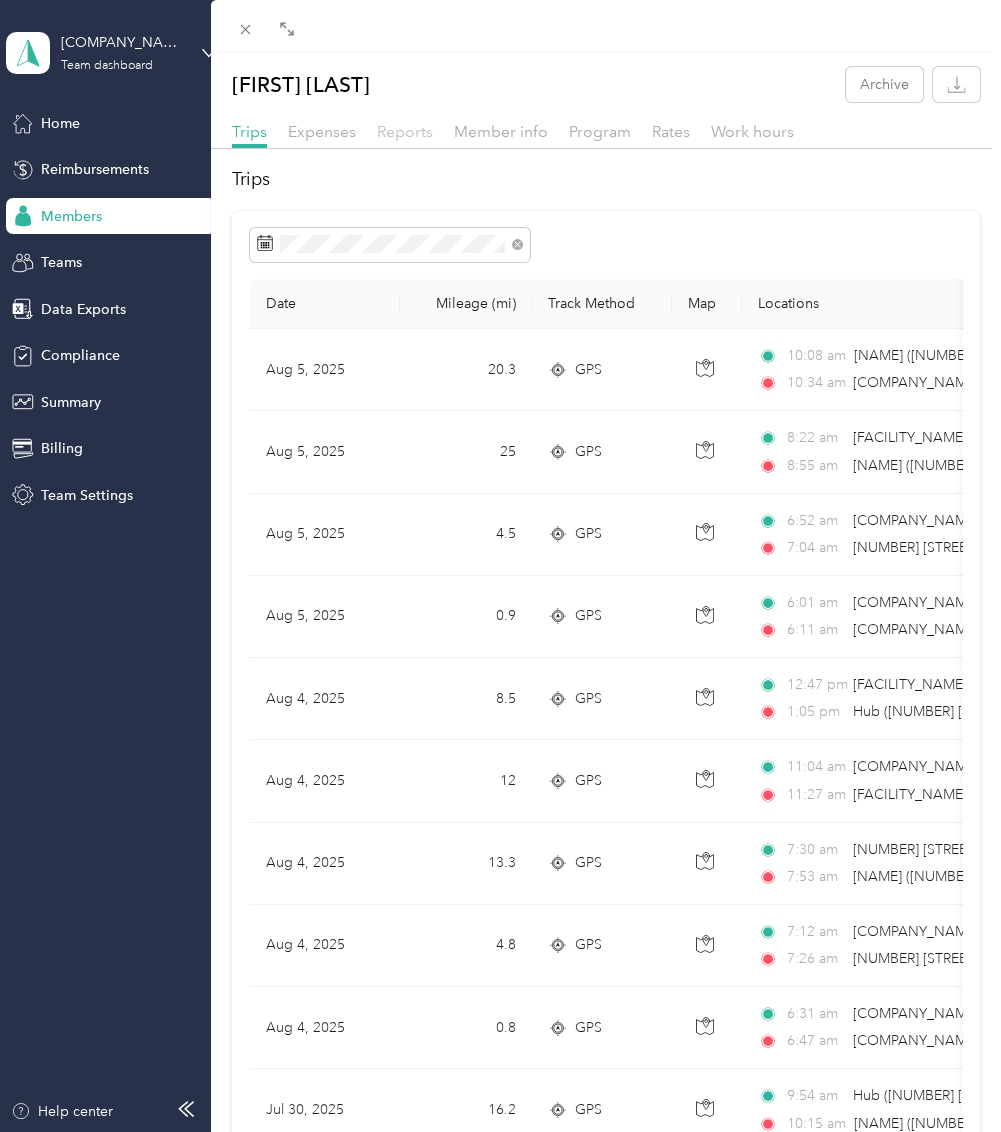 click on "Reports" at bounding box center (405, 131) 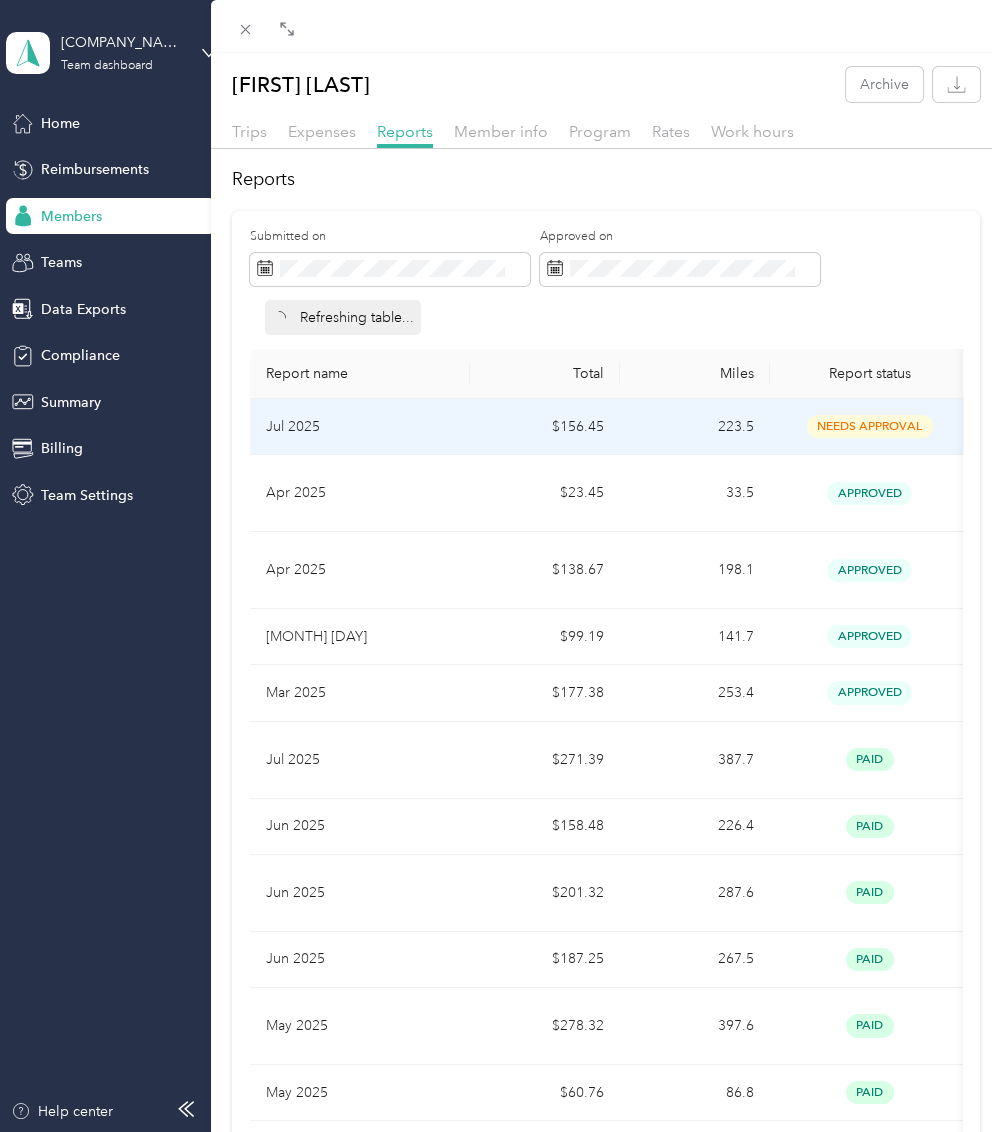 click on "$23.45" at bounding box center [545, 493] 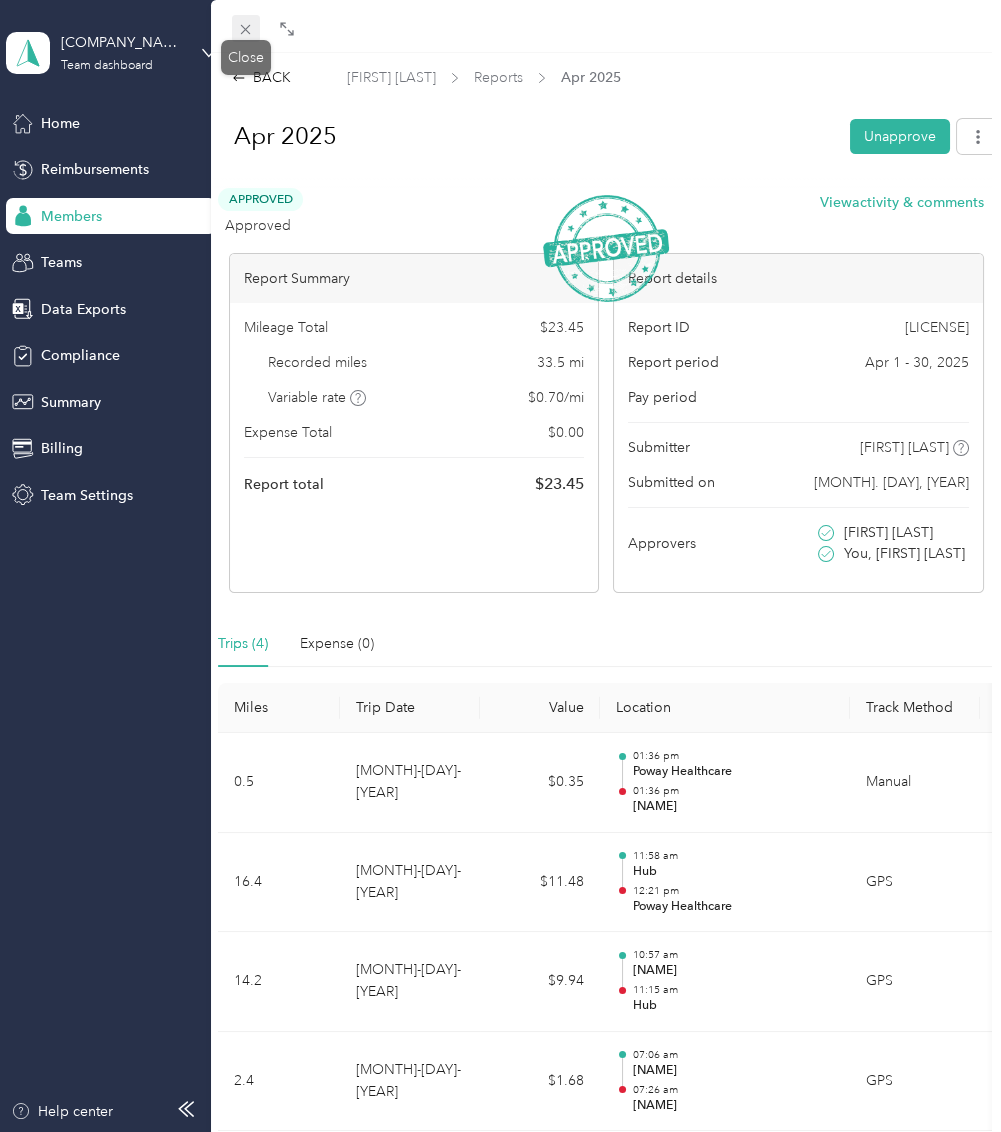 click 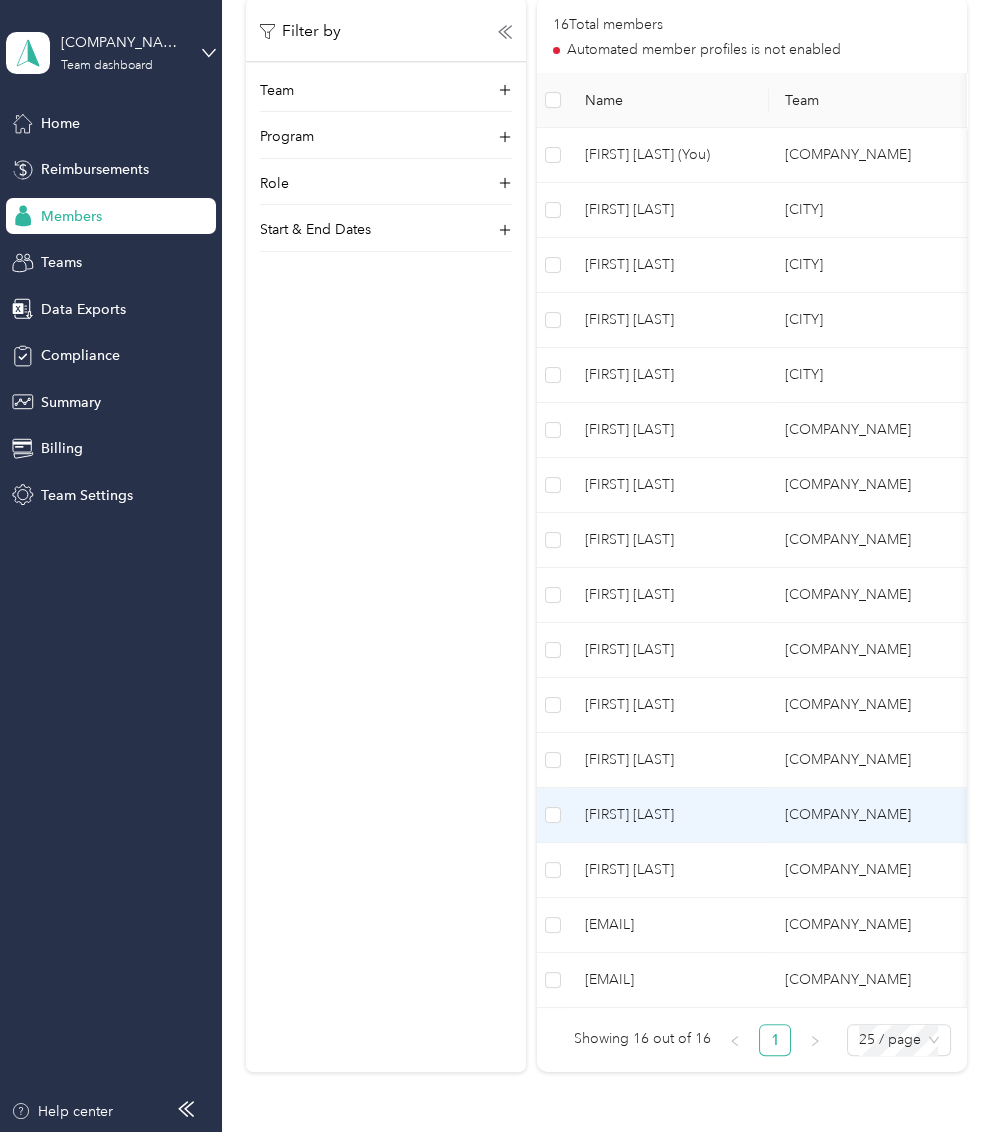 click on "[FIRST] [LAST]" at bounding box center (669, 815) 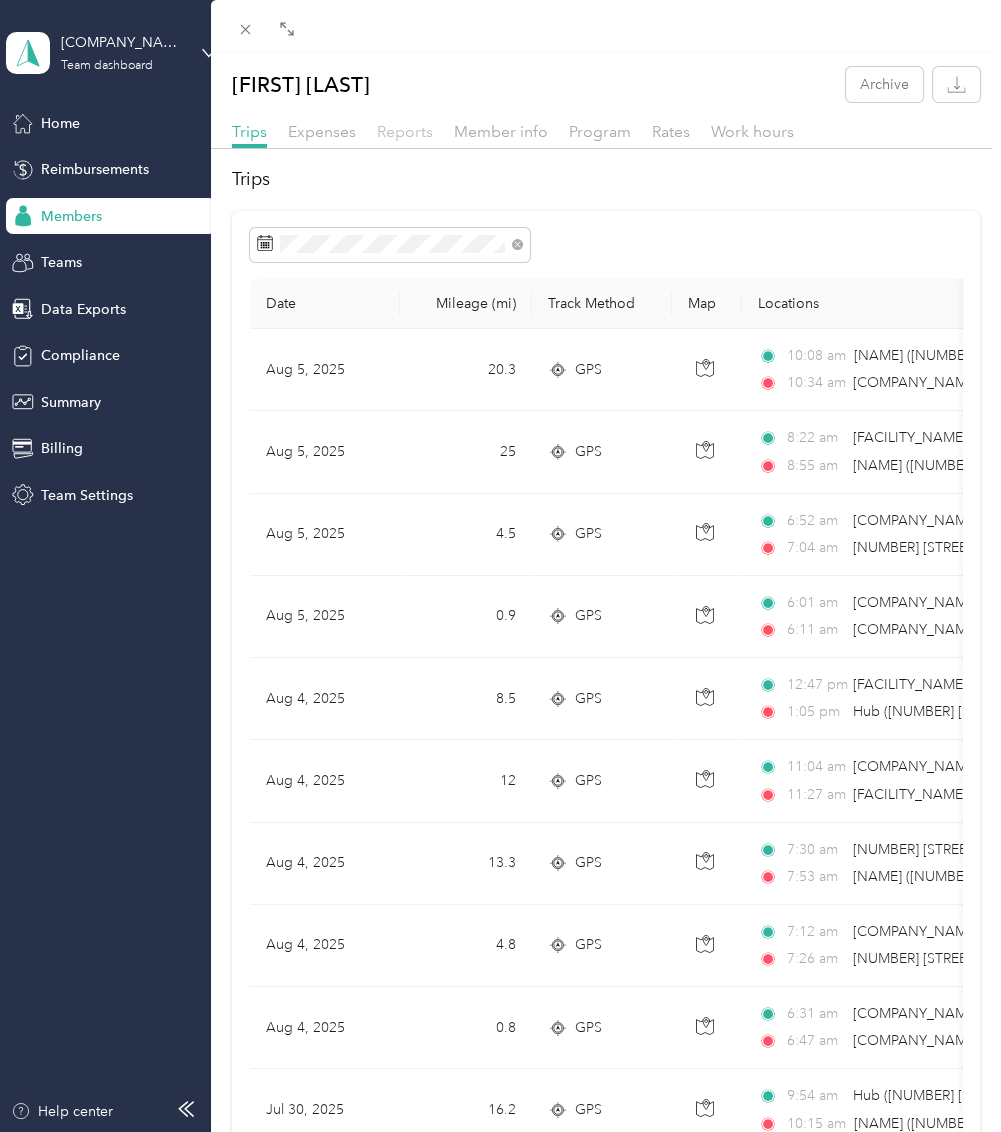 click on "Reports" at bounding box center (405, 131) 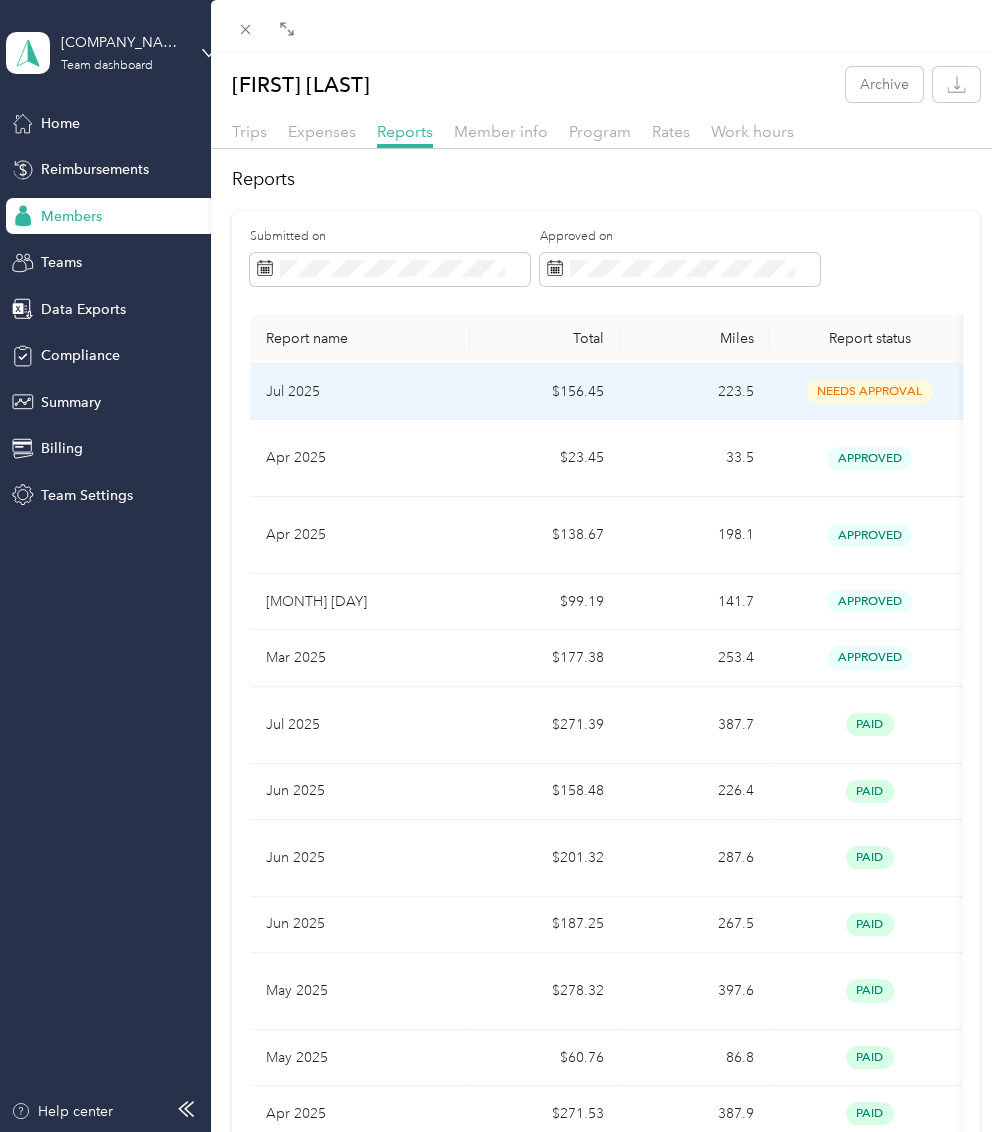 click on "$156.45" at bounding box center [545, 392] 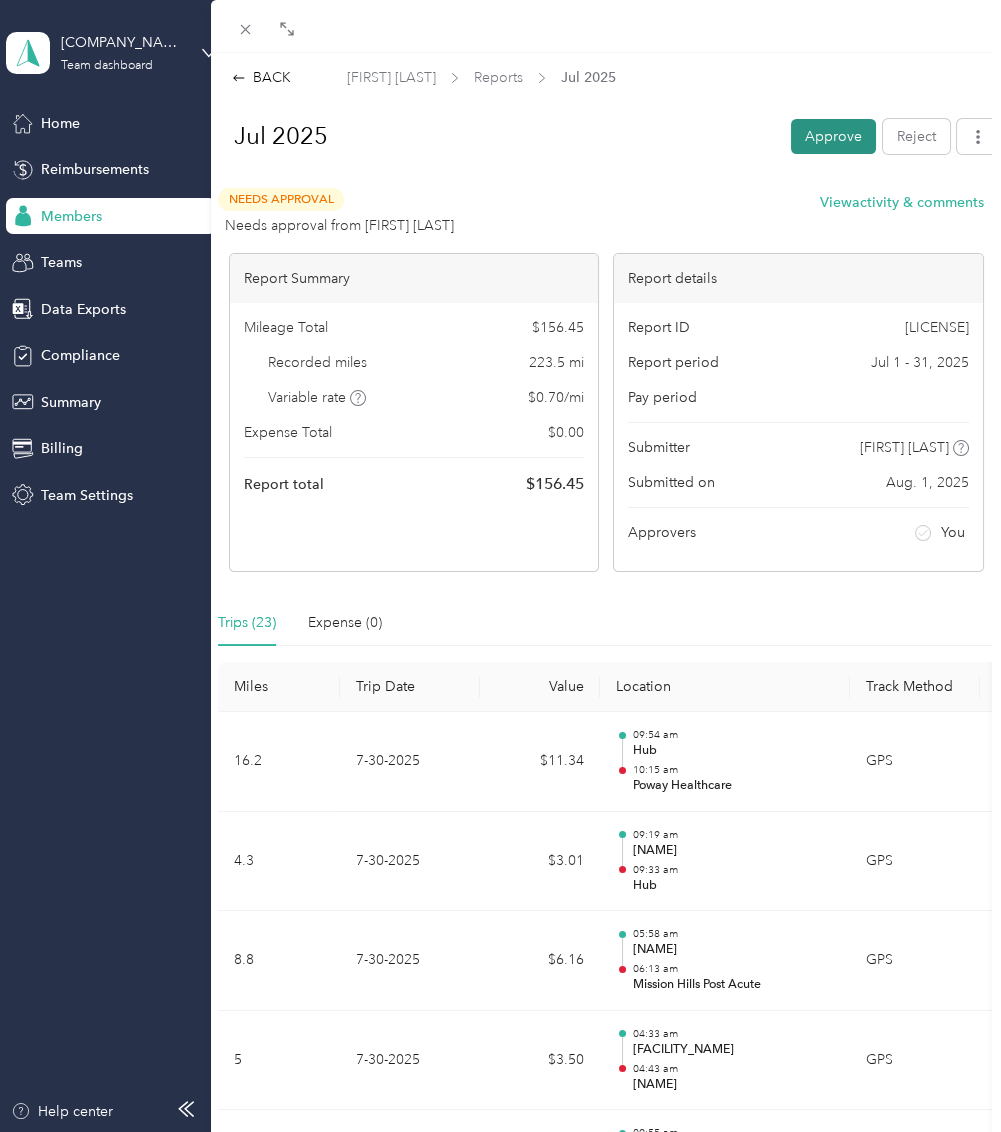 click on "Approve" at bounding box center [833, 136] 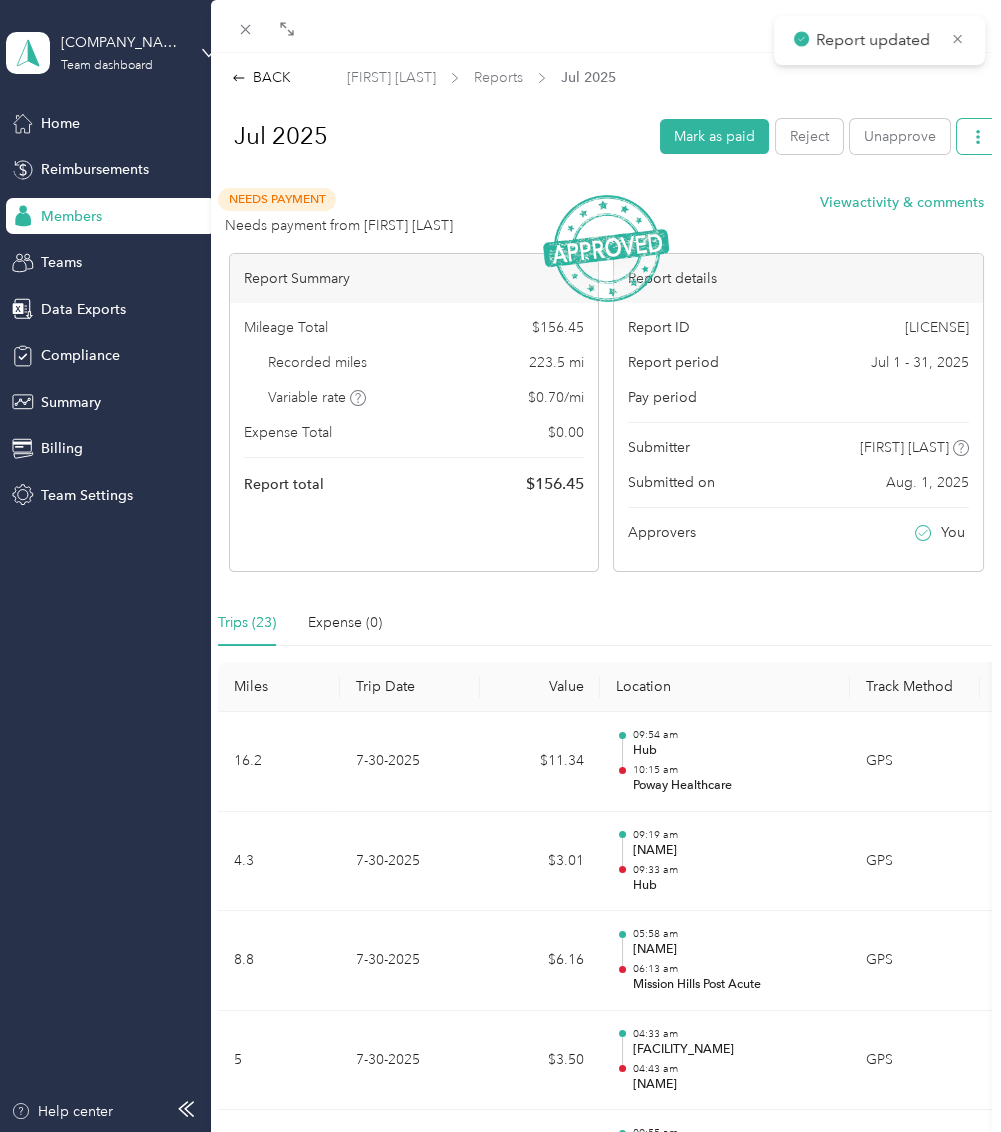 click 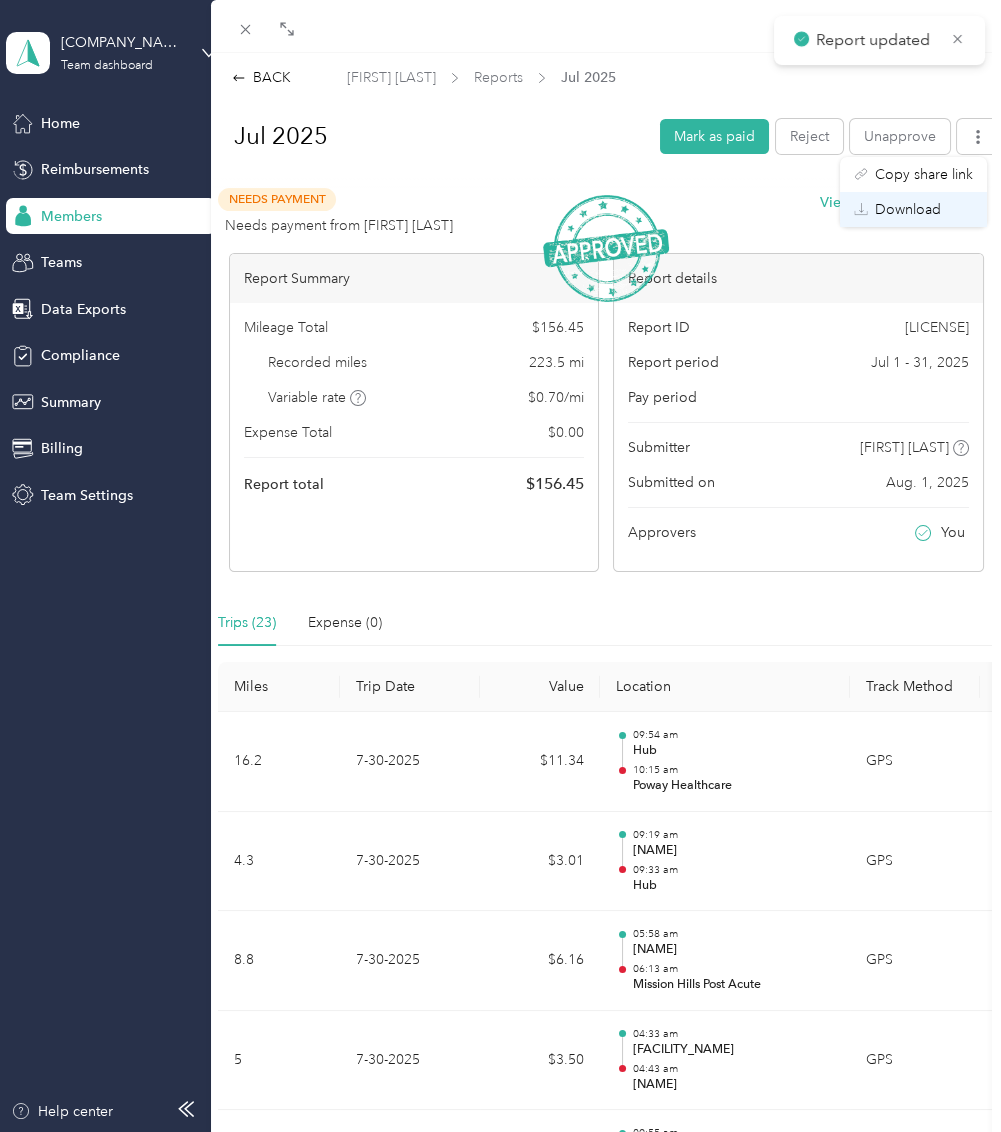 click on "Download" at bounding box center (908, 209) 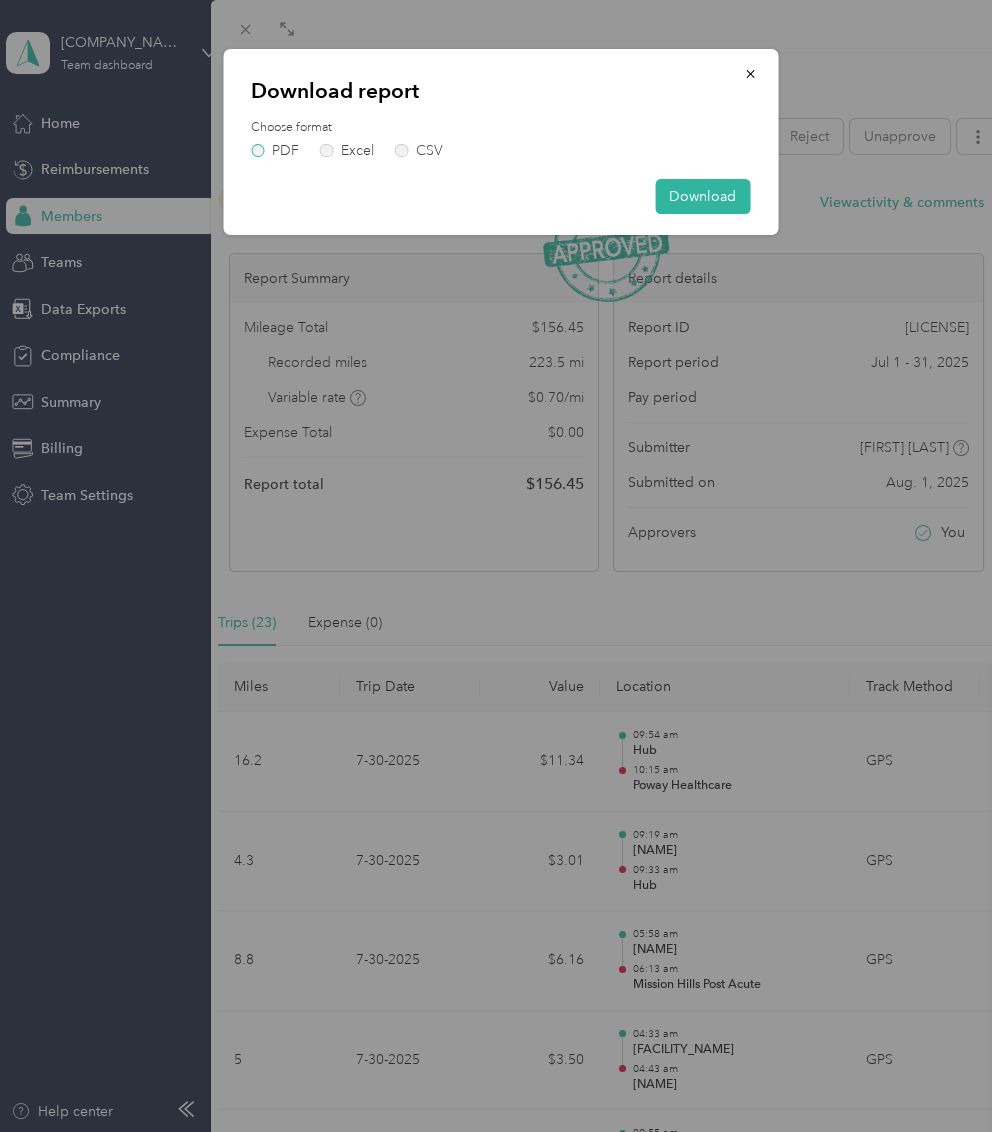 click on "PDF" at bounding box center (275, 151) 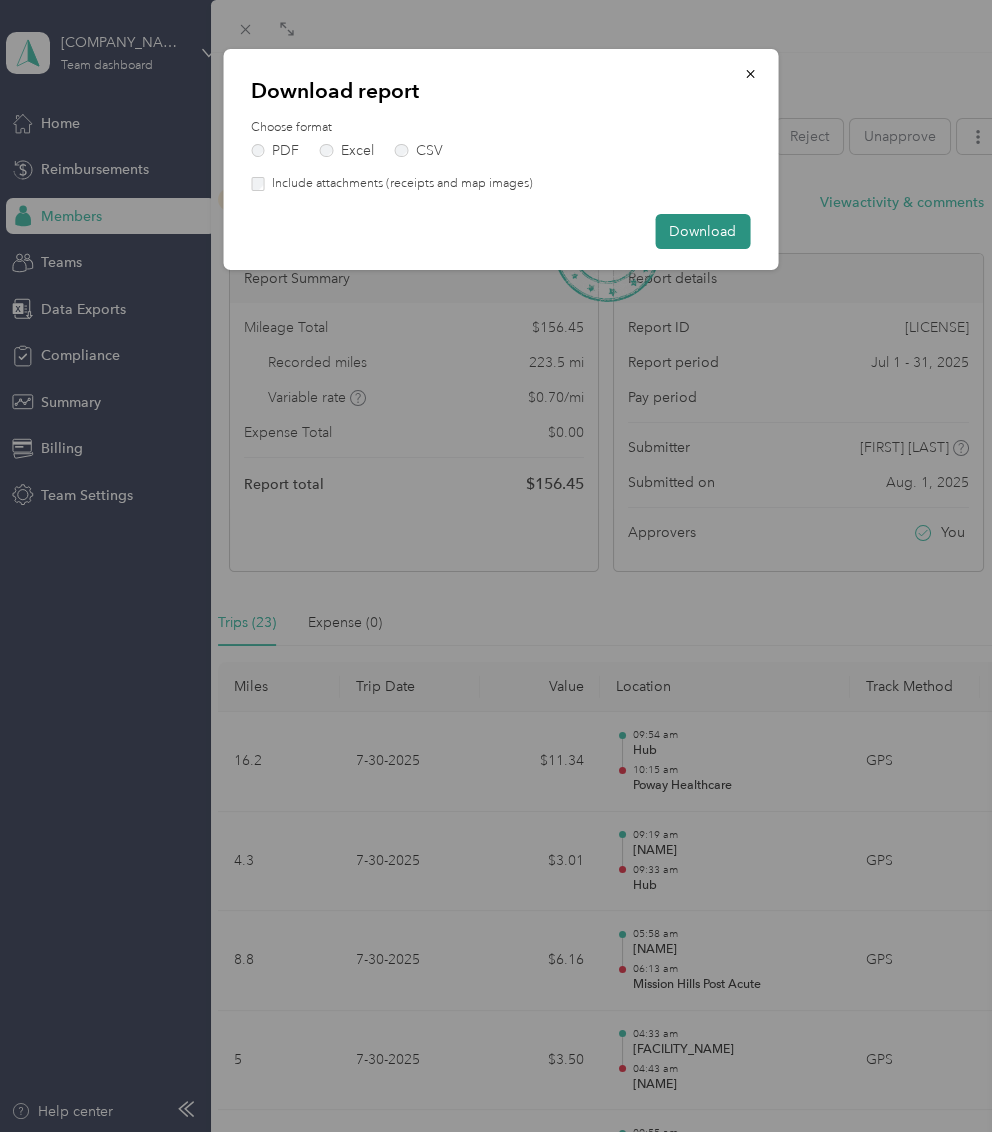 click on "Download" at bounding box center [702, 231] 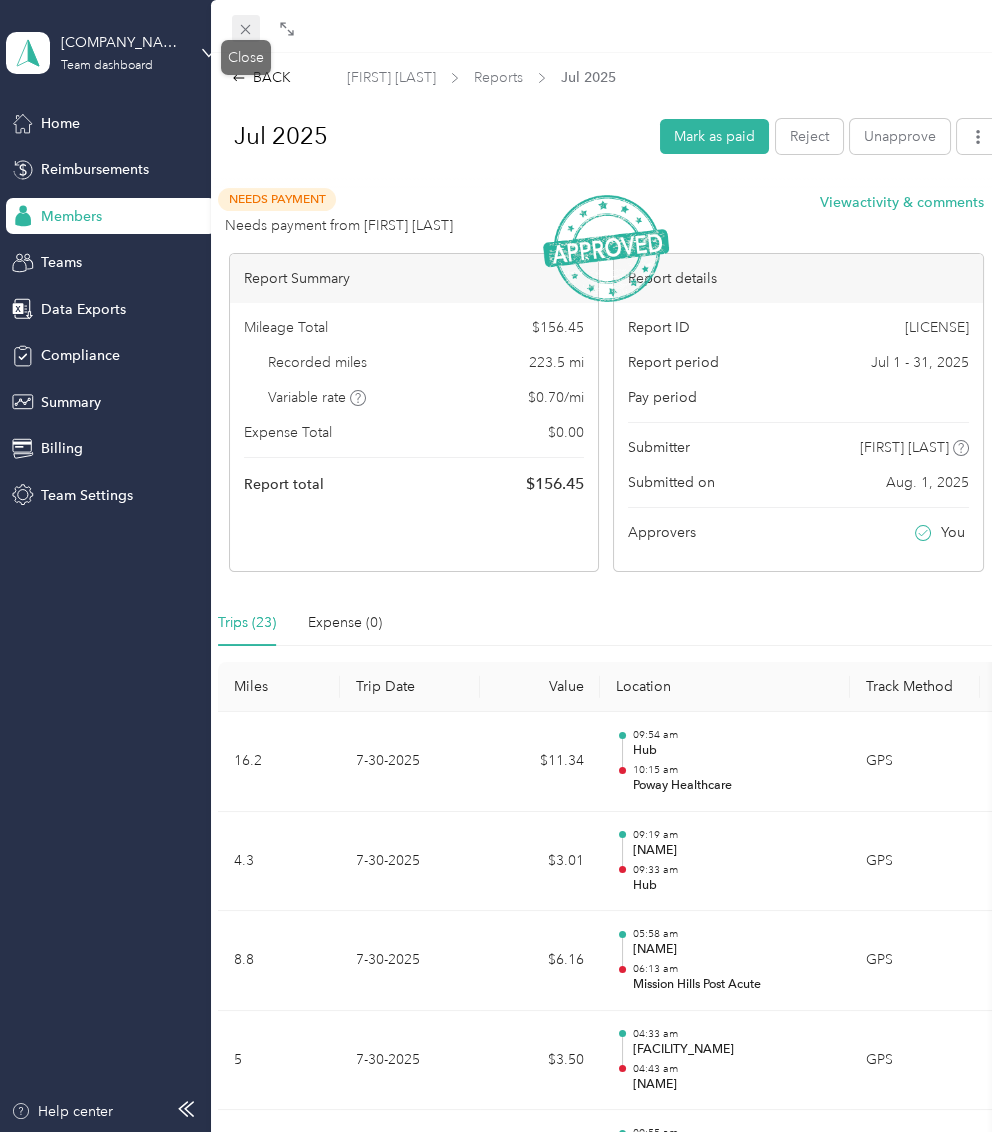 click at bounding box center (246, 29) 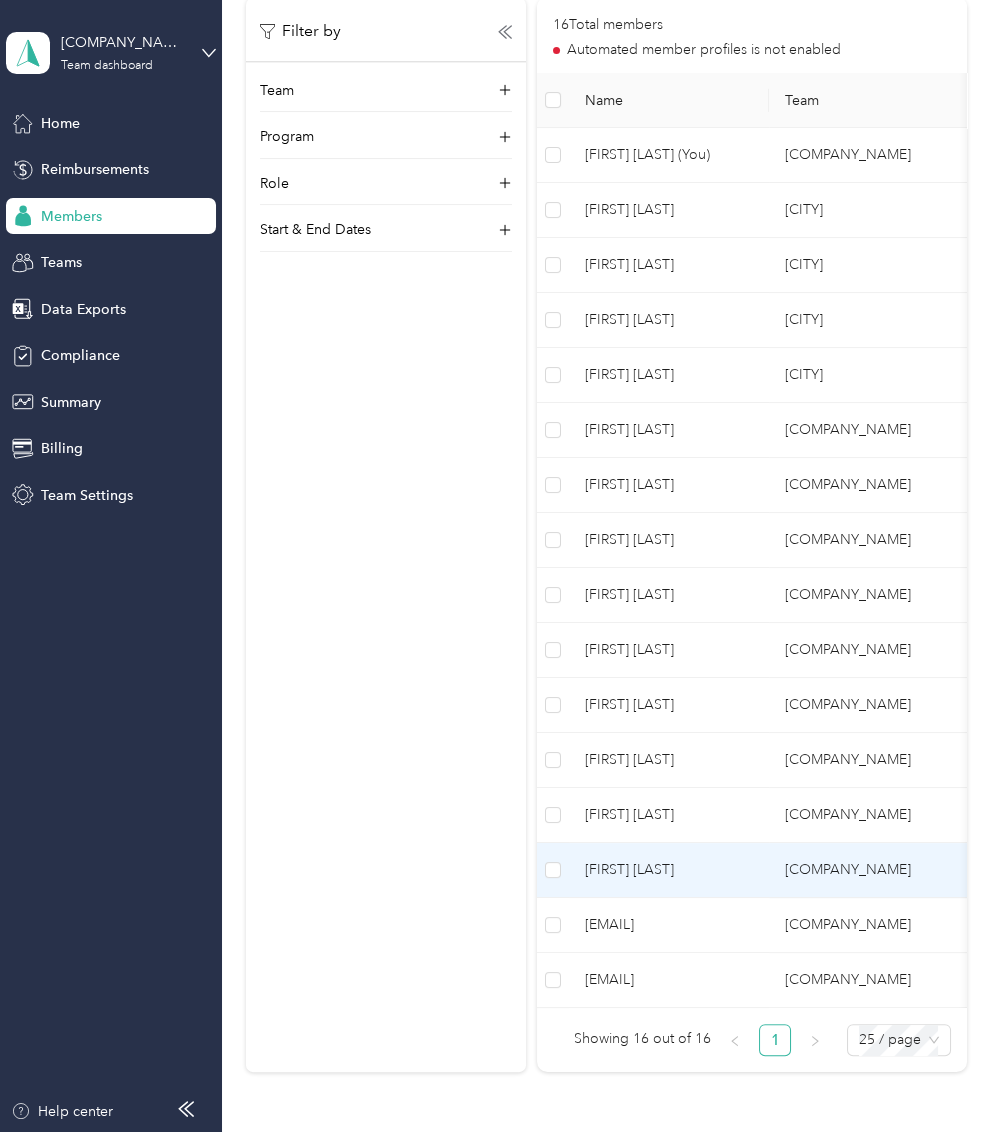 click on "[FIRST] [LAST]" at bounding box center [669, 870] 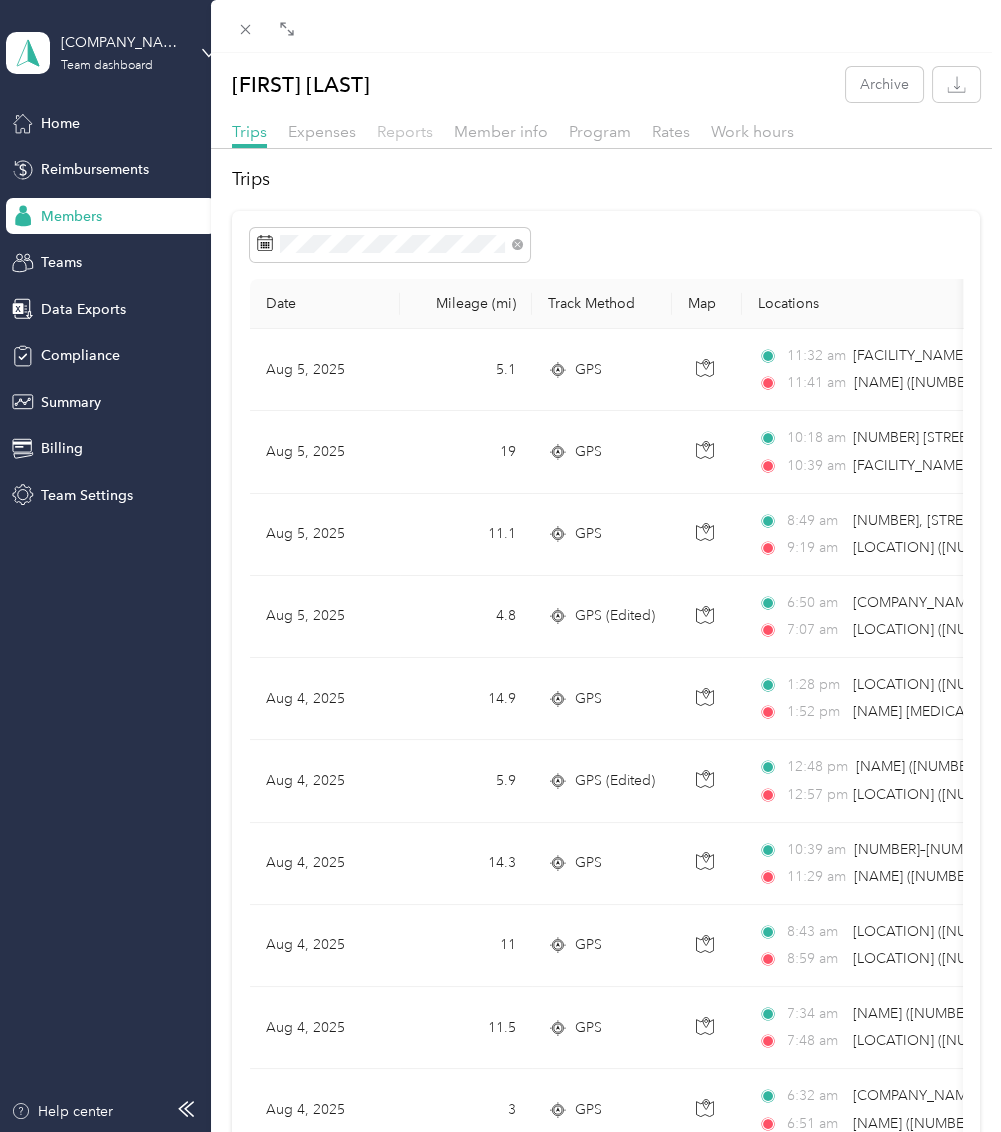 click on "Reports" at bounding box center [405, 131] 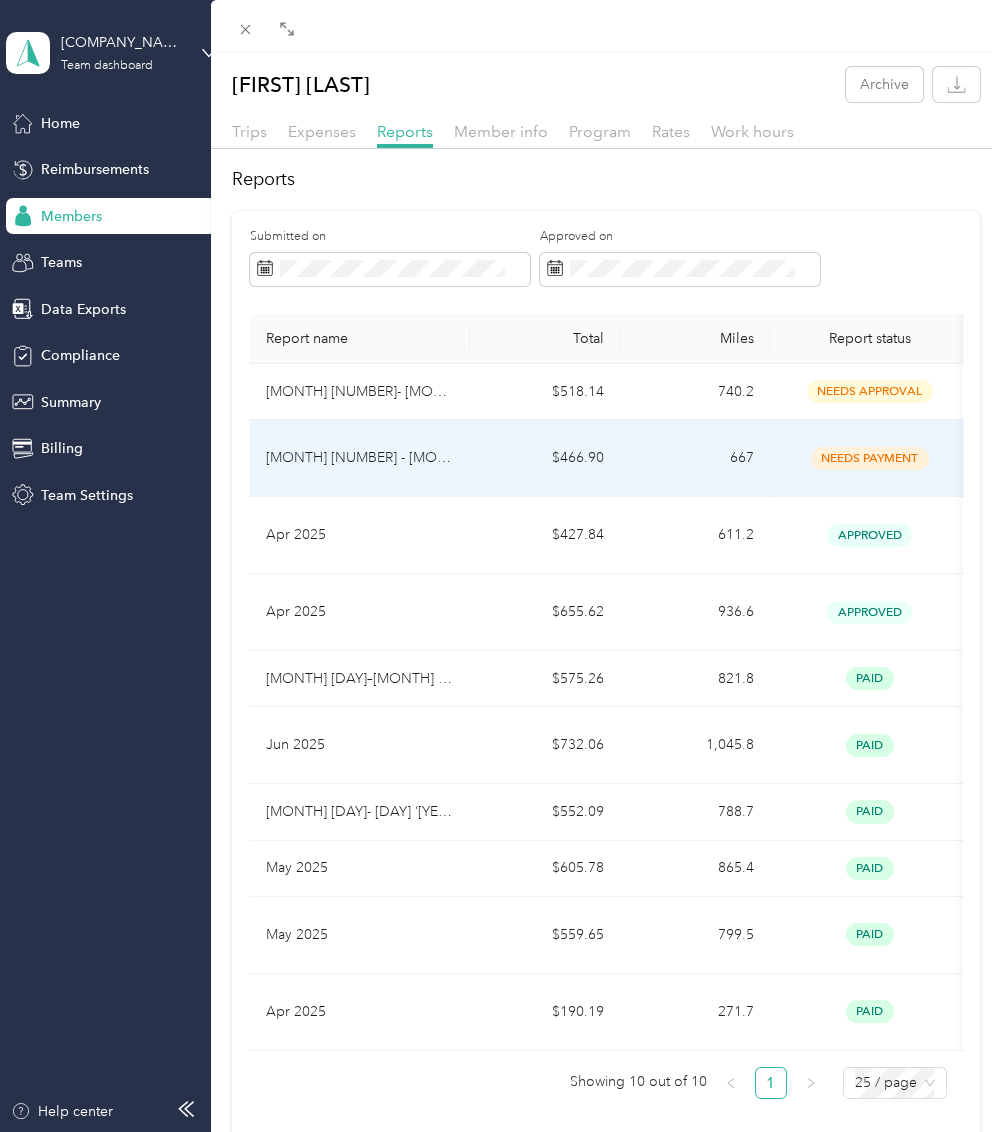 click on "$466.90" at bounding box center [545, 458] 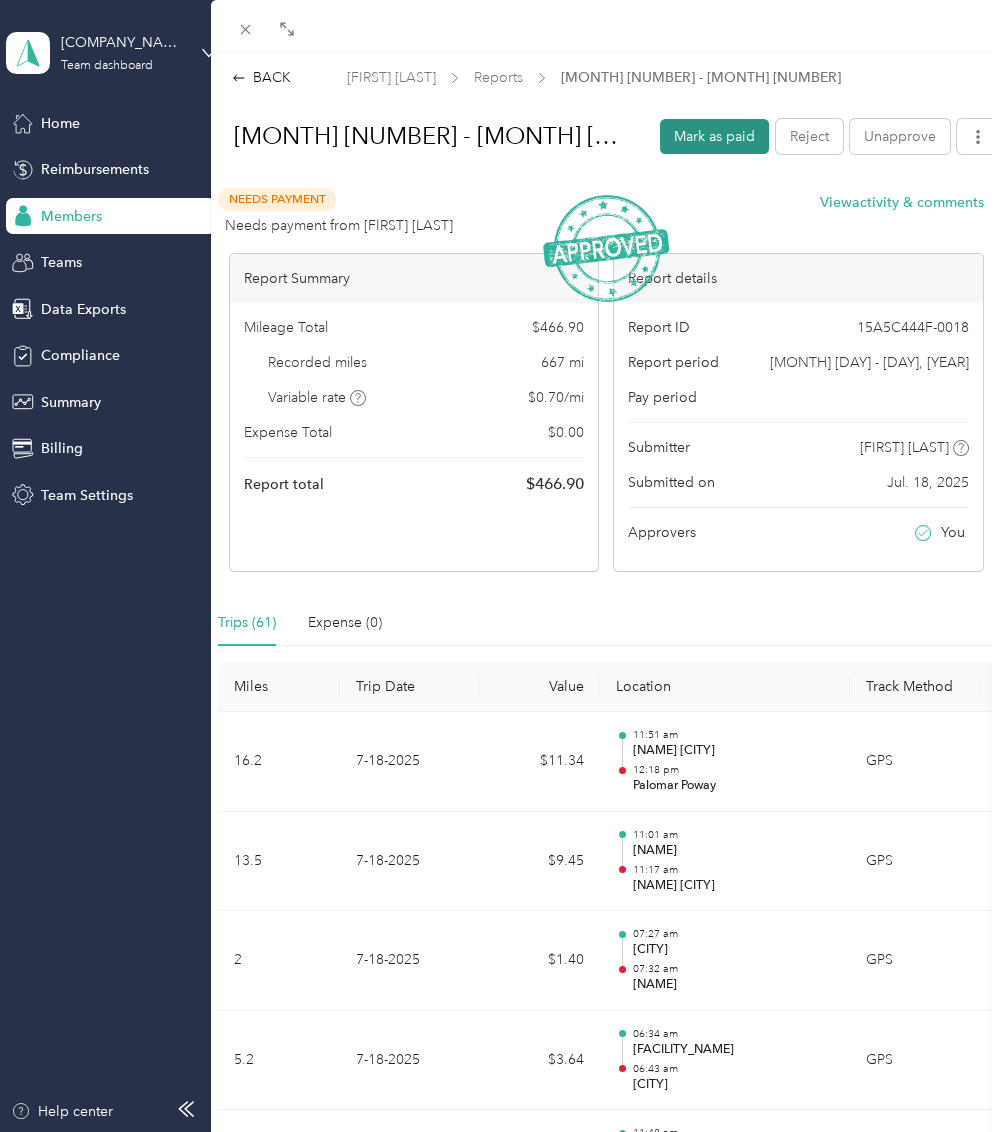 click on "Mark as paid" at bounding box center [714, 136] 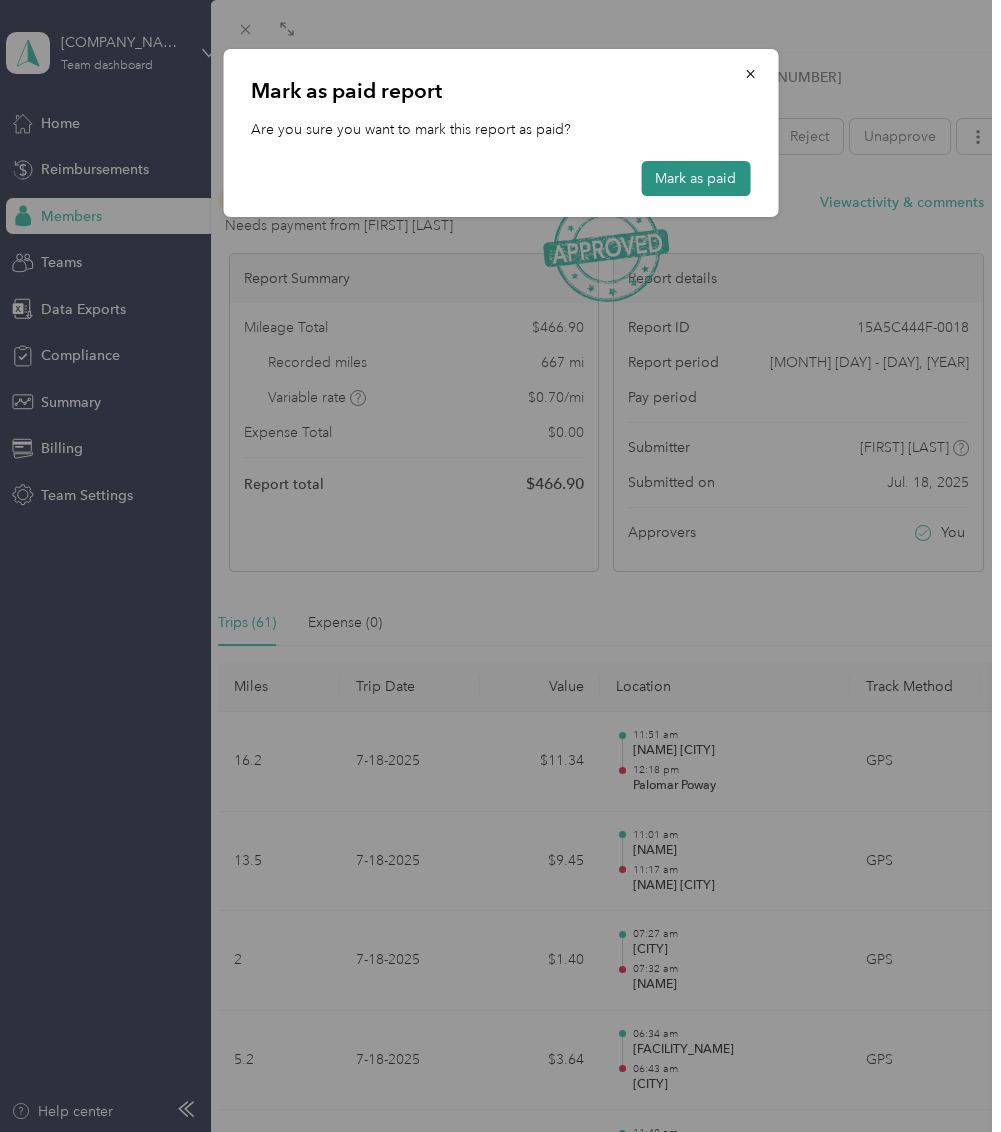 click on "Mark as paid" at bounding box center [695, 178] 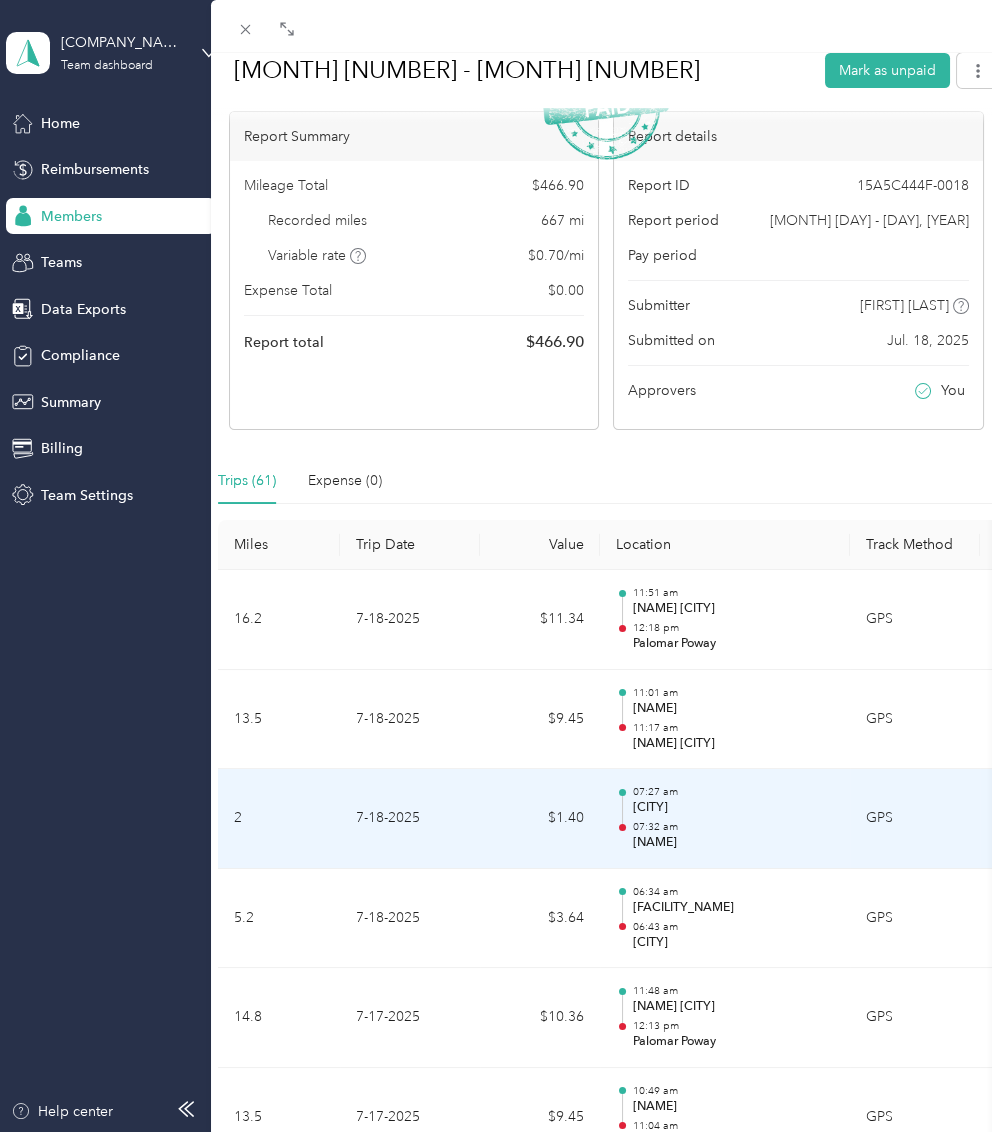 scroll, scrollTop: 0, scrollLeft: 0, axis: both 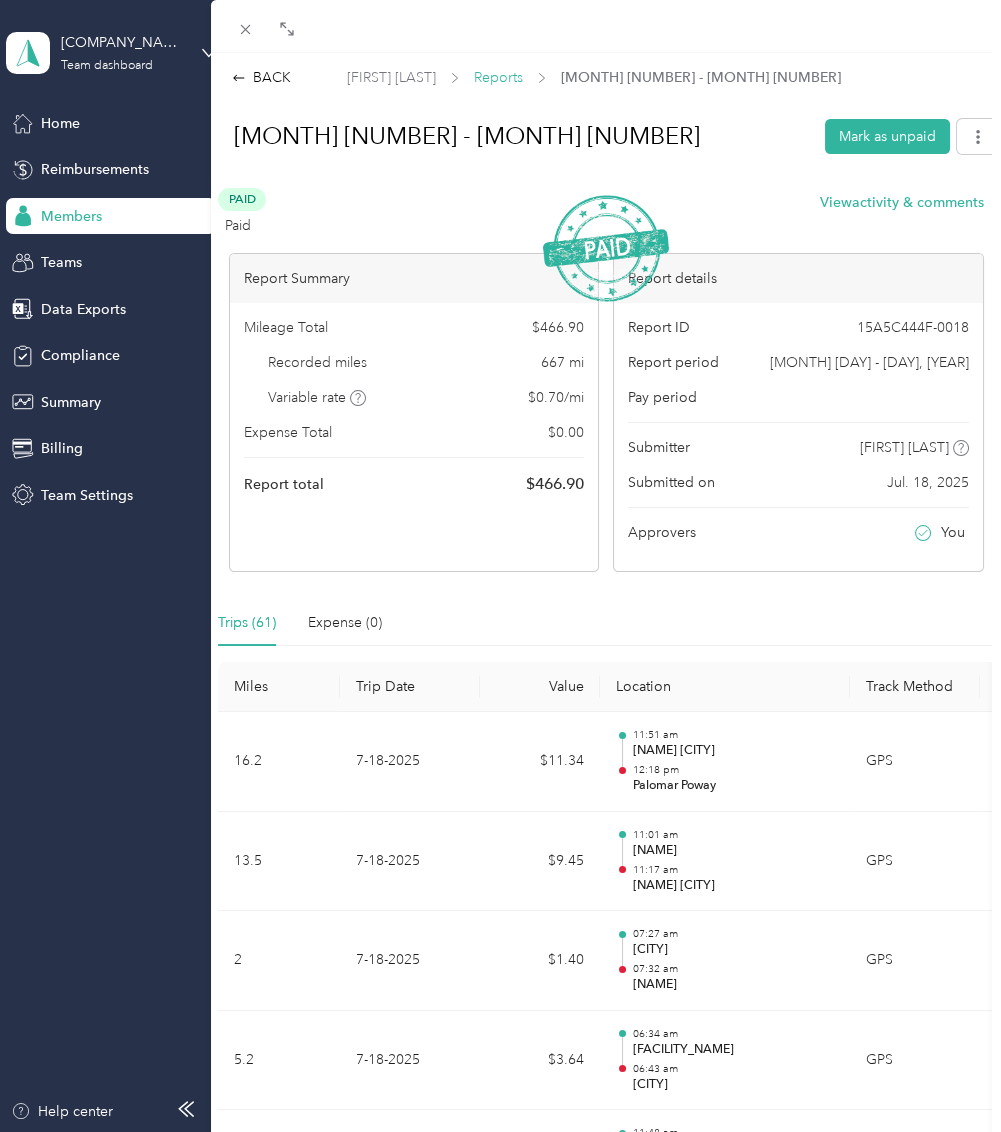 click on "Reports" at bounding box center [498, 77] 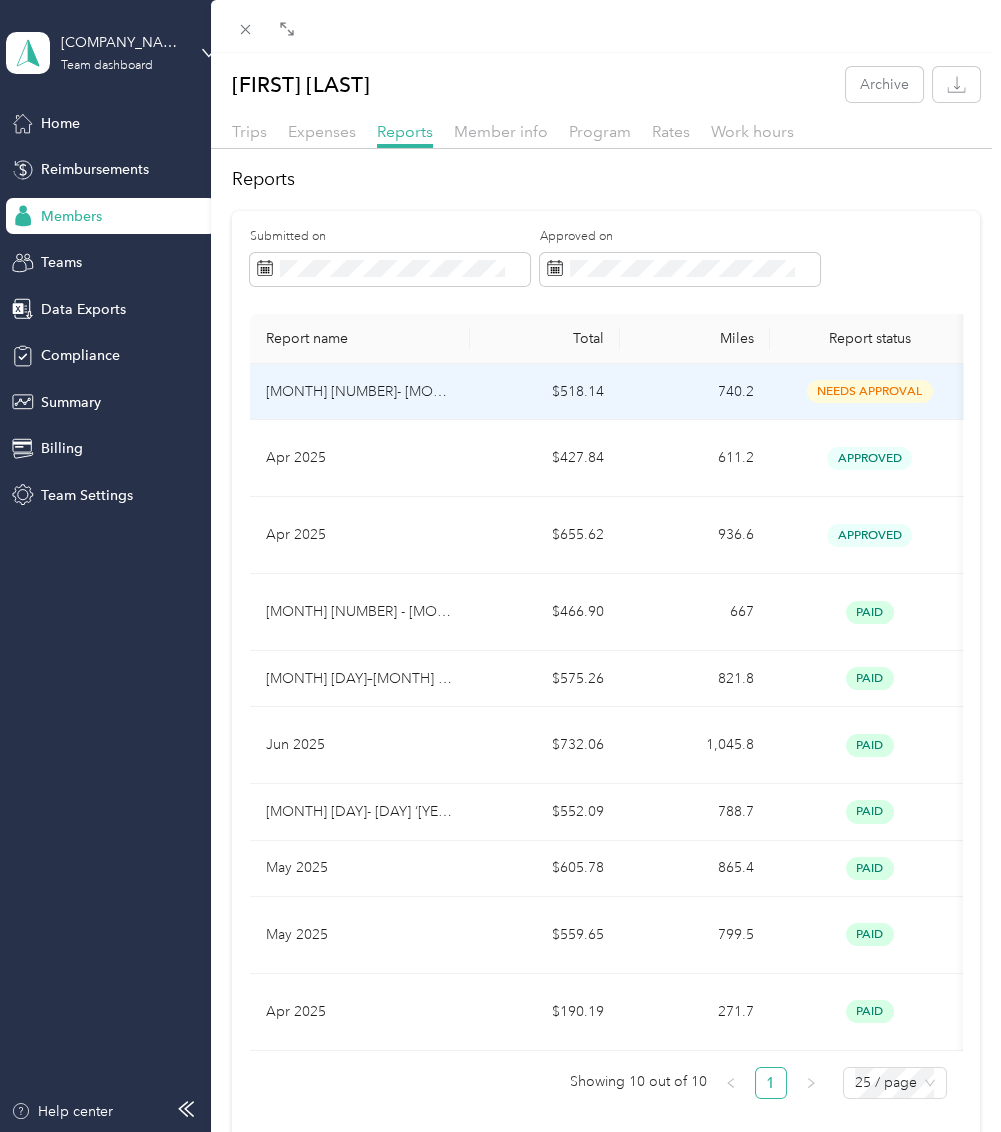 click on "[MONTH] [NUMBER]- [MONTH] [ORDINAL]" at bounding box center (360, 392) 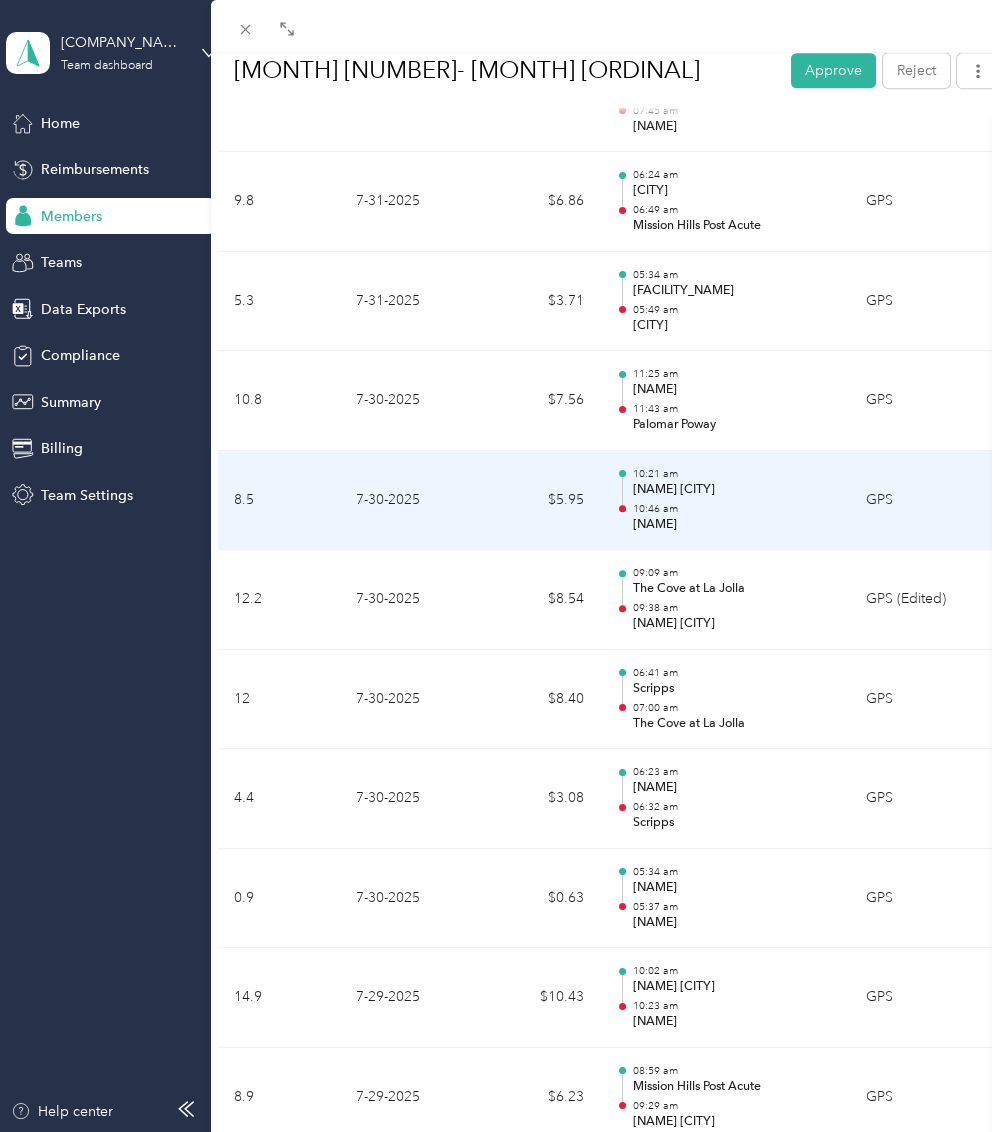 scroll, scrollTop: 1570, scrollLeft: 0, axis: vertical 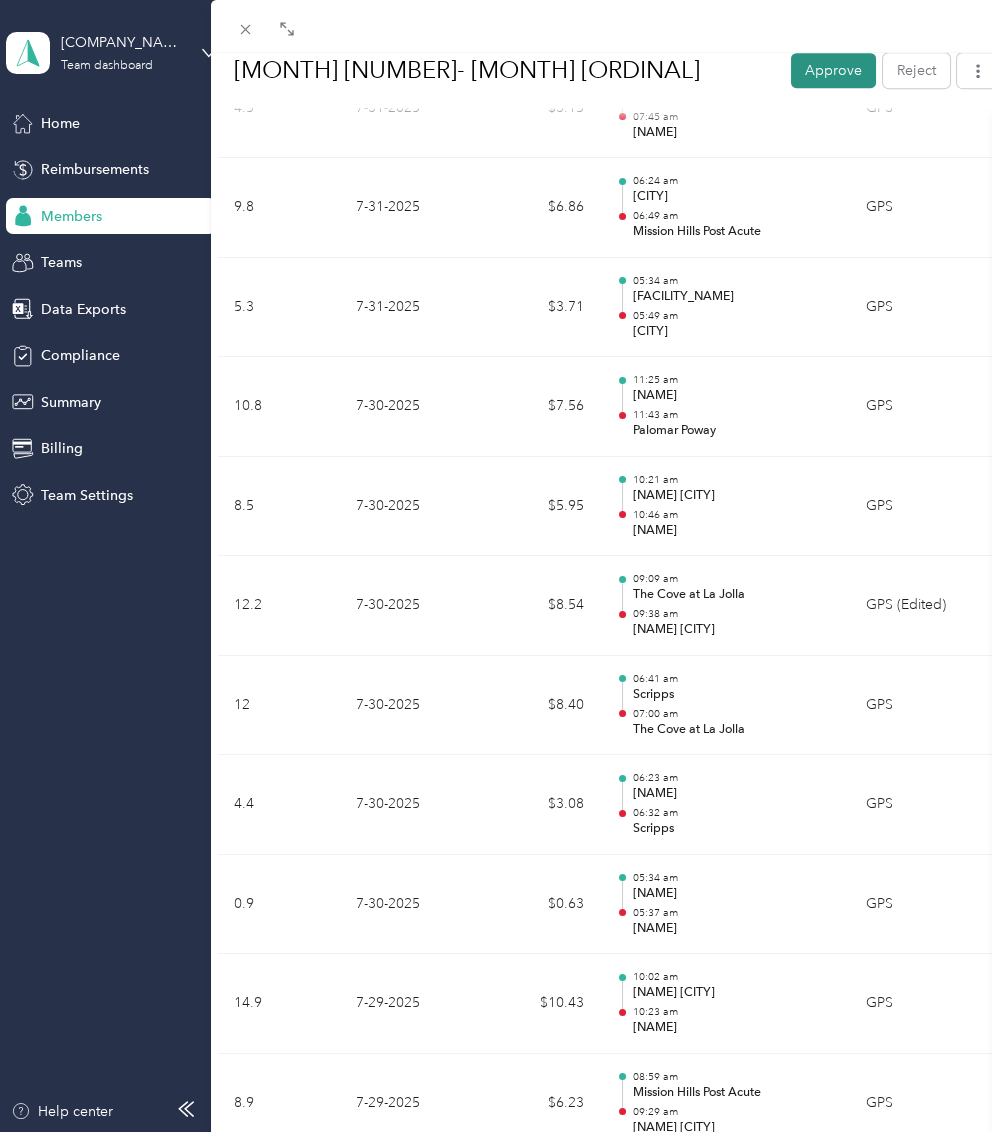 click on "Approve" at bounding box center [833, 70] 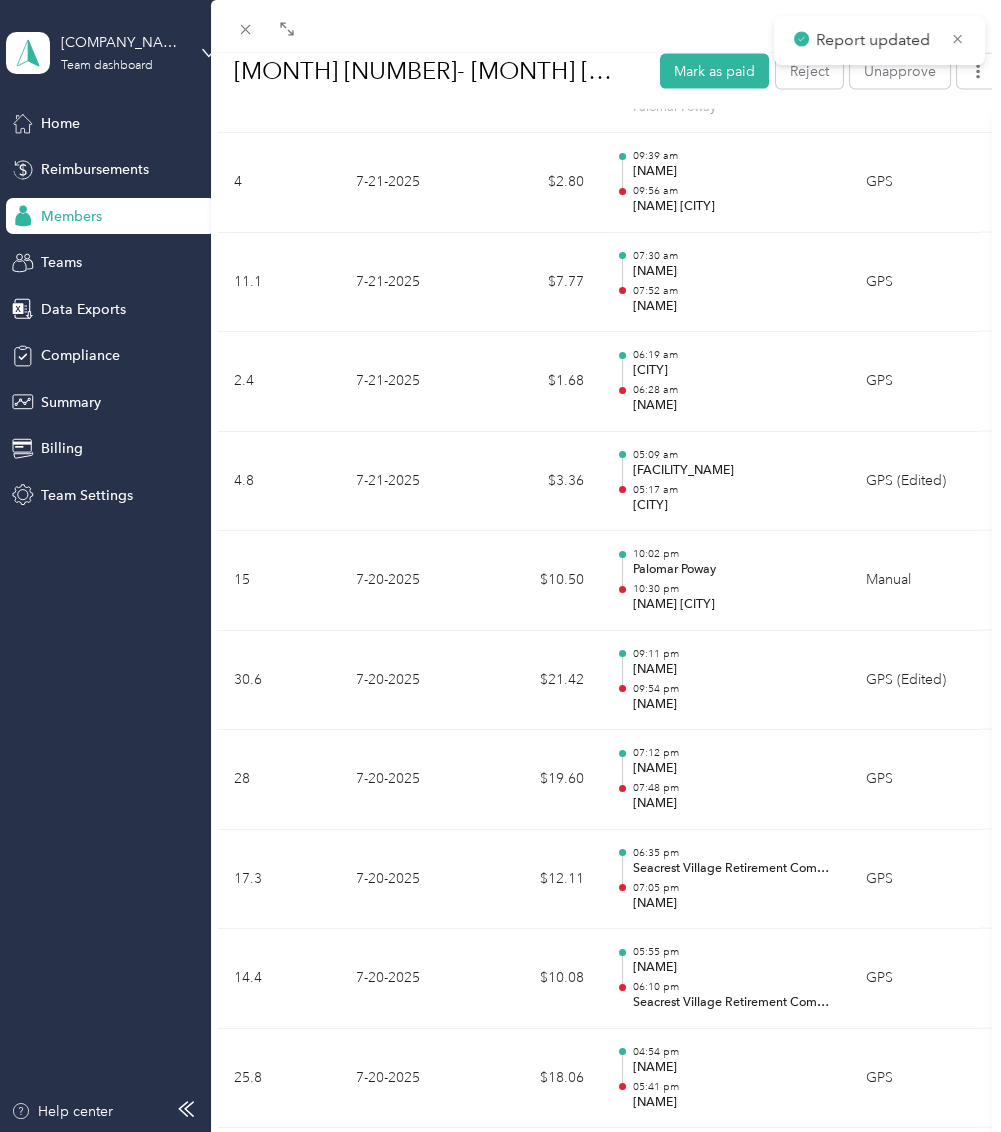 scroll, scrollTop: 6885, scrollLeft: 0, axis: vertical 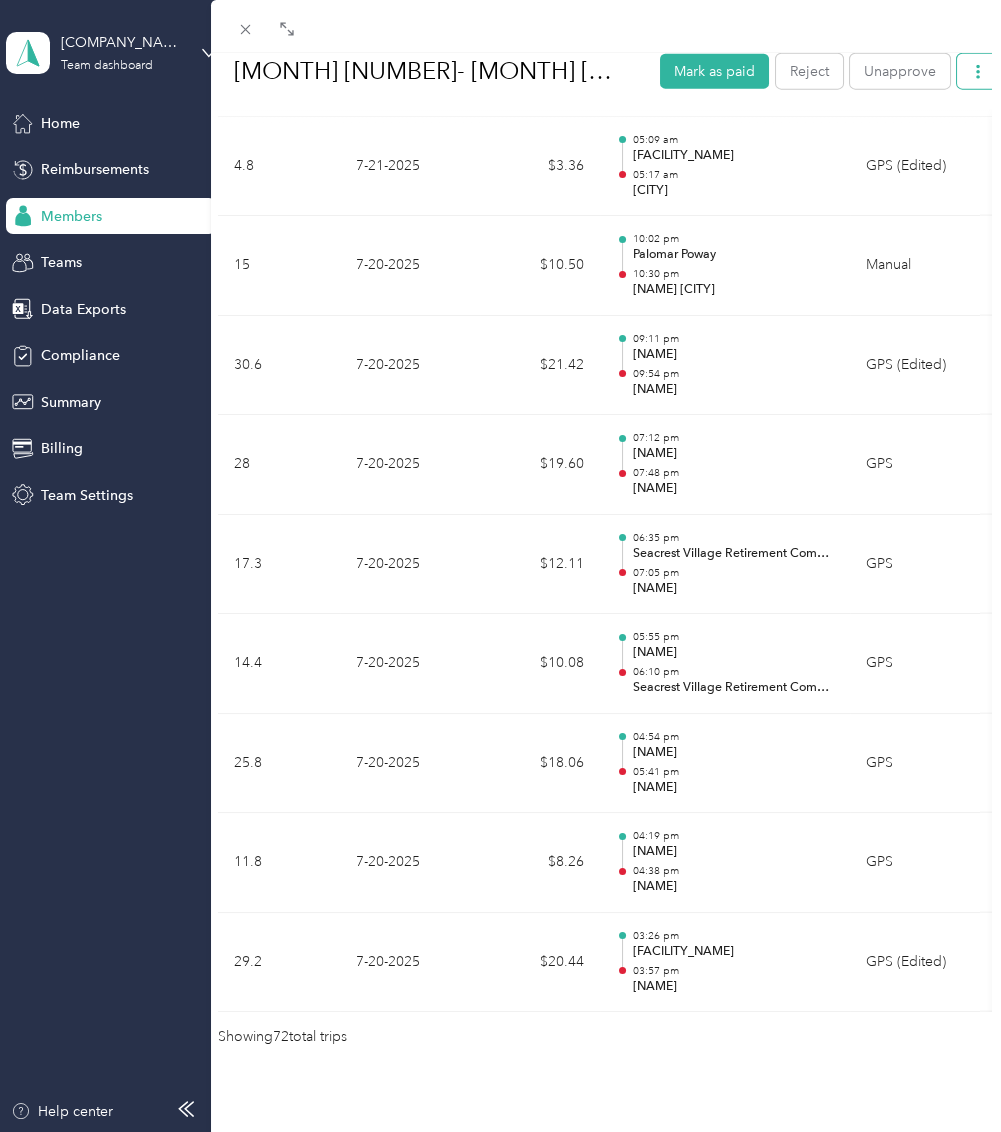 click at bounding box center (978, 70) 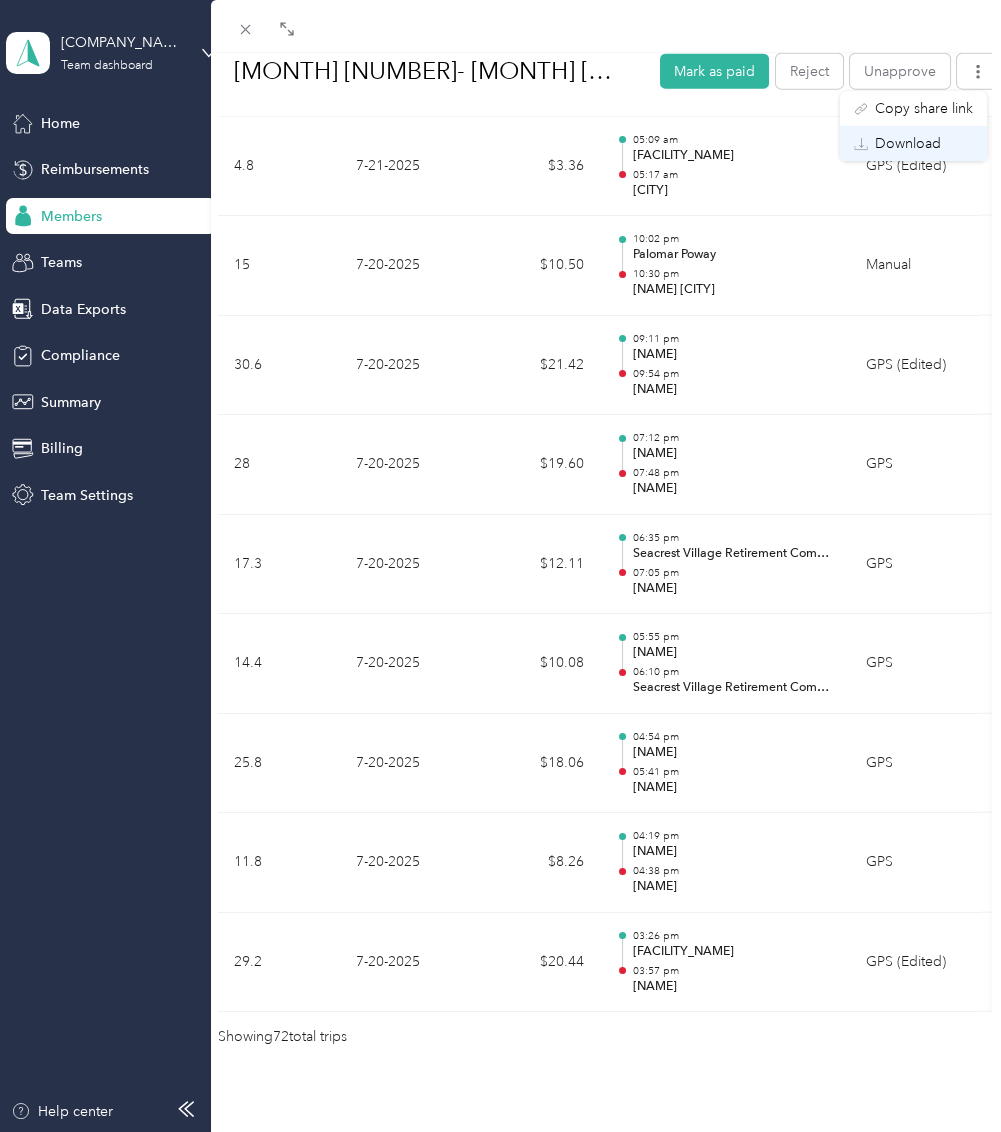 click on "Download" at bounding box center [908, 143] 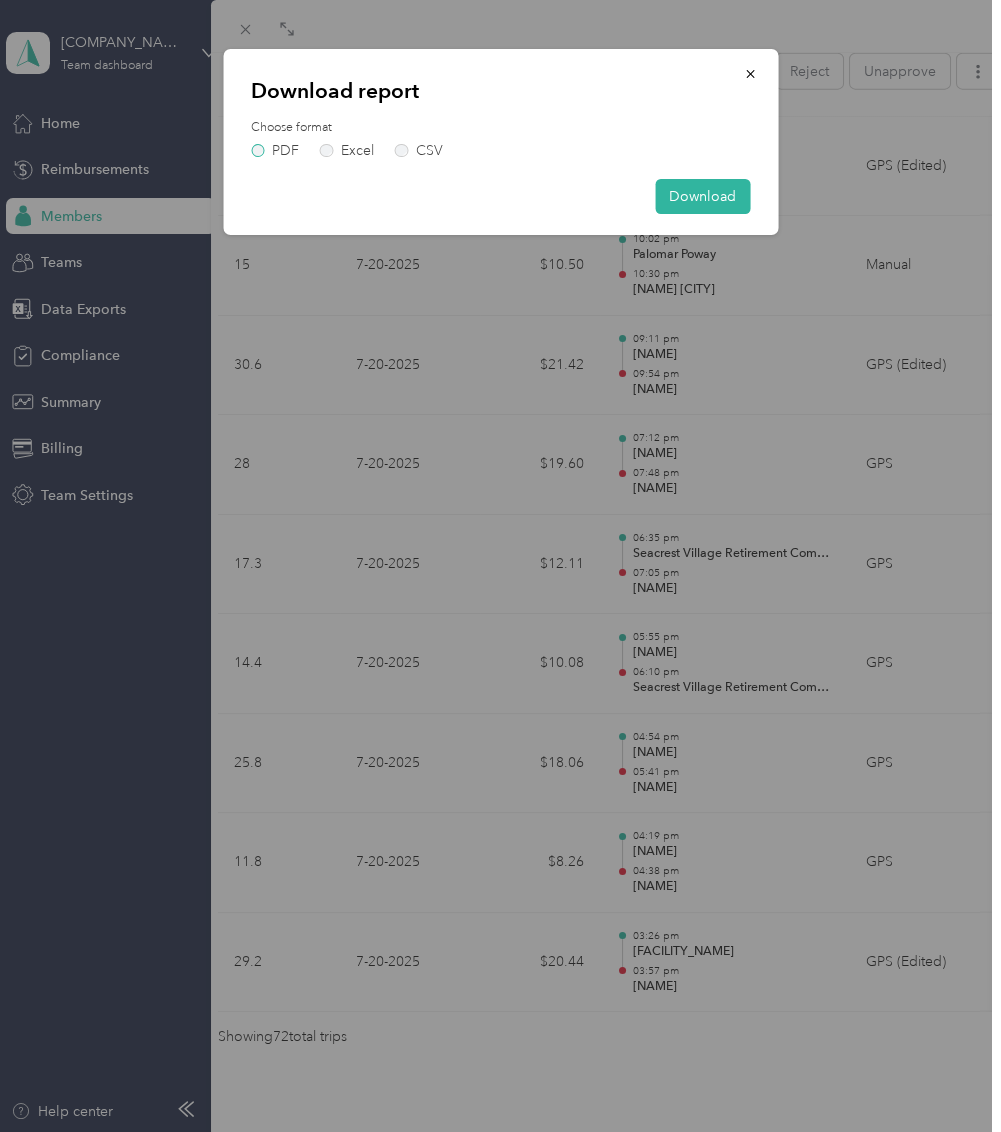 click on "PDF" at bounding box center [275, 151] 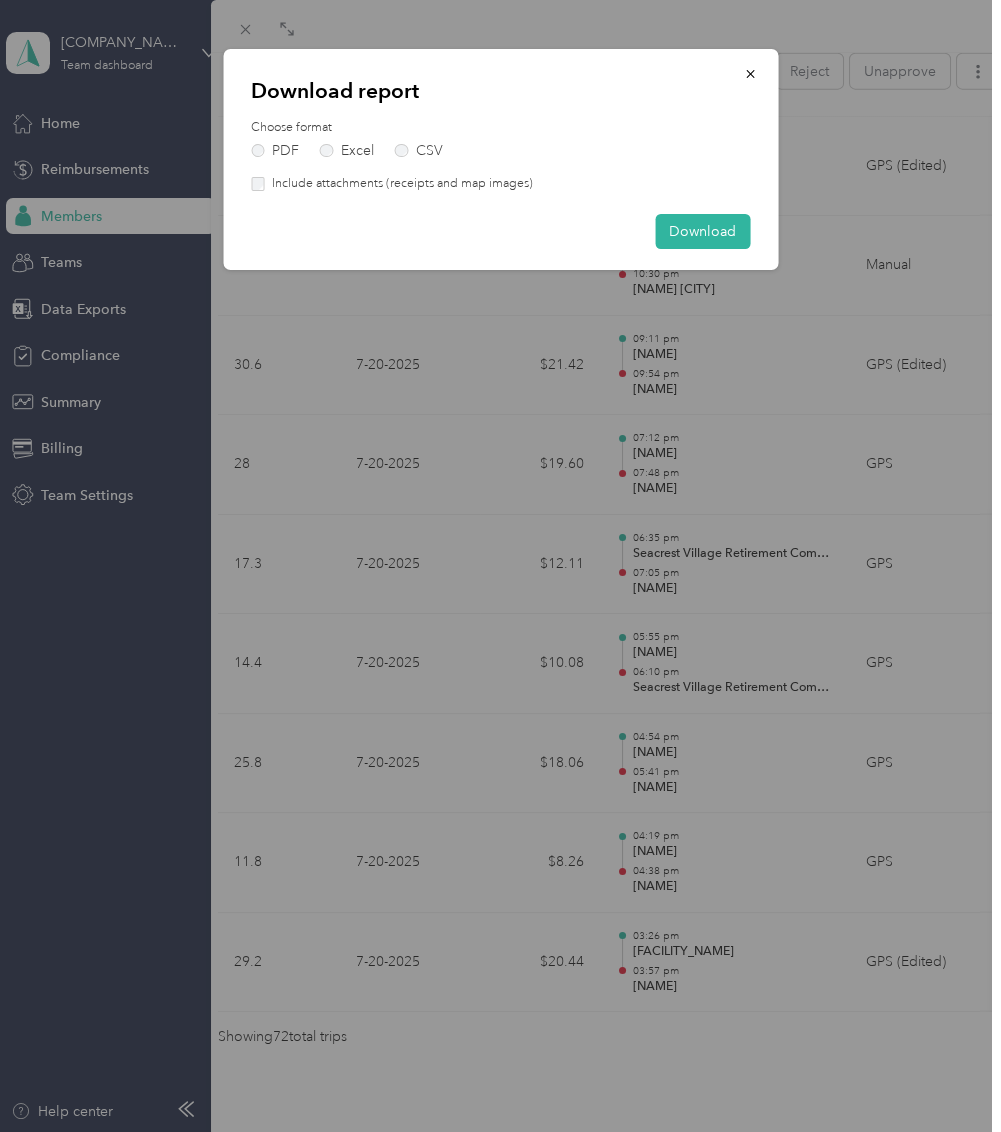 click on "Include attachments (receipts and map images)" at bounding box center (399, 184) 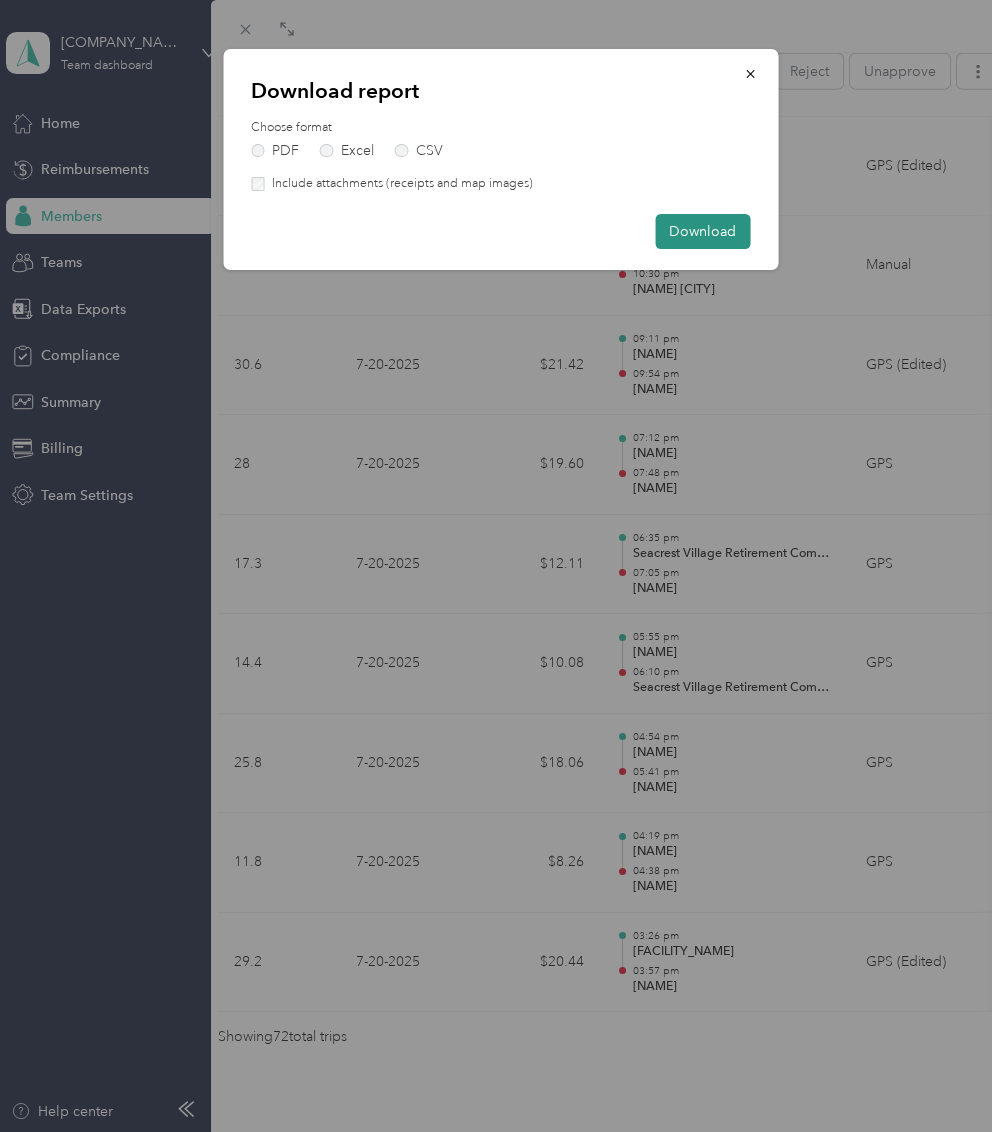 click on "Download" at bounding box center [702, 231] 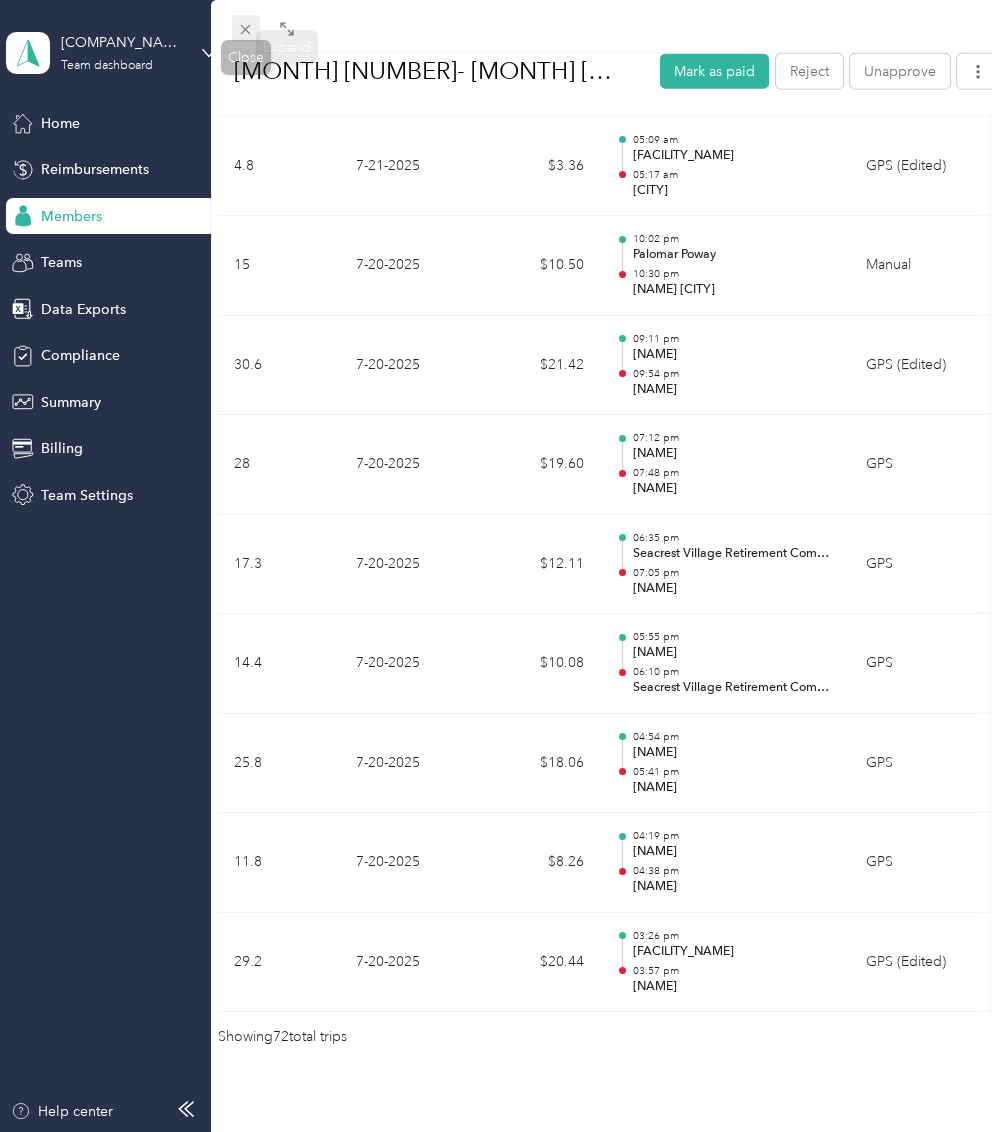 click 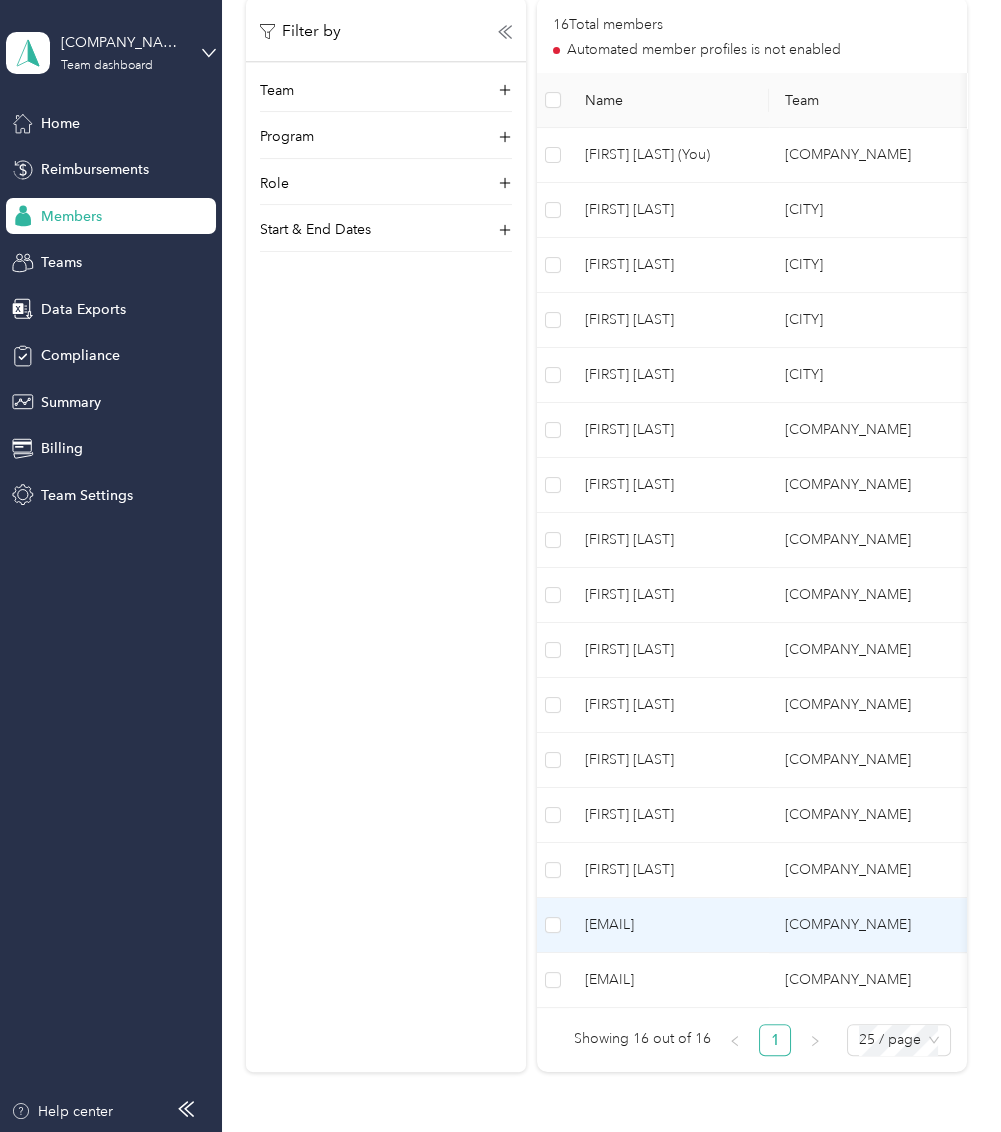 click on "[EMAIL]" at bounding box center (669, 925) 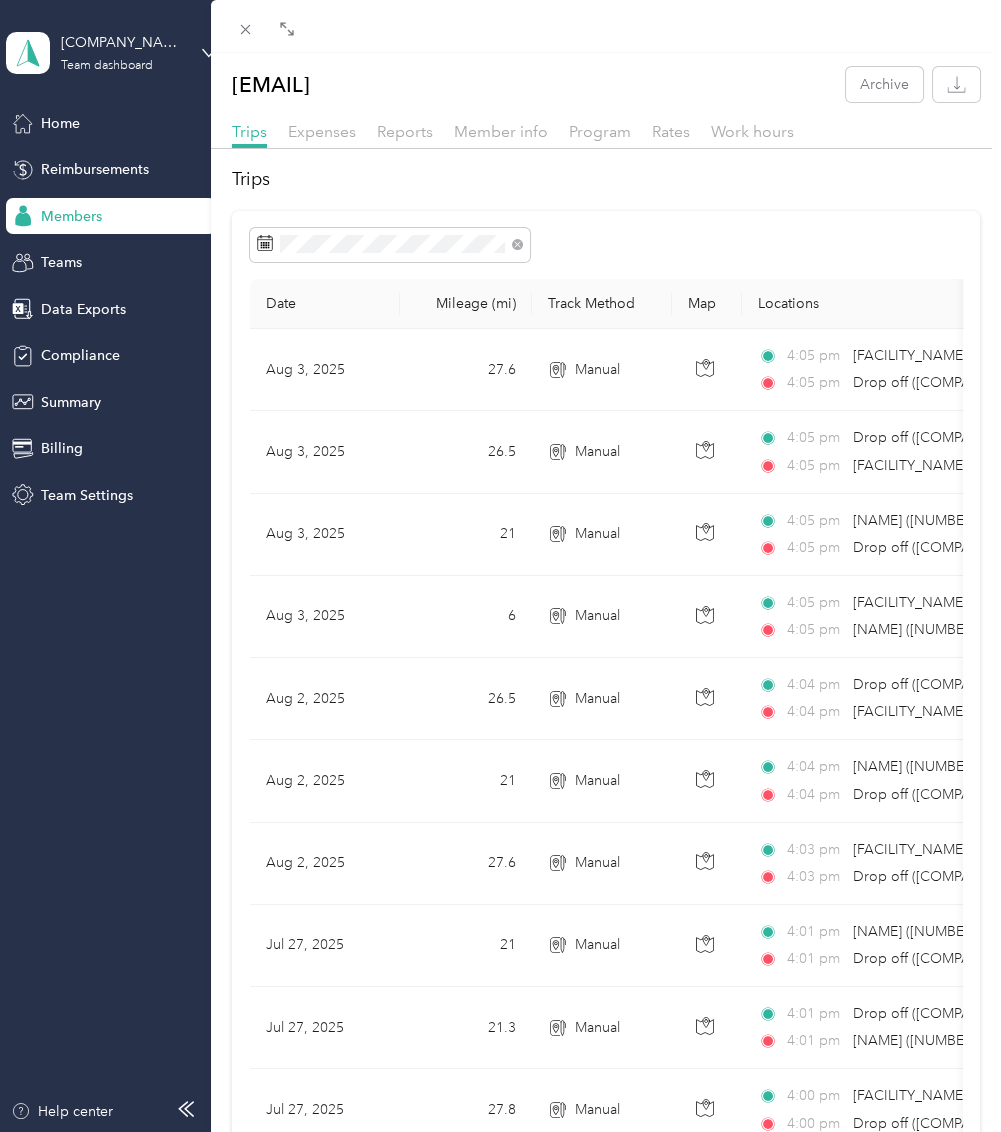 scroll, scrollTop: 1, scrollLeft: 0, axis: vertical 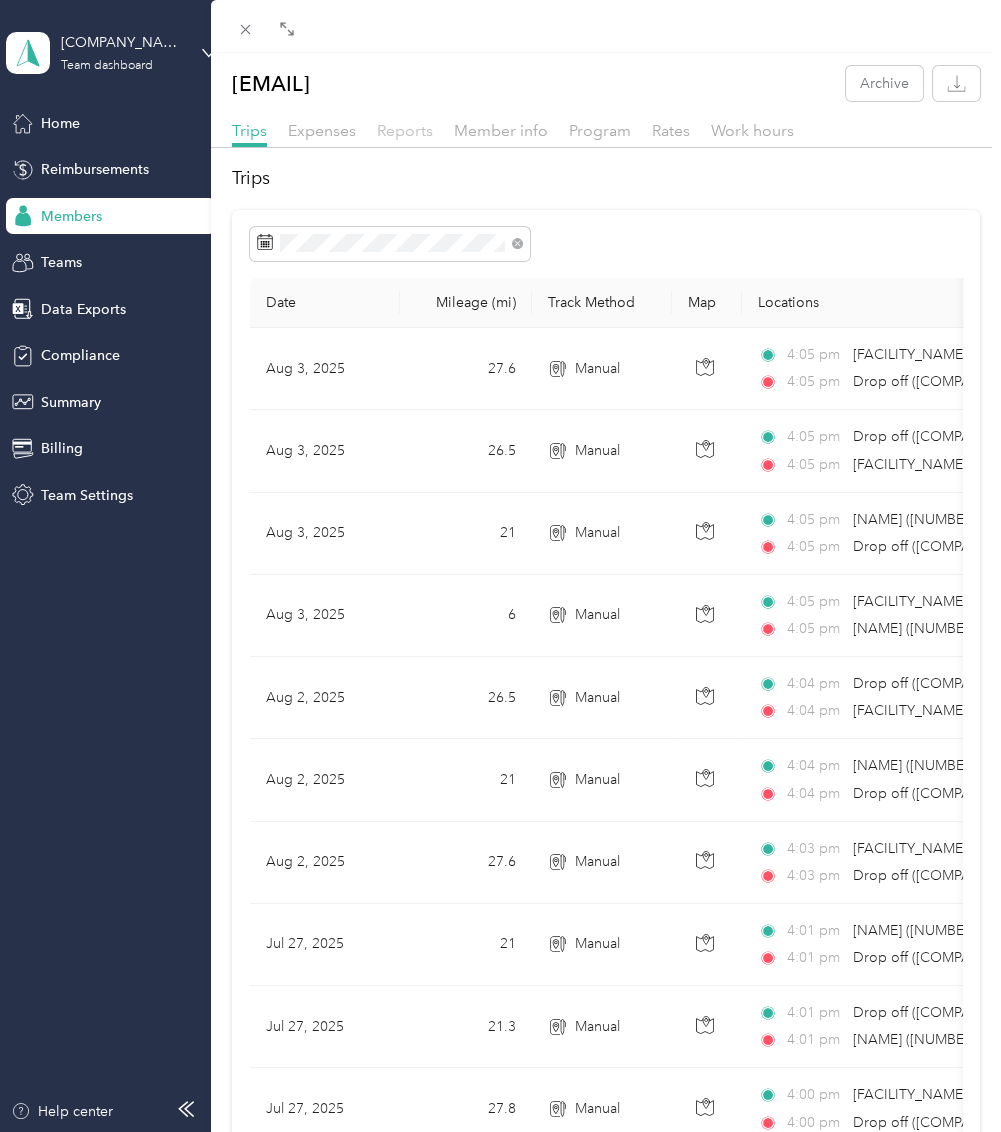 click on "Reports" at bounding box center (405, 130) 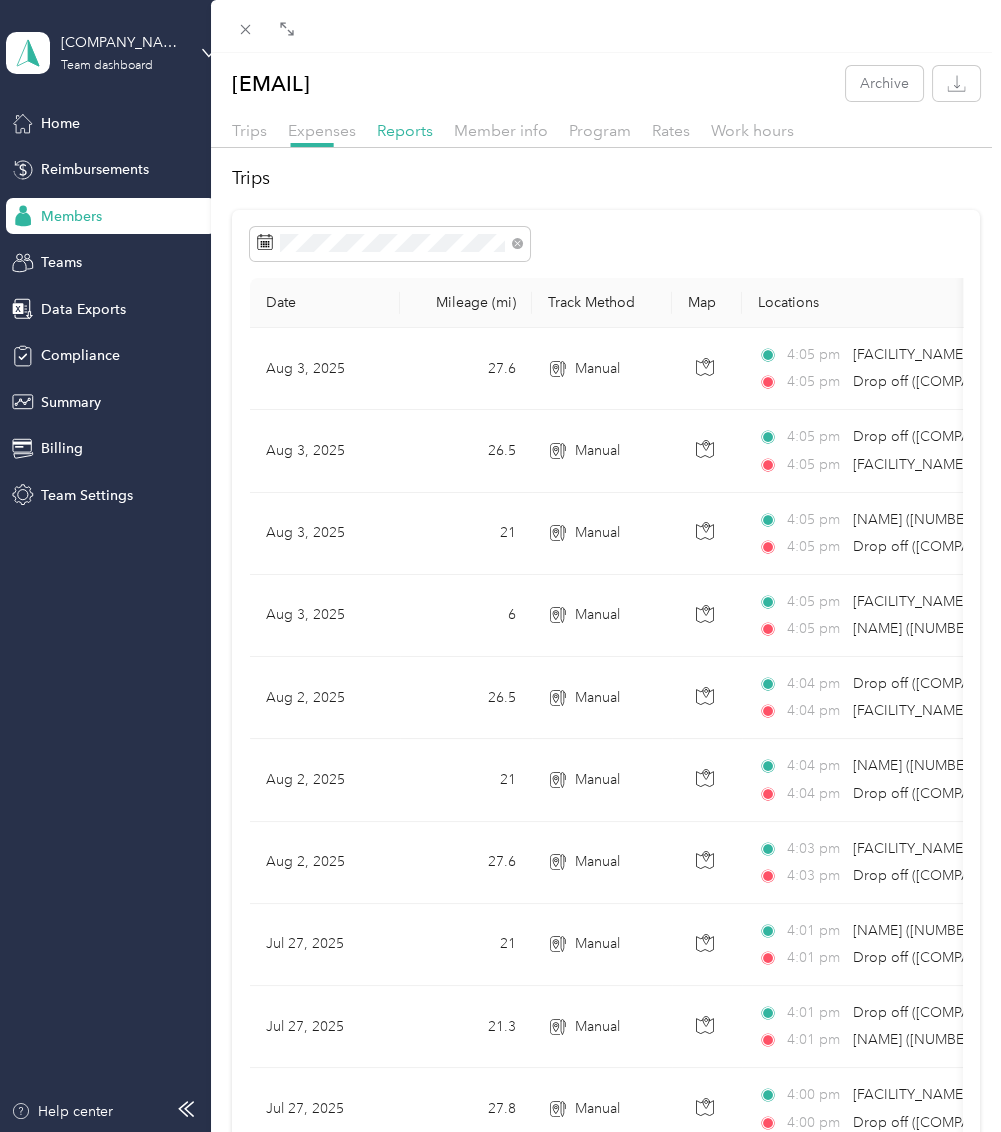 scroll, scrollTop: 0, scrollLeft: 0, axis: both 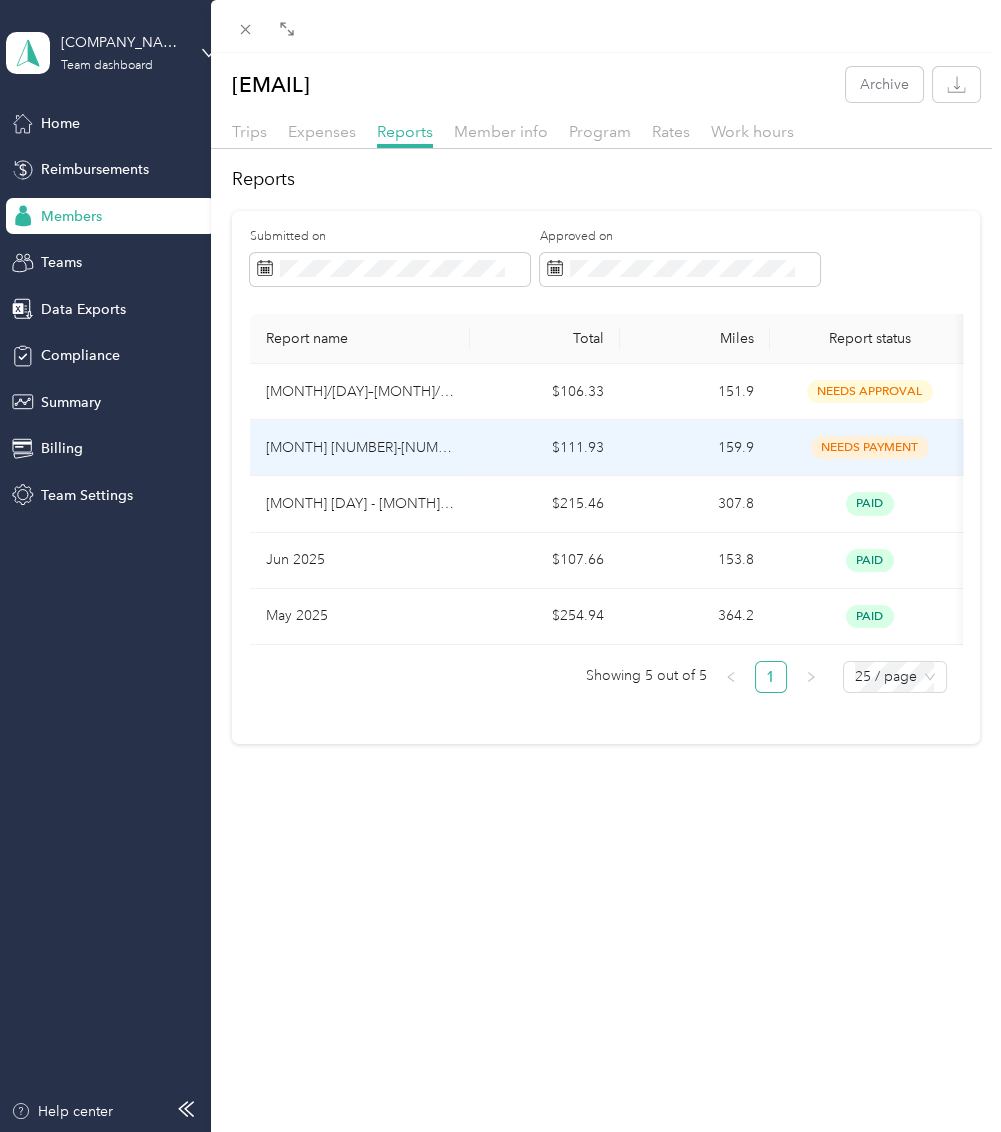 click on "$111.93" at bounding box center [545, 448] 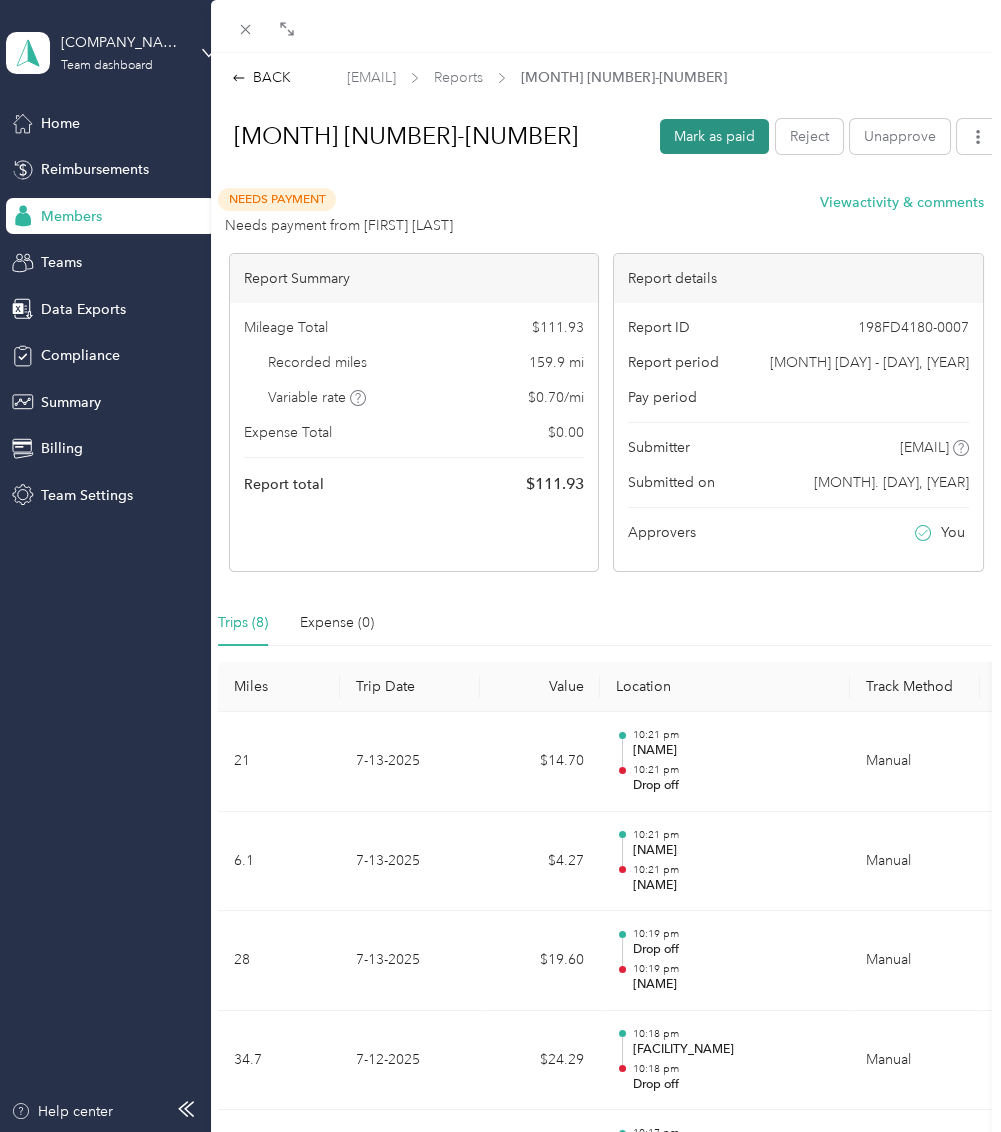 click on "Mark as paid" at bounding box center (714, 136) 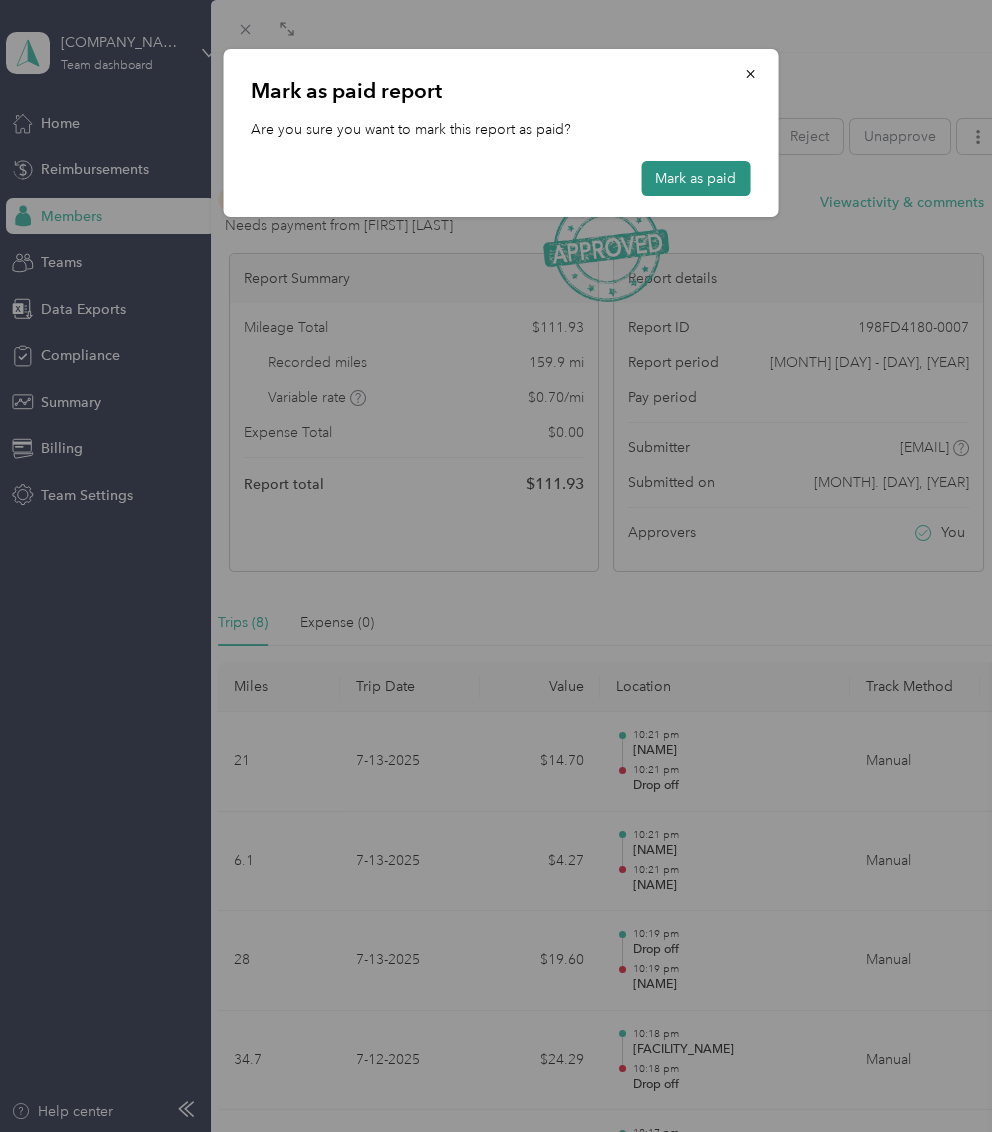 click on "Mark as paid" at bounding box center (695, 178) 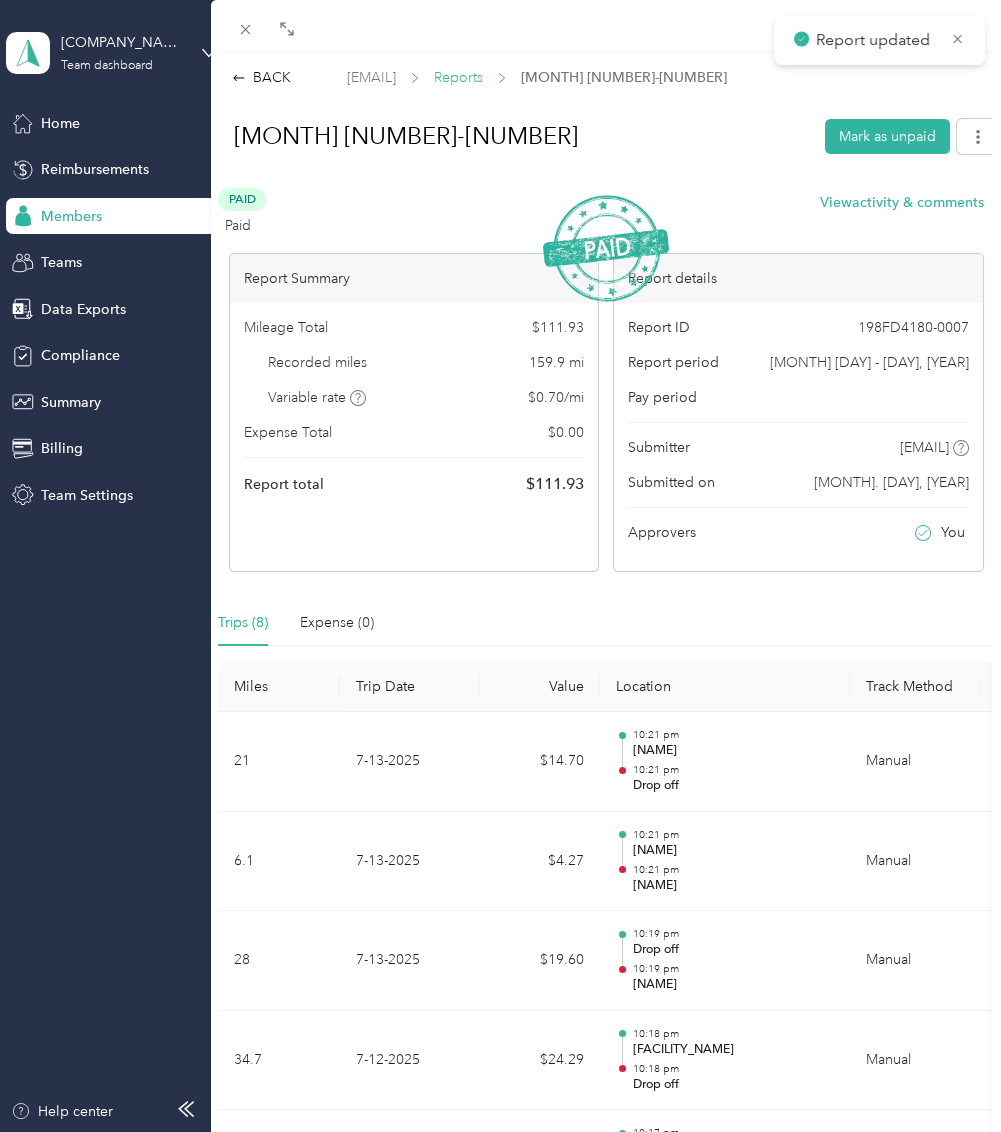 click on "Reports" at bounding box center (458, 77) 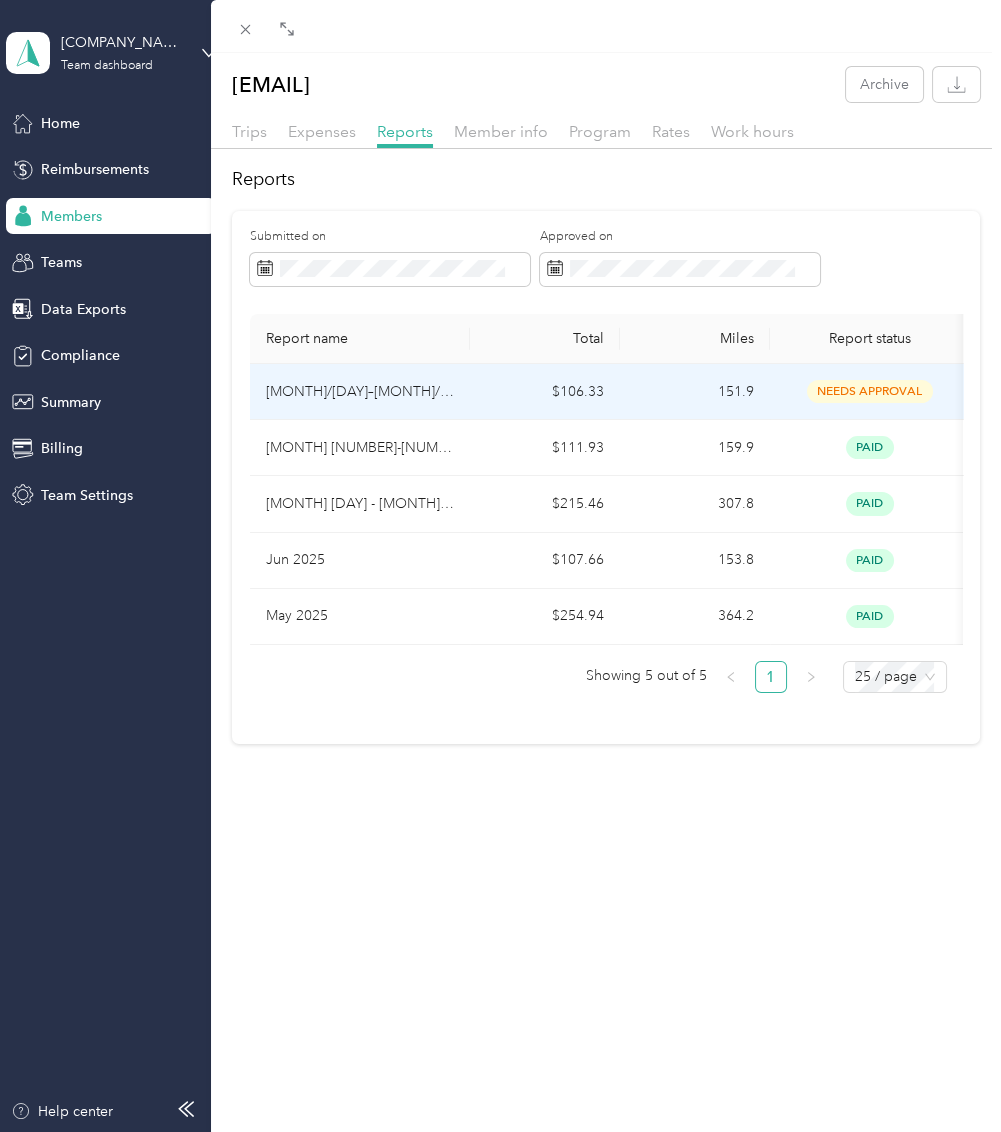 click on "$106.33" at bounding box center [545, 392] 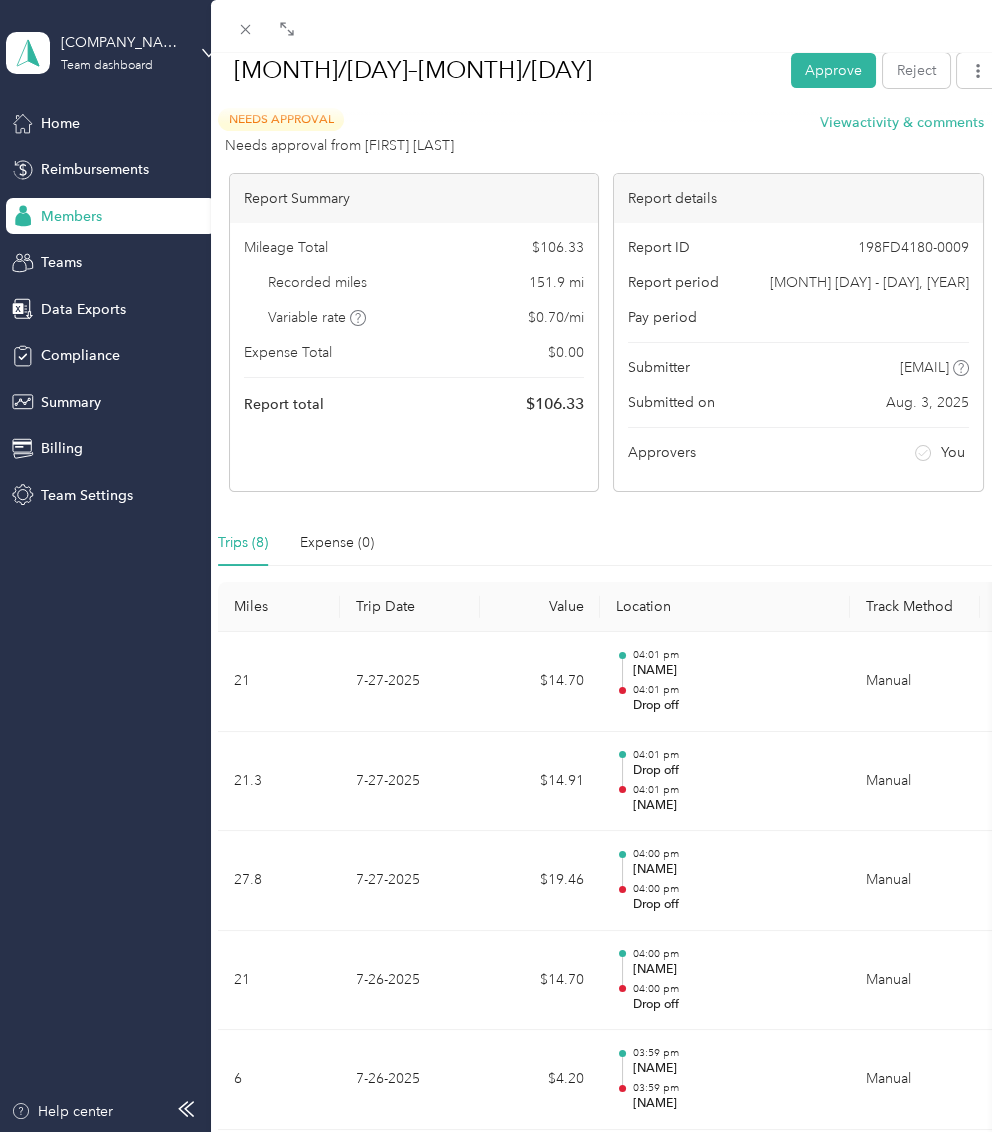 scroll, scrollTop: 0, scrollLeft: 0, axis: both 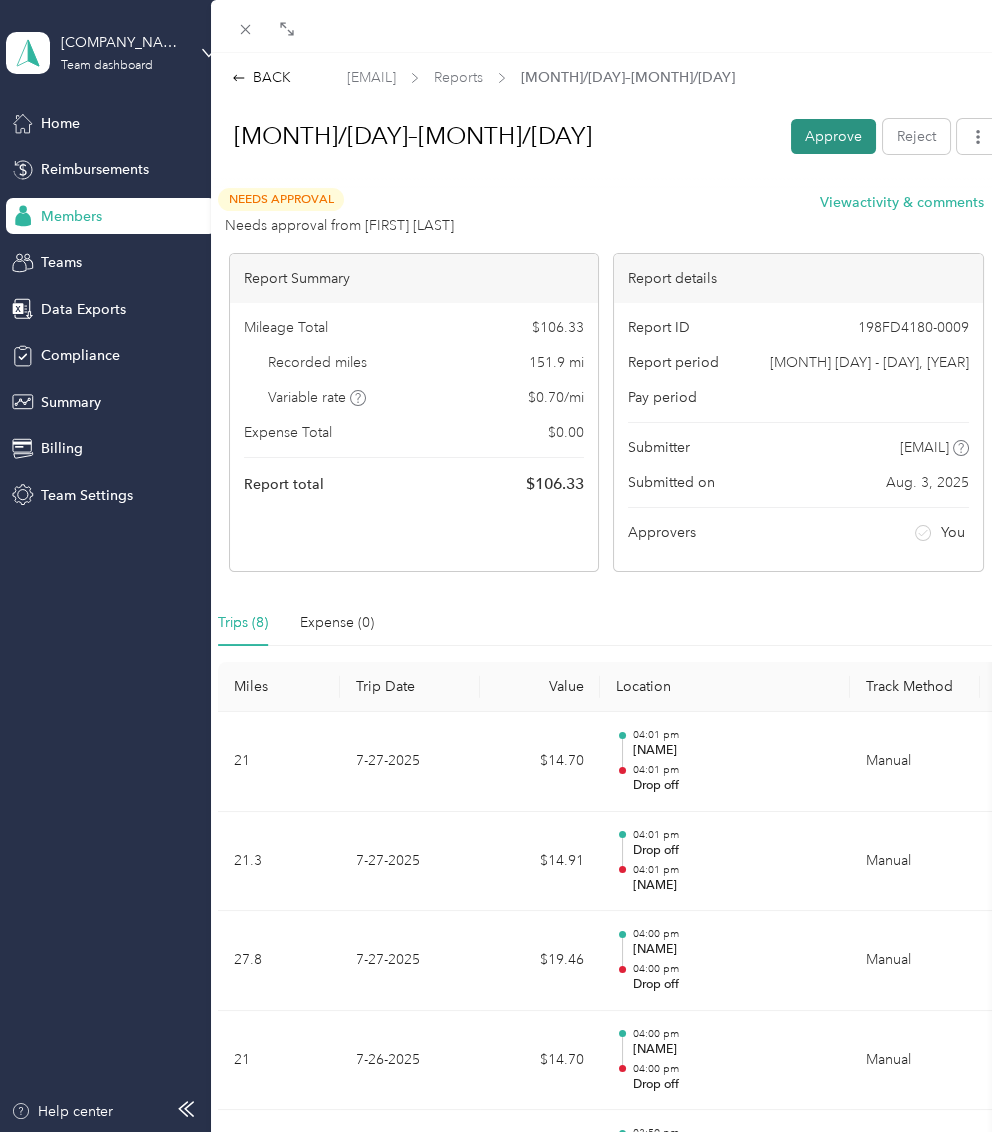 click on "Approve" at bounding box center [833, 136] 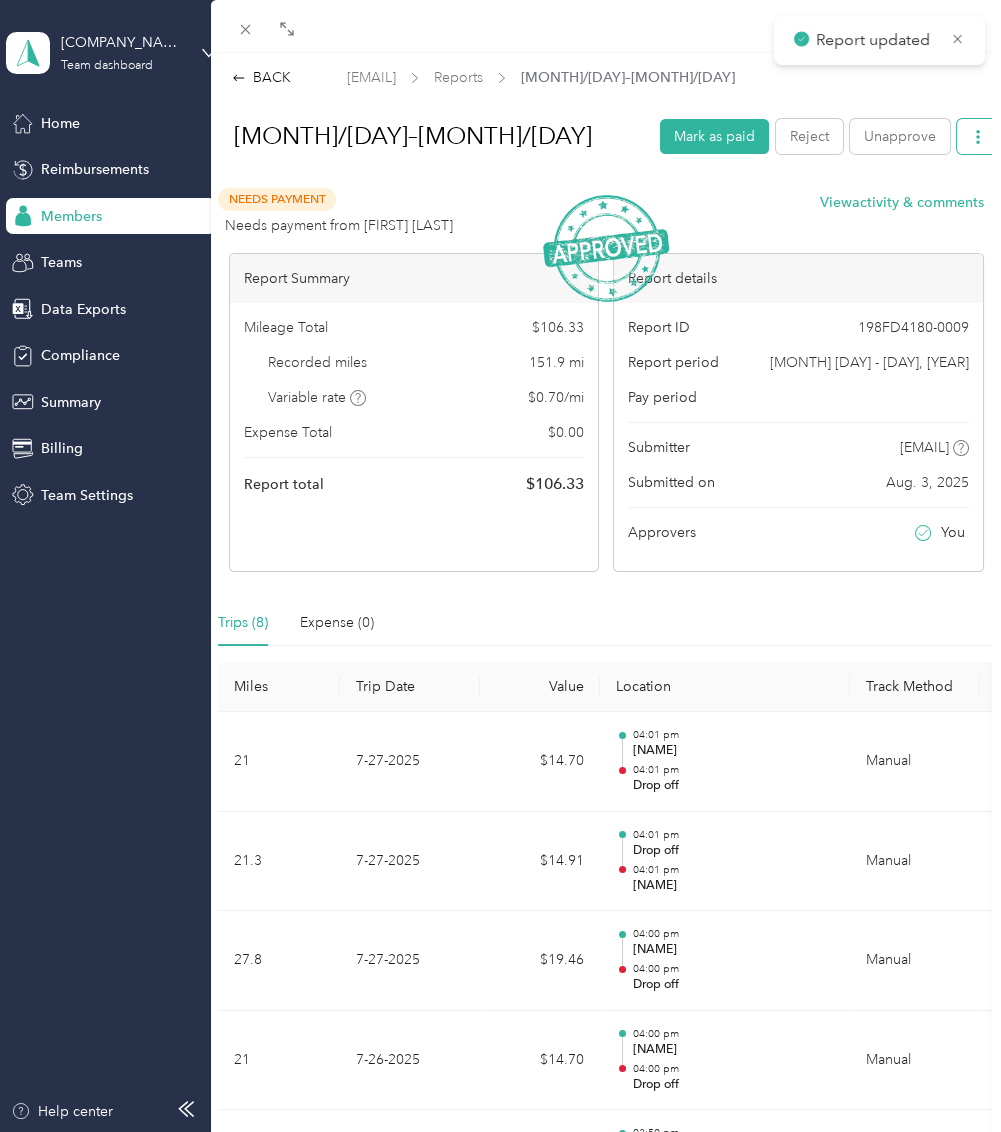 click 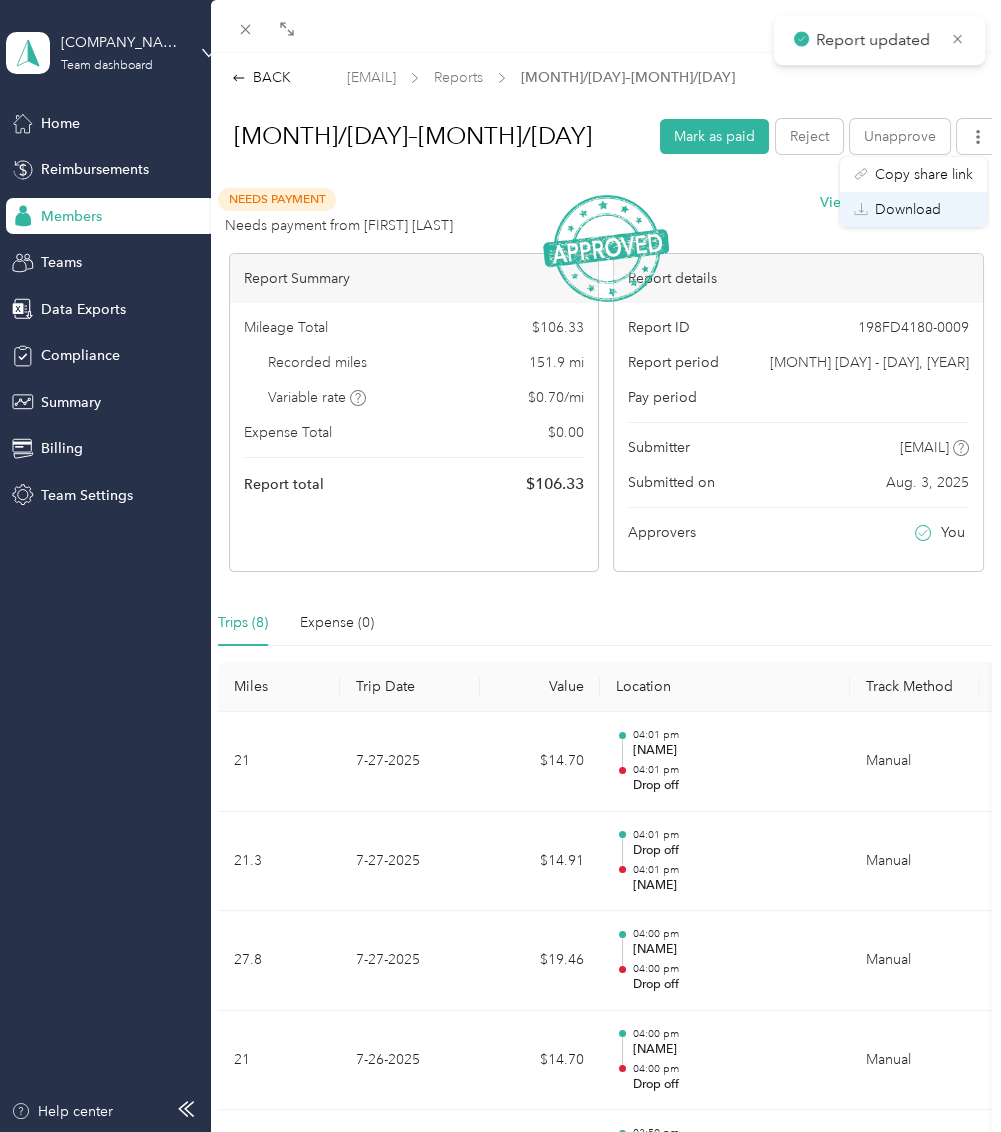 click on "Download" at bounding box center [908, 209] 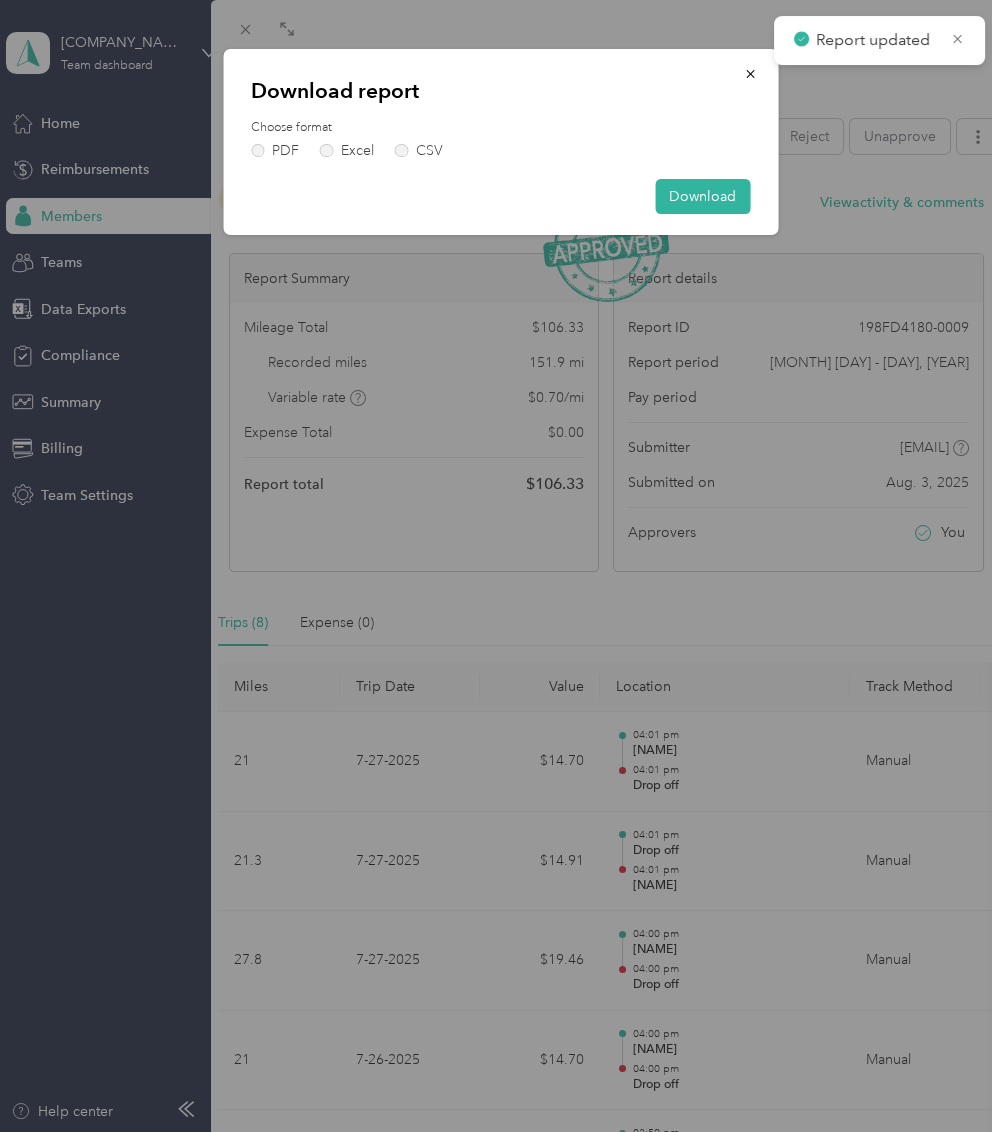 click on "Download report Choose format   PDF Excel CSV Download" at bounding box center (500, 142) 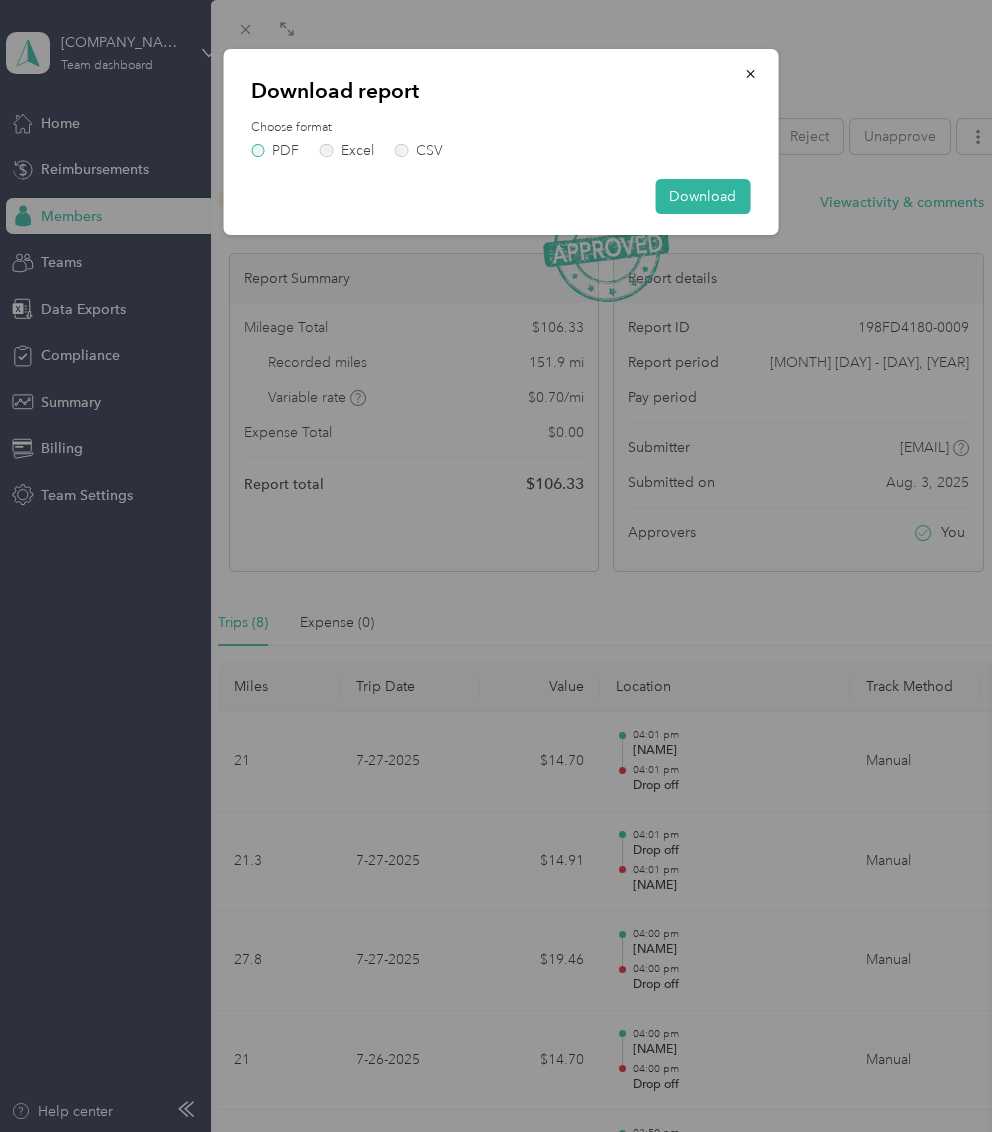 click on "PDF" at bounding box center (275, 151) 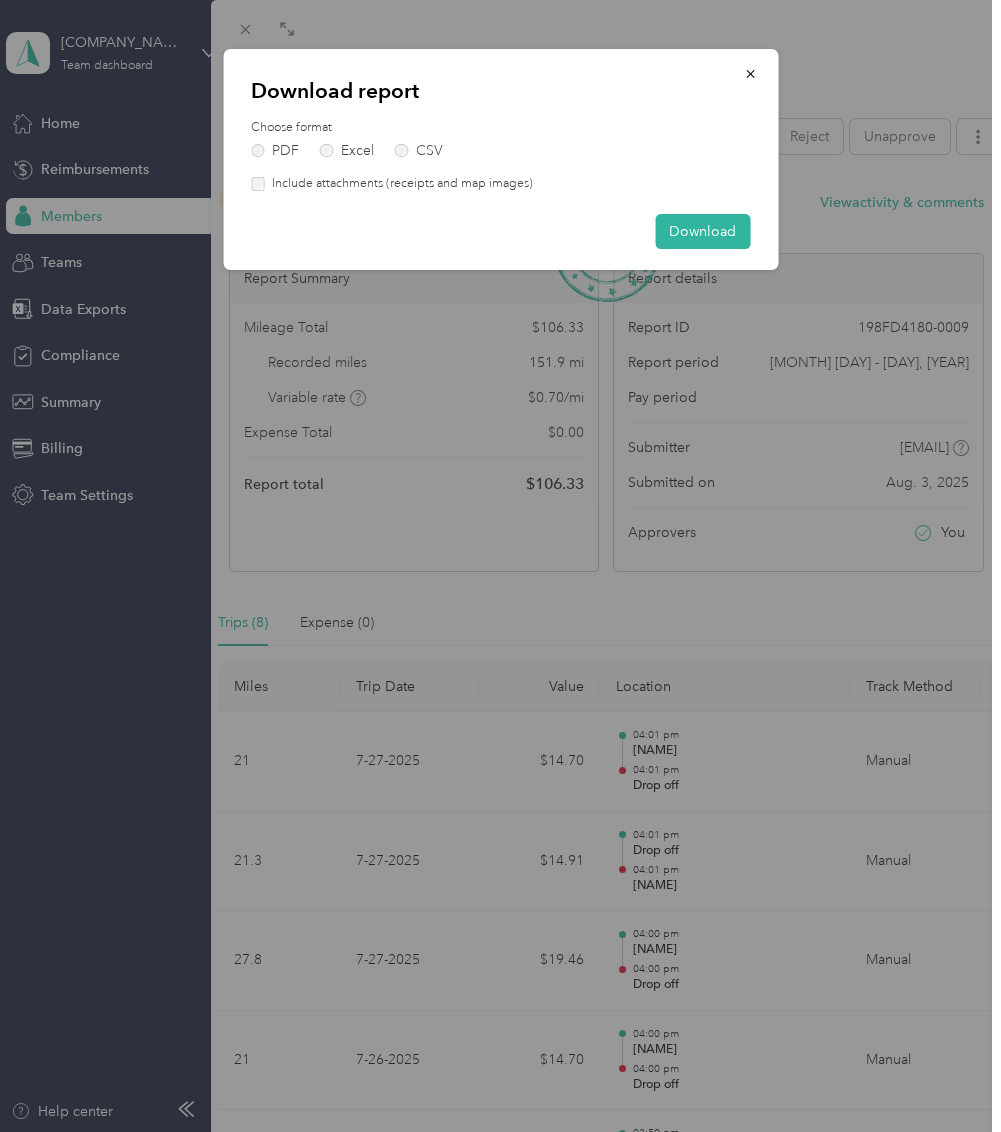 click on "Include attachments (receipts and map images)" at bounding box center [399, 184] 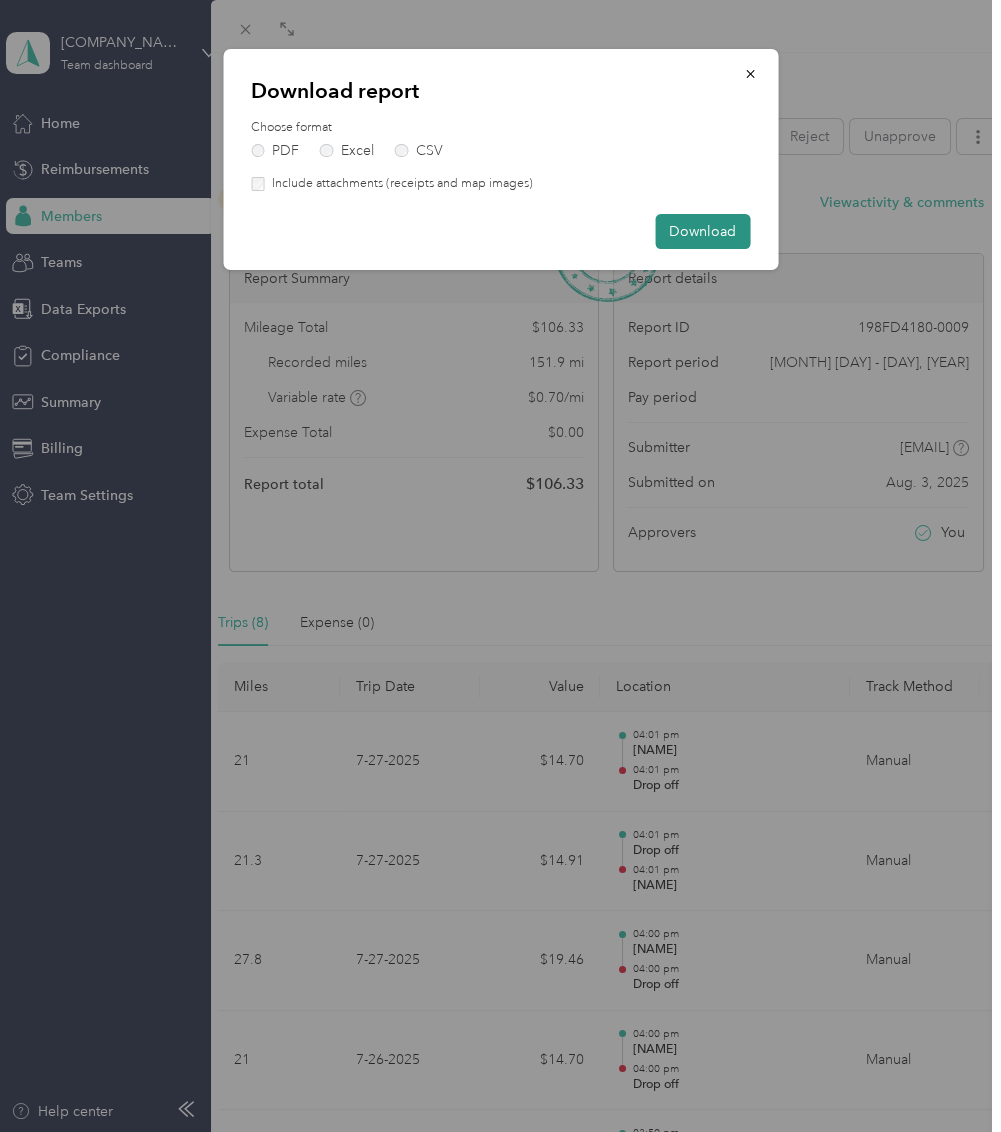 click on "Download" at bounding box center [702, 231] 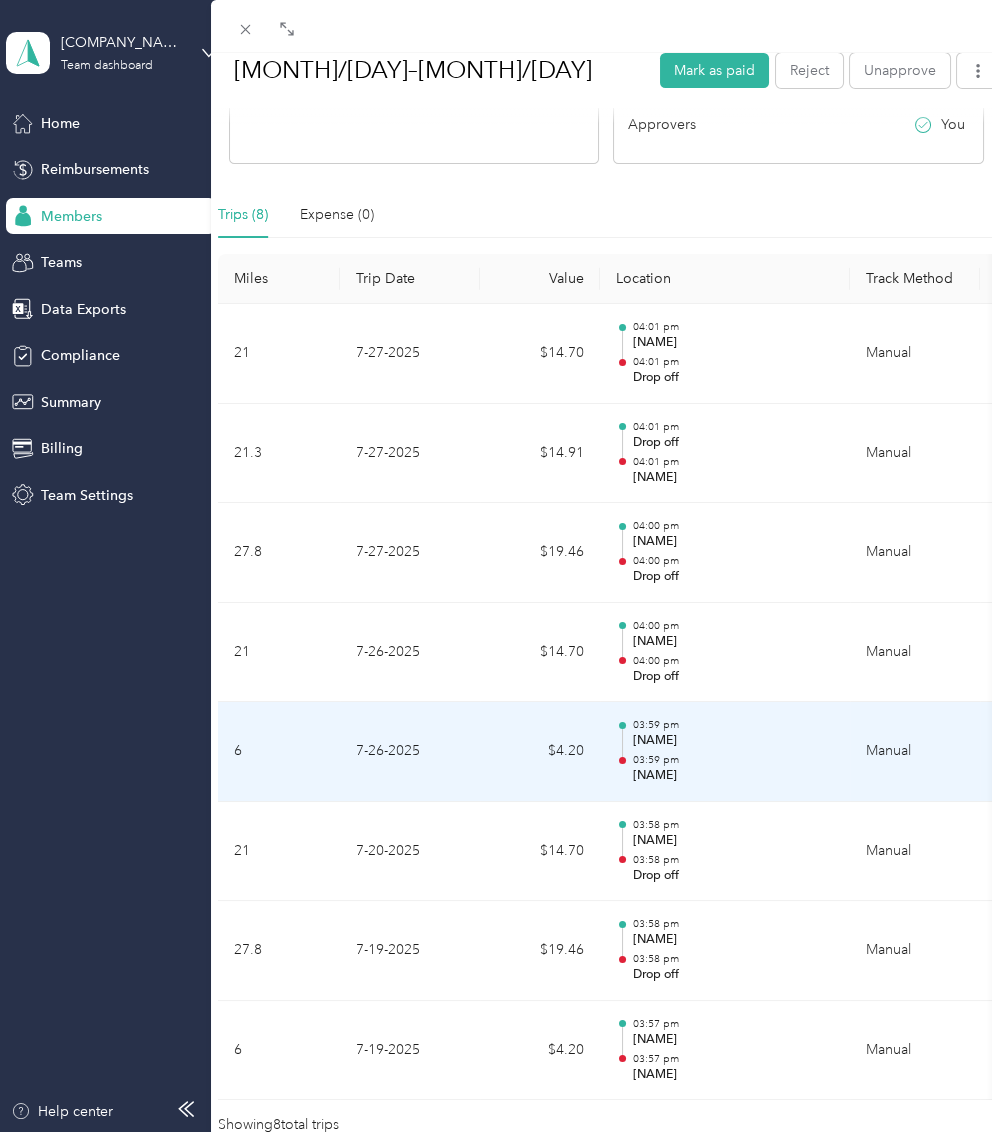 scroll, scrollTop: 455, scrollLeft: 0, axis: vertical 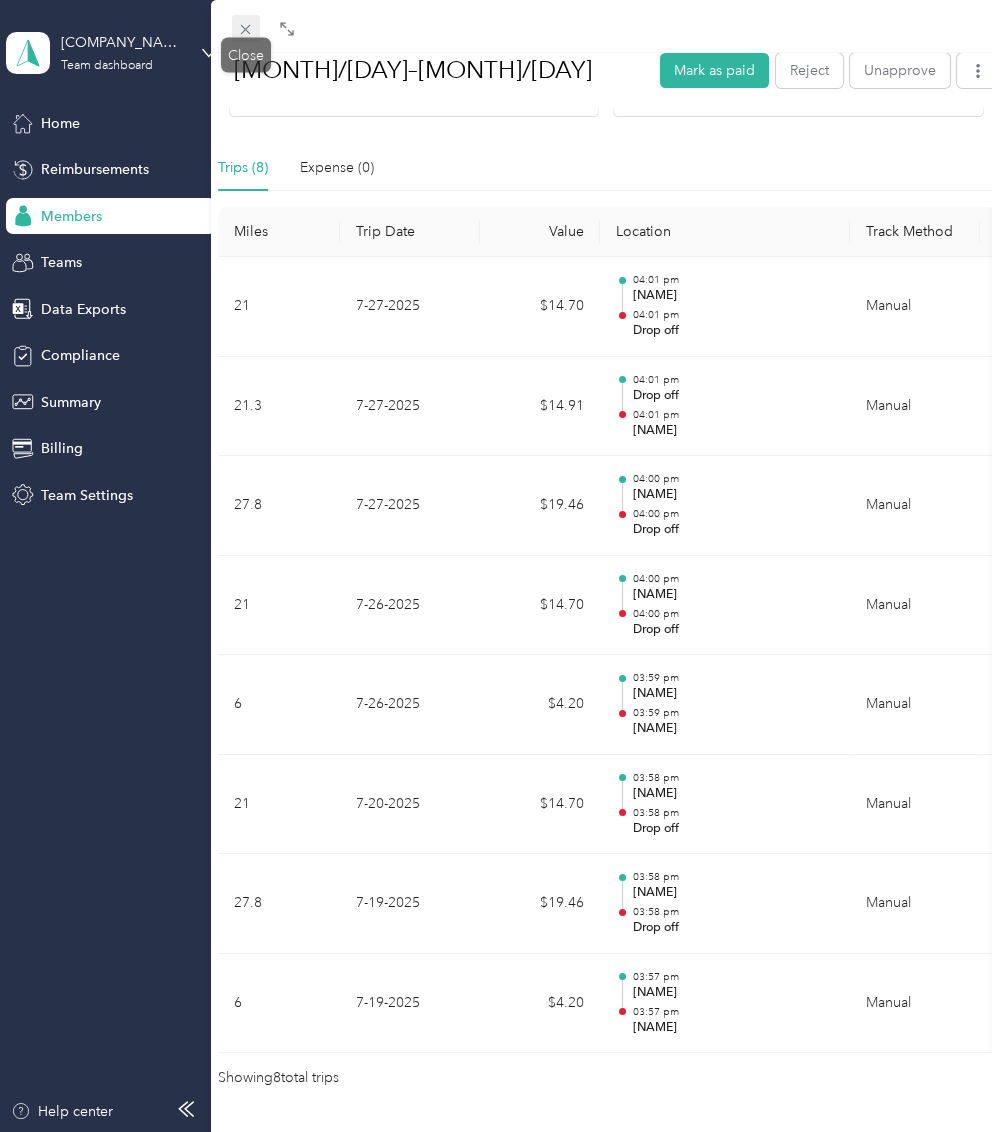 click 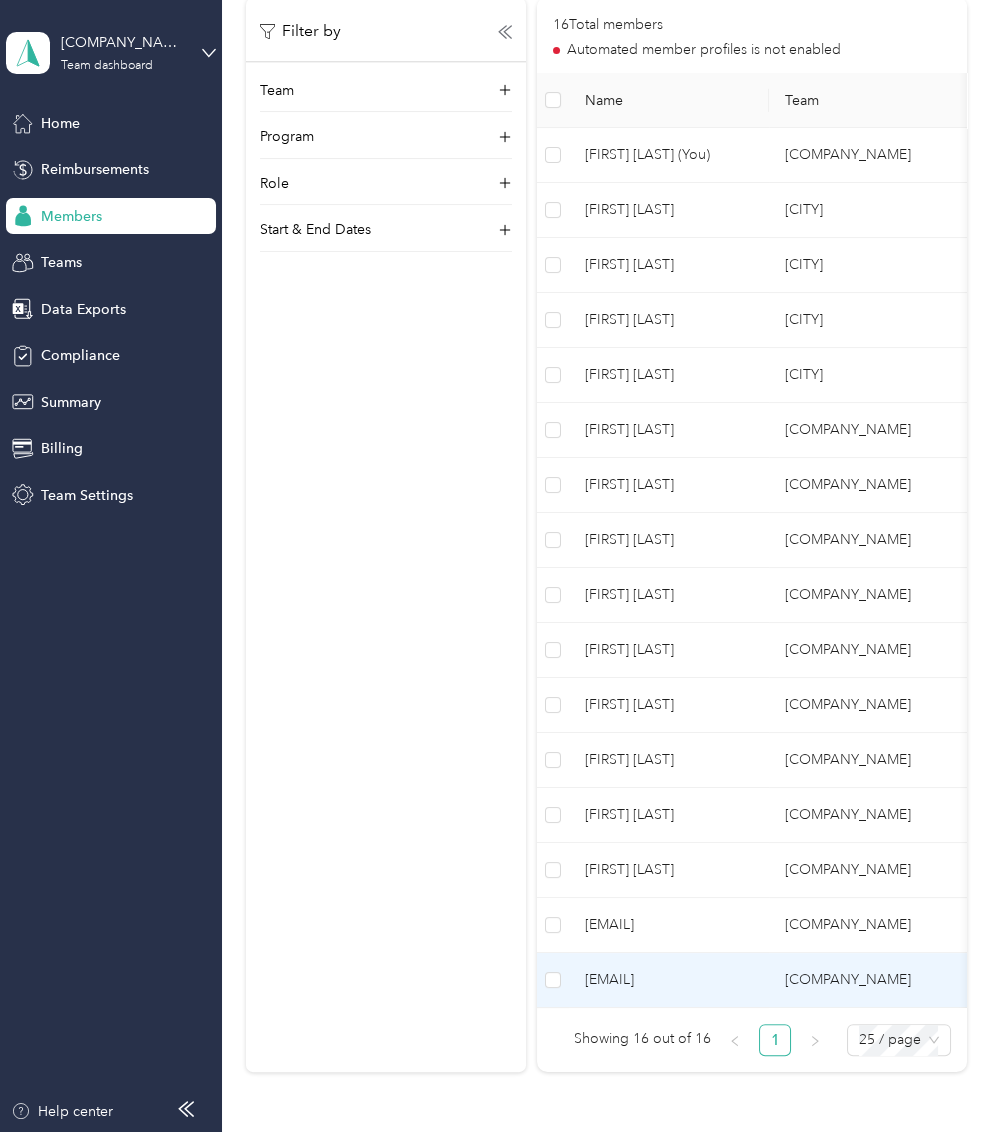 click on "[EMAIL]" at bounding box center (669, 980) 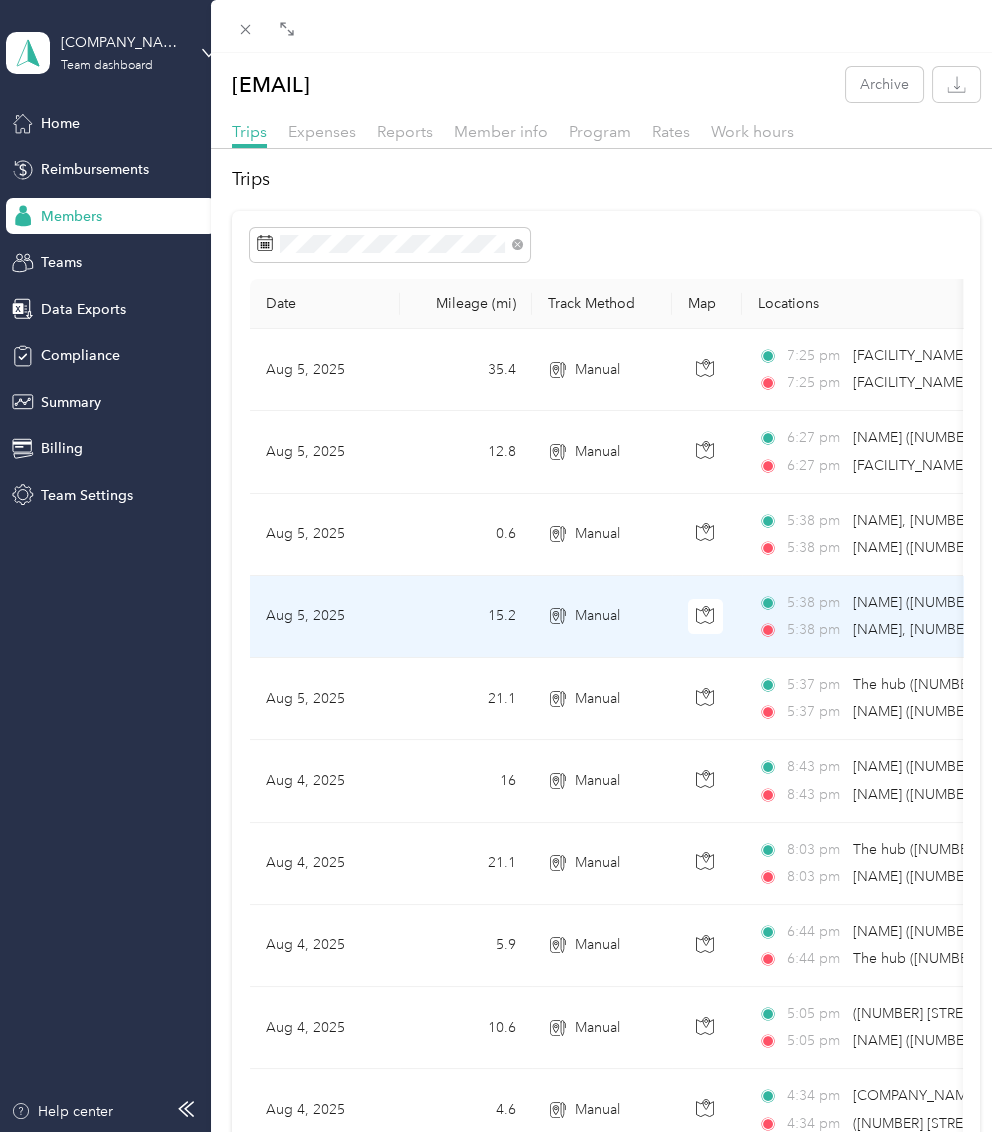 scroll, scrollTop: 2, scrollLeft: 0, axis: vertical 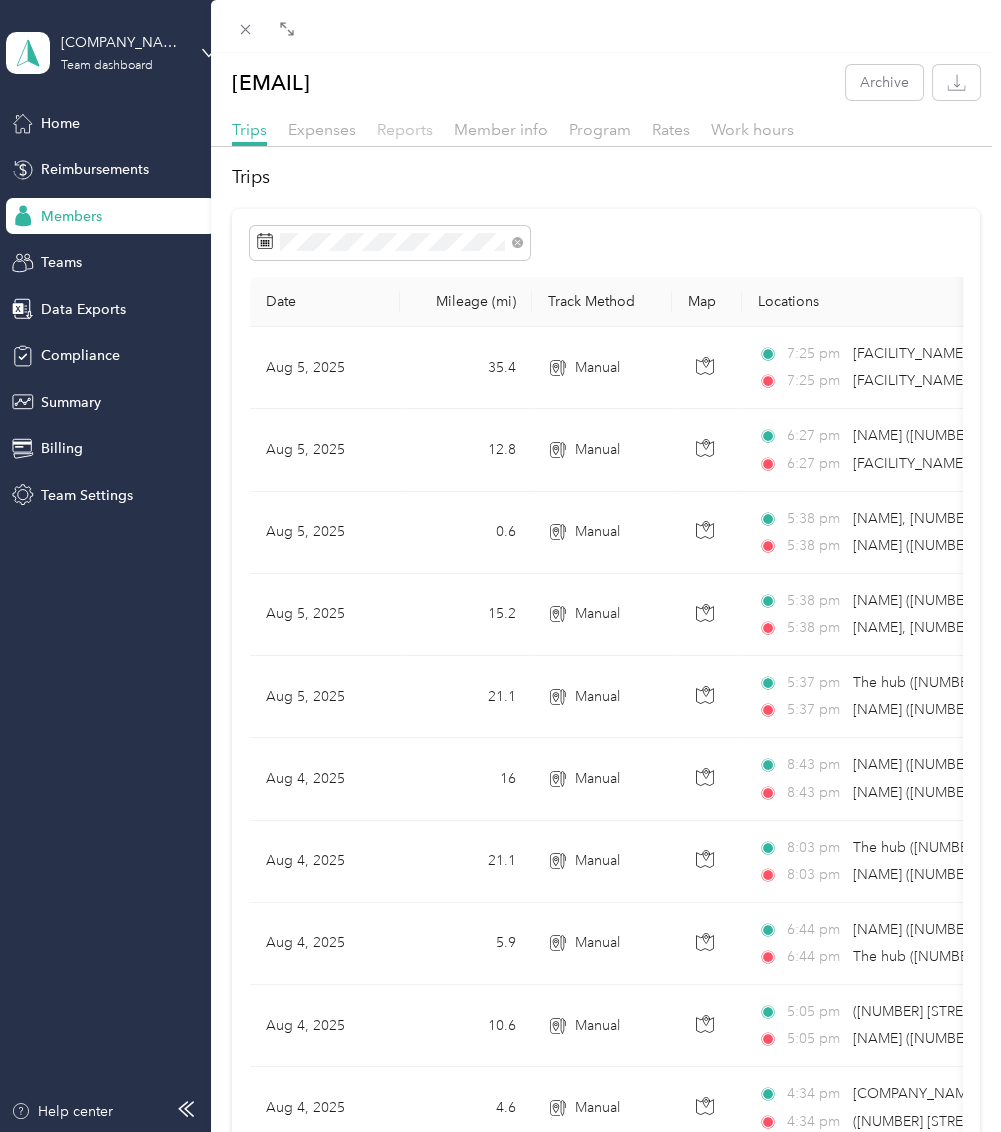 click on "Reports" at bounding box center (405, 129) 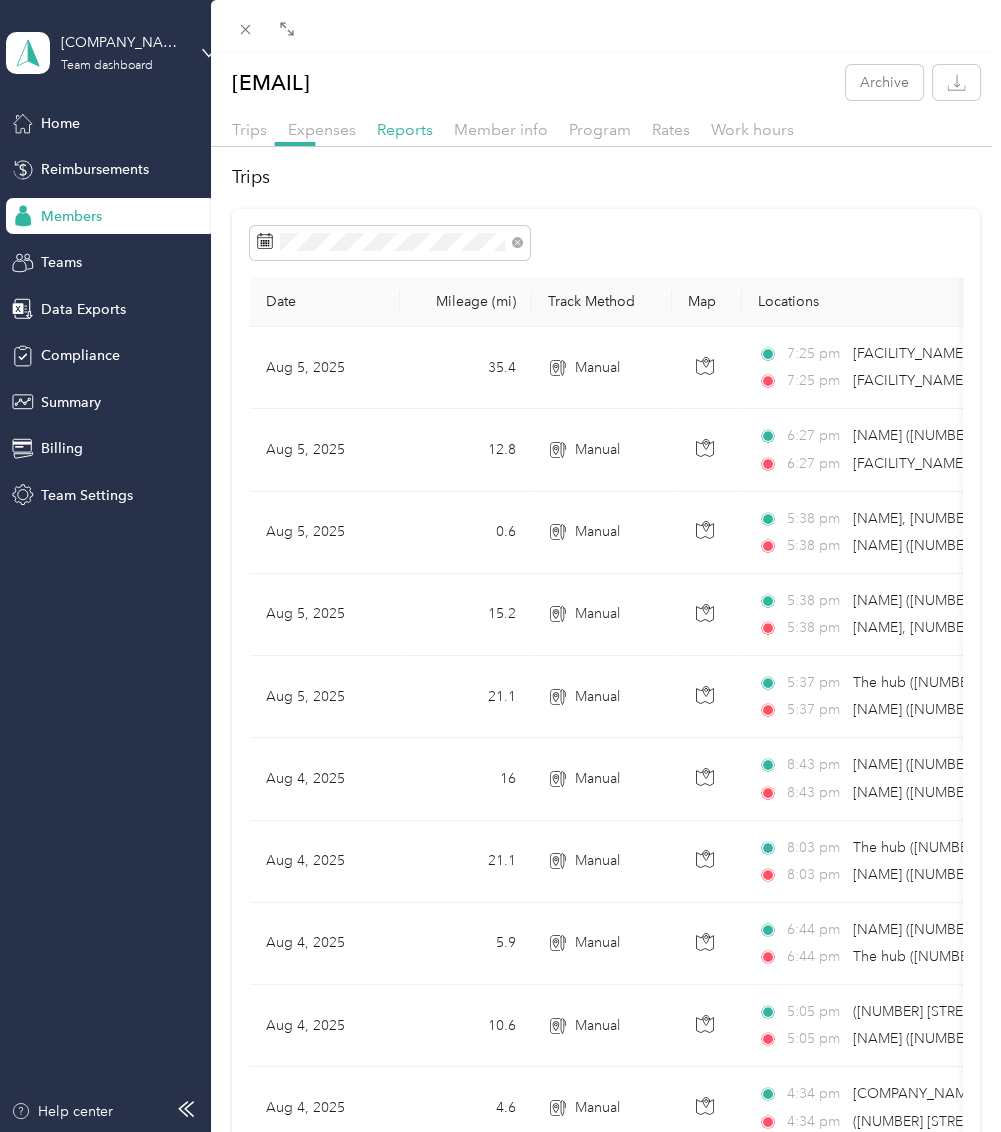 scroll, scrollTop: 0, scrollLeft: 0, axis: both 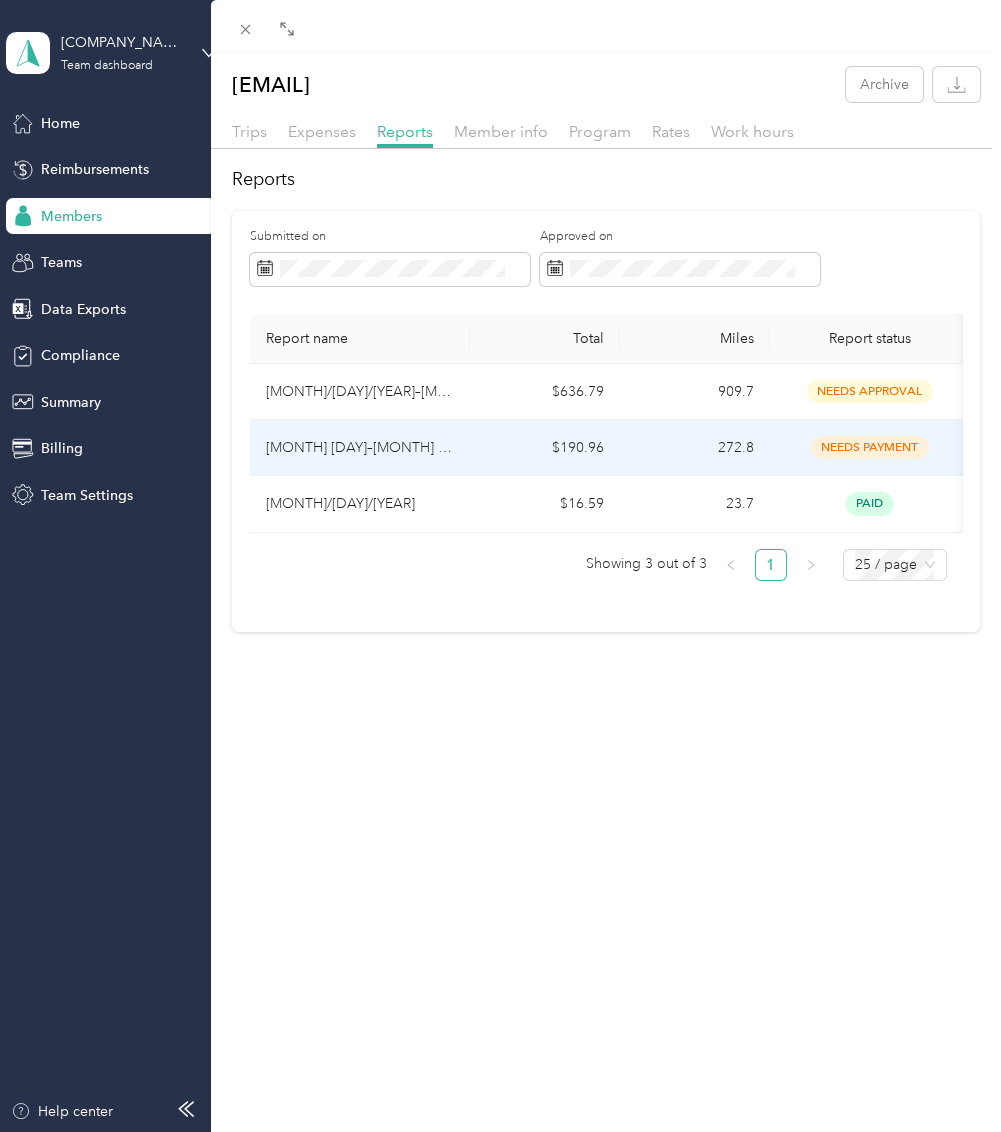click on "$190.96" at bounding box center [545, 448] 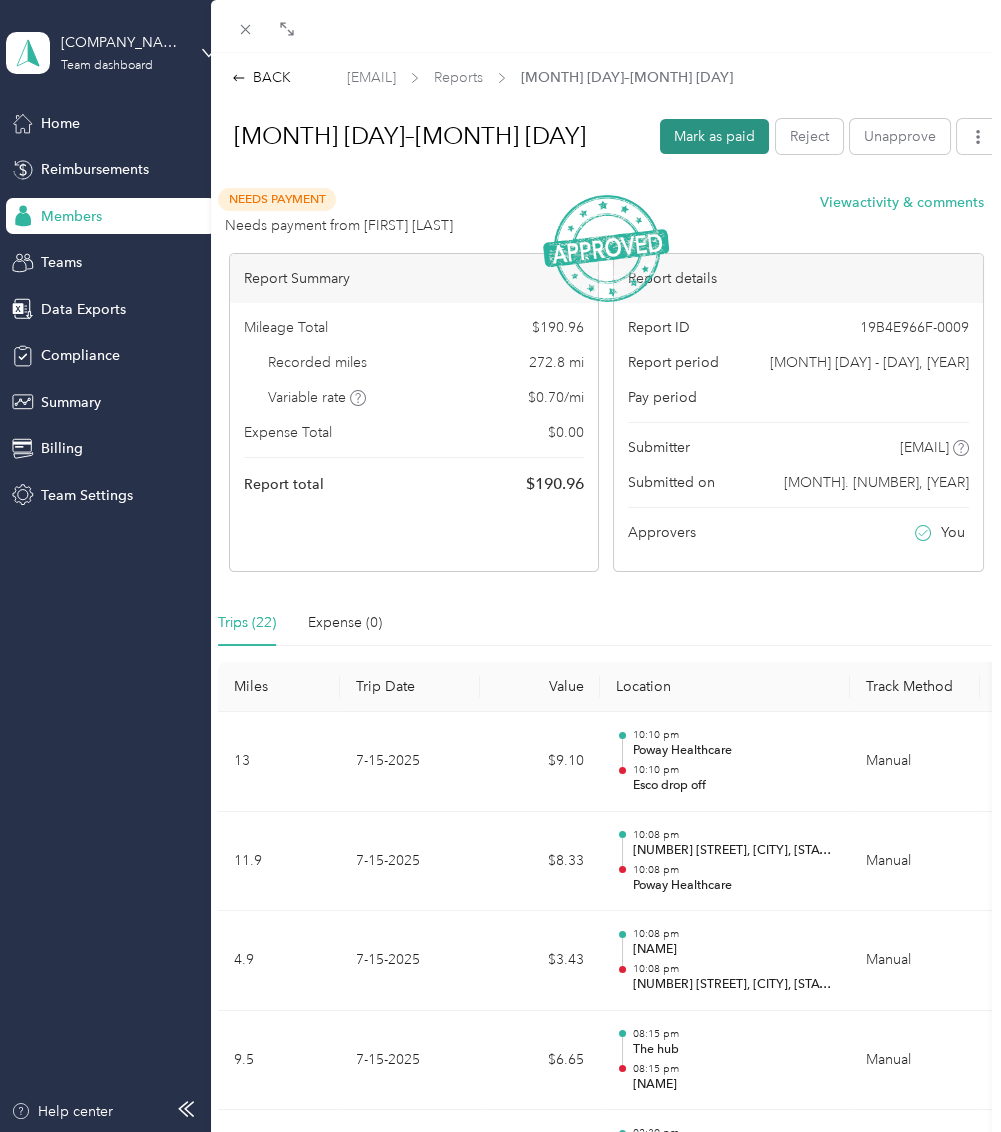 click on "Mark as paid" at bounding box center [714, 136] 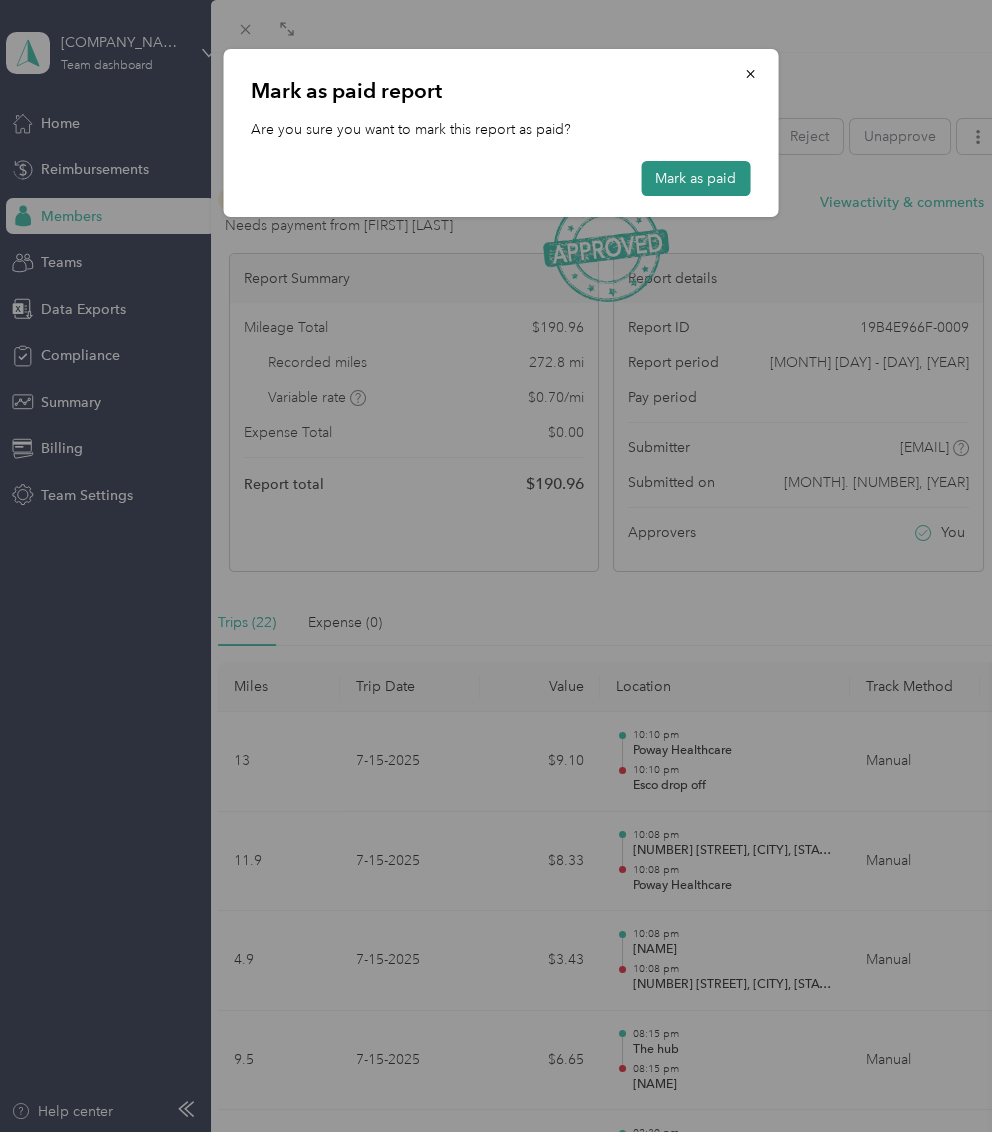 click on "Mark as paid" at bounding box center (695, 178) 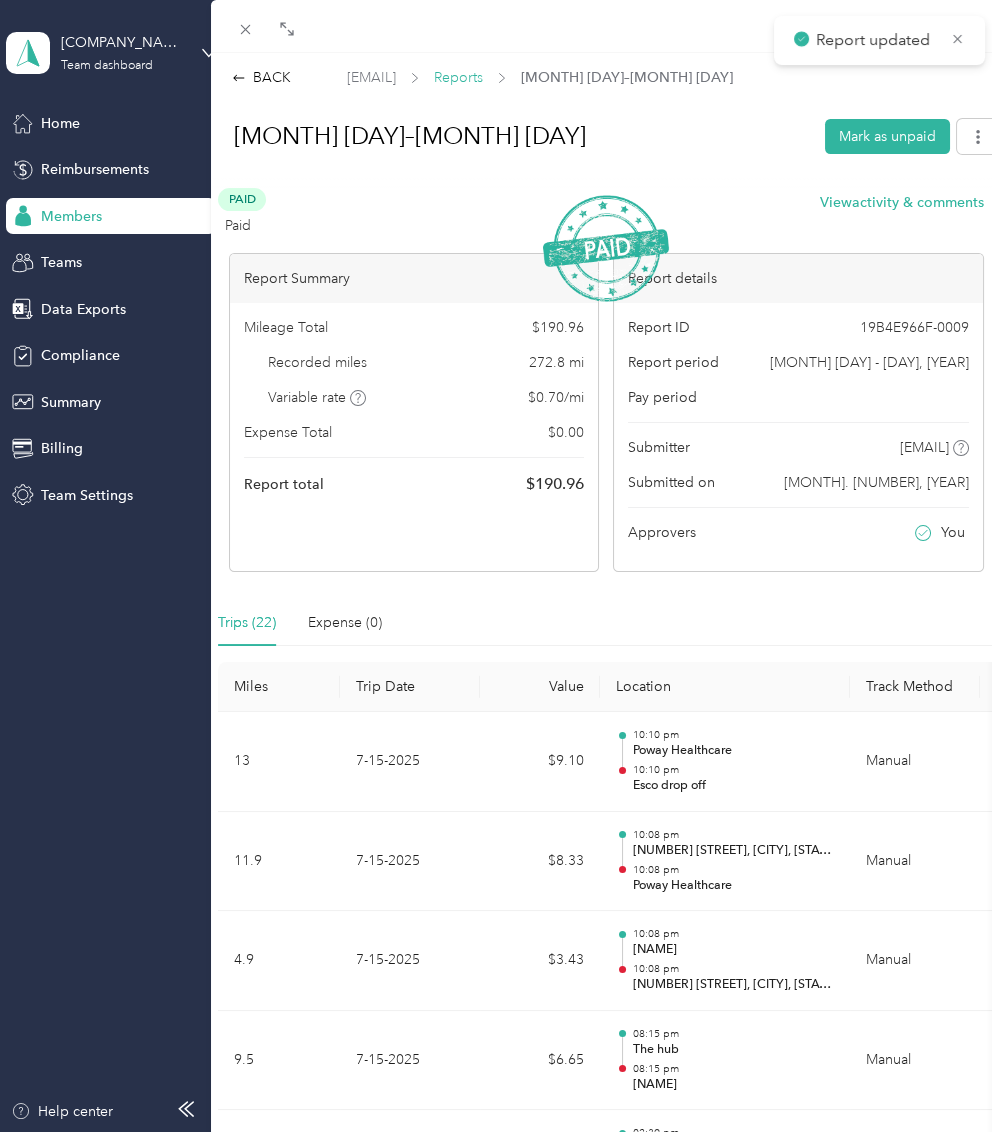 click on "Reports" at bounding box center (458, 77) 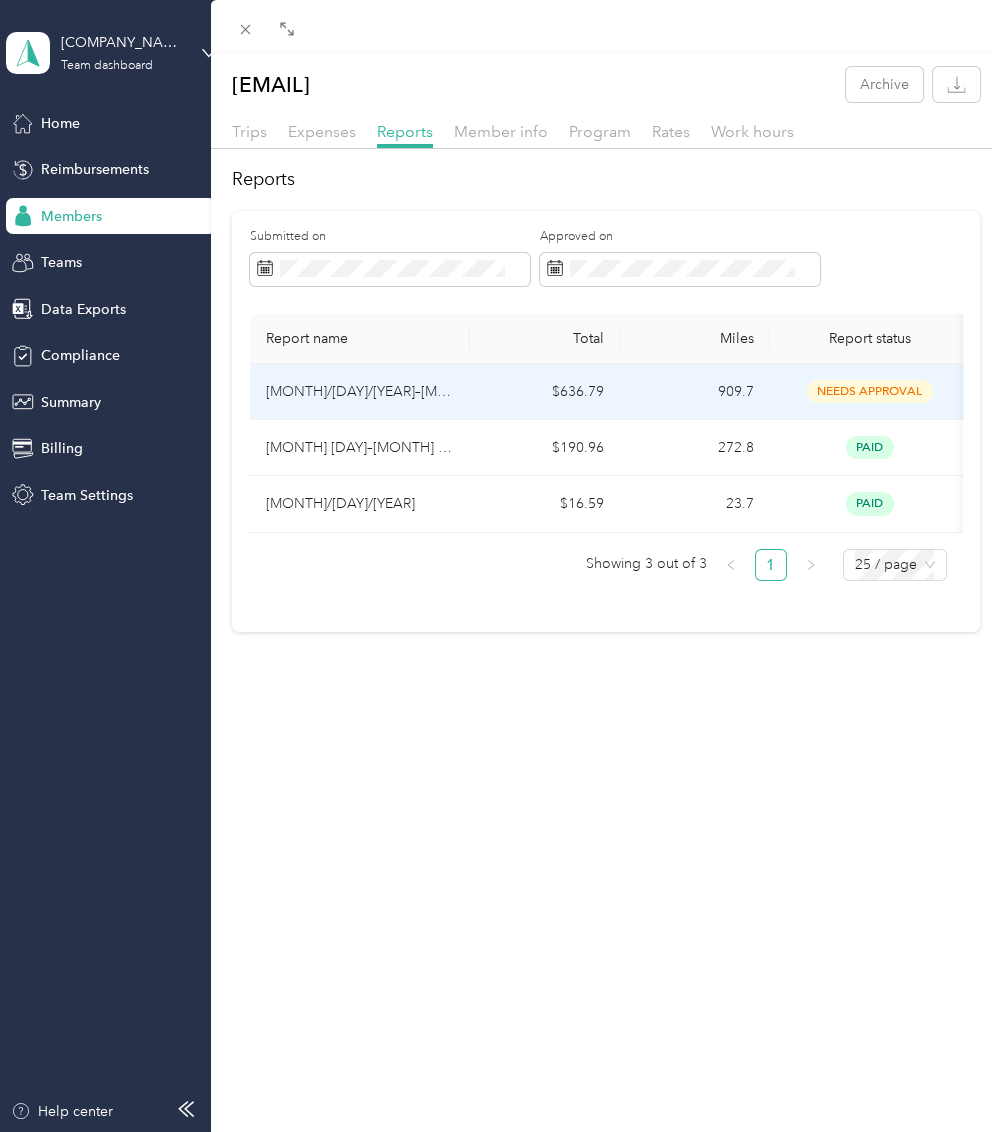click on "$636.79" at bounding box center (545, 392) 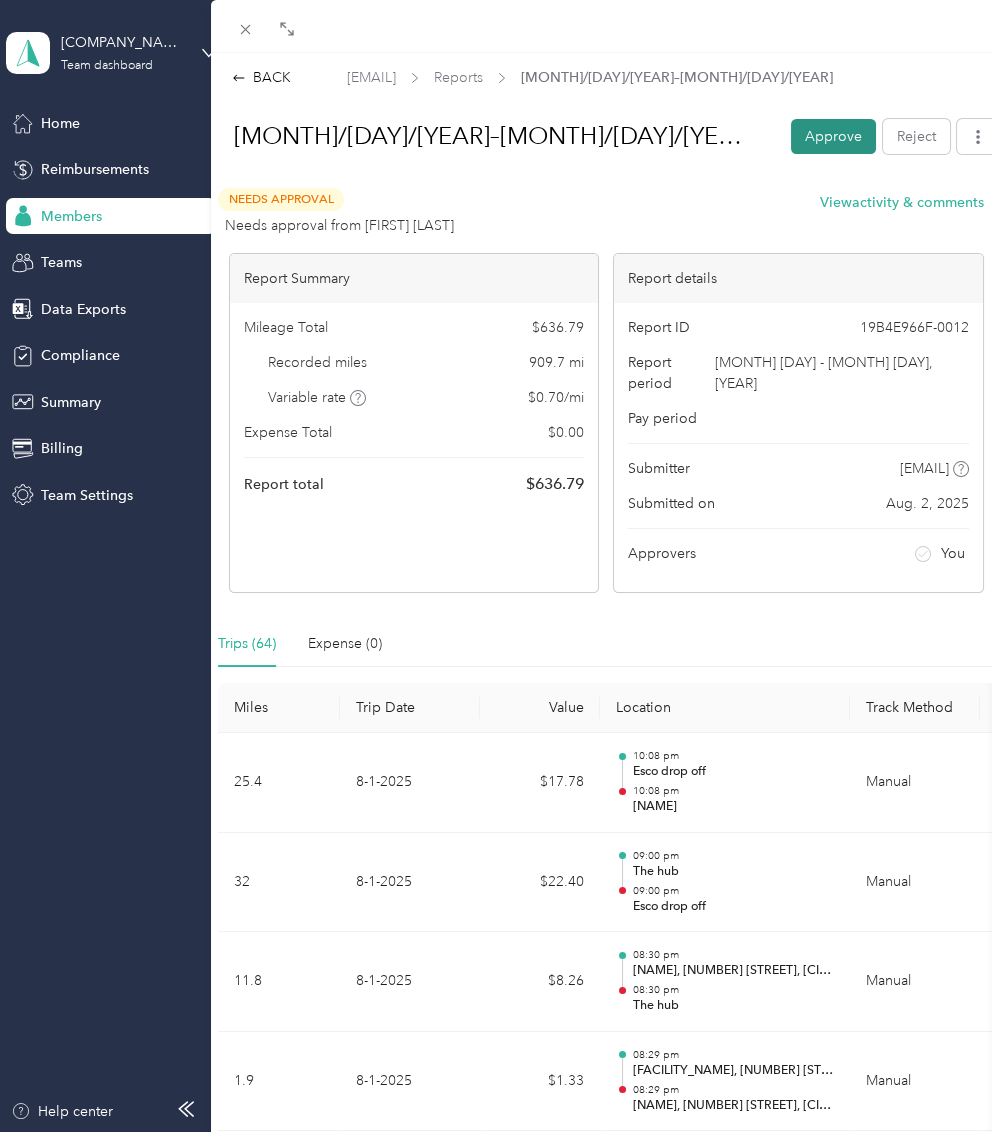 click on "Approve" at bounding box center [833, 136] 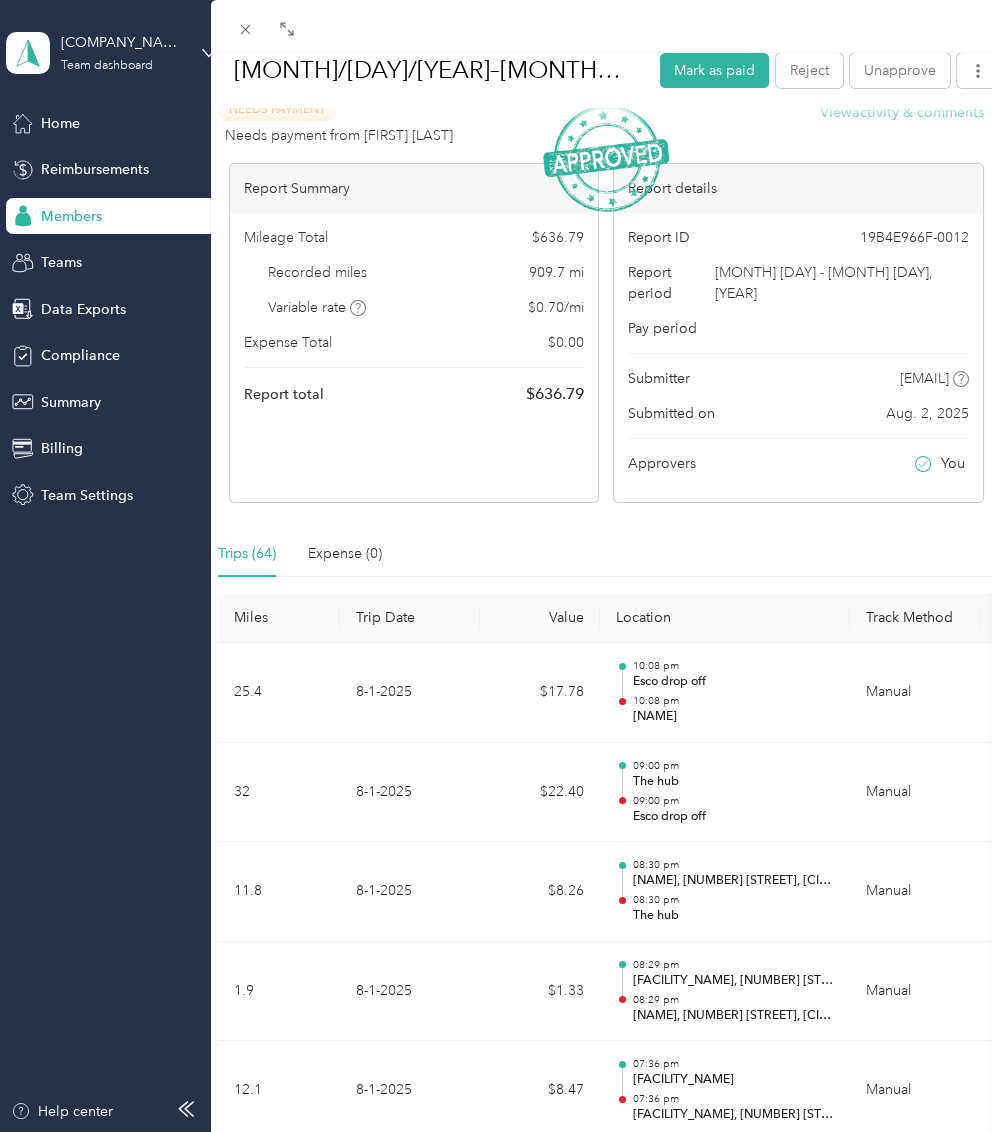 scroll, scrollTop: 0, scrollLeft: 0, axis: both 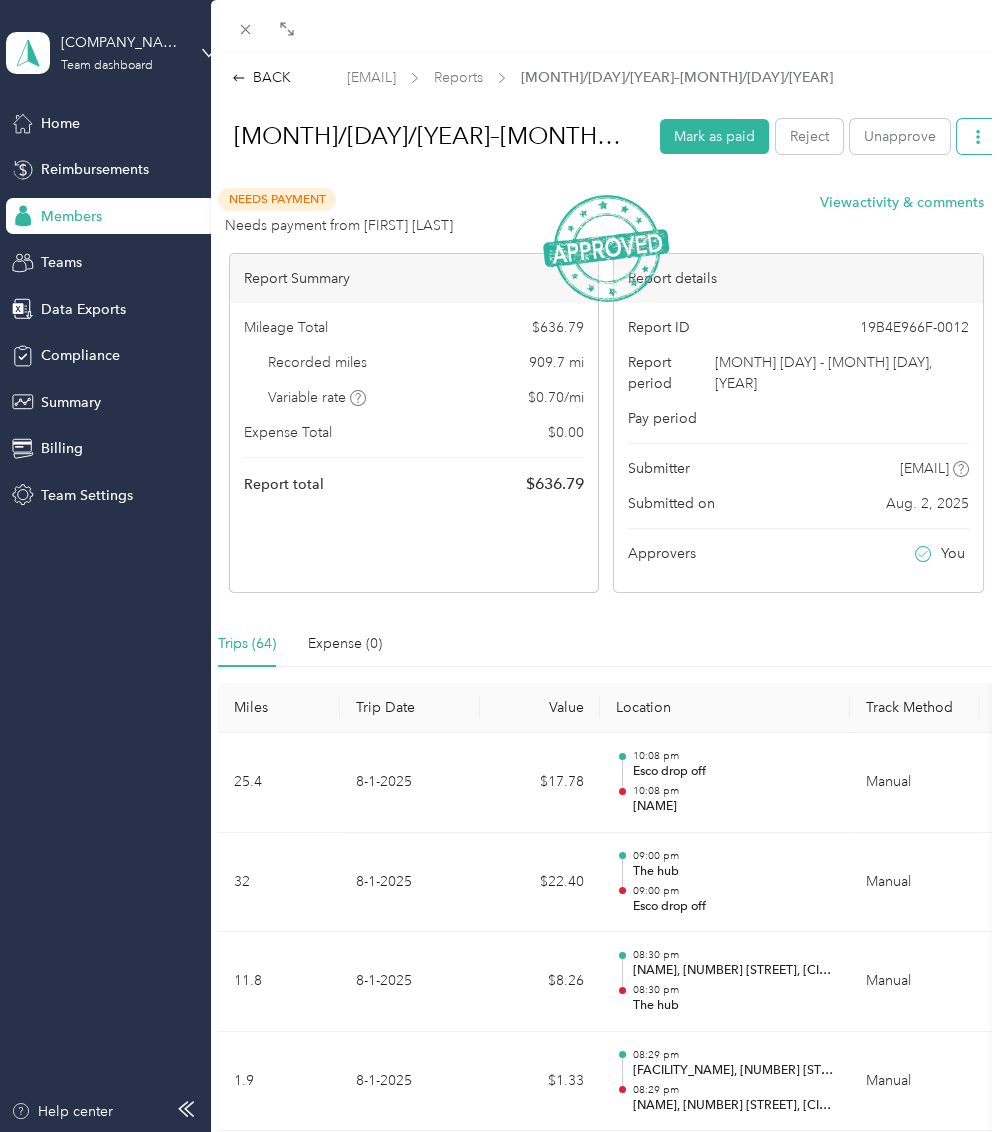 click 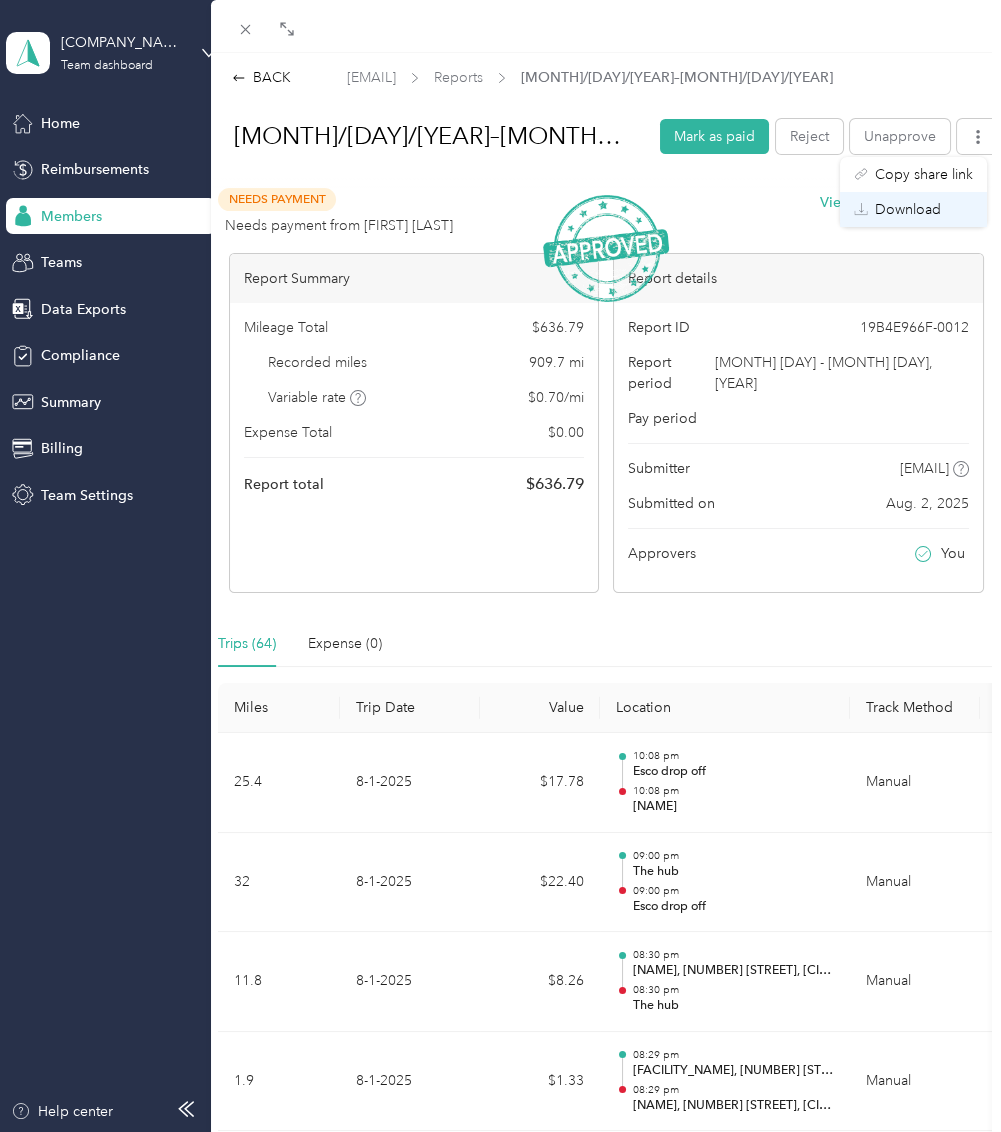 click on "Download" at bounding box center [913, 209] 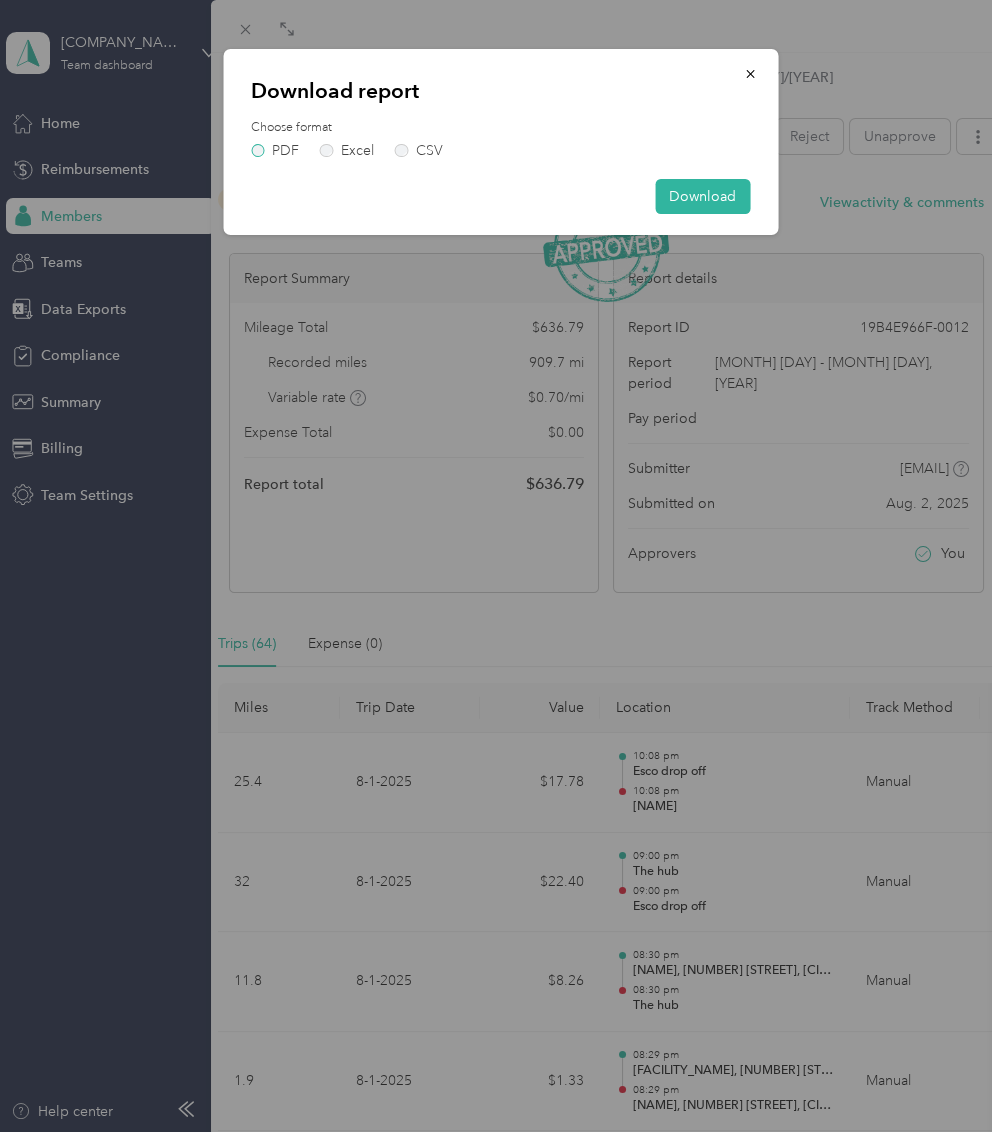click on "PDF" at bounding box center (275, 151) 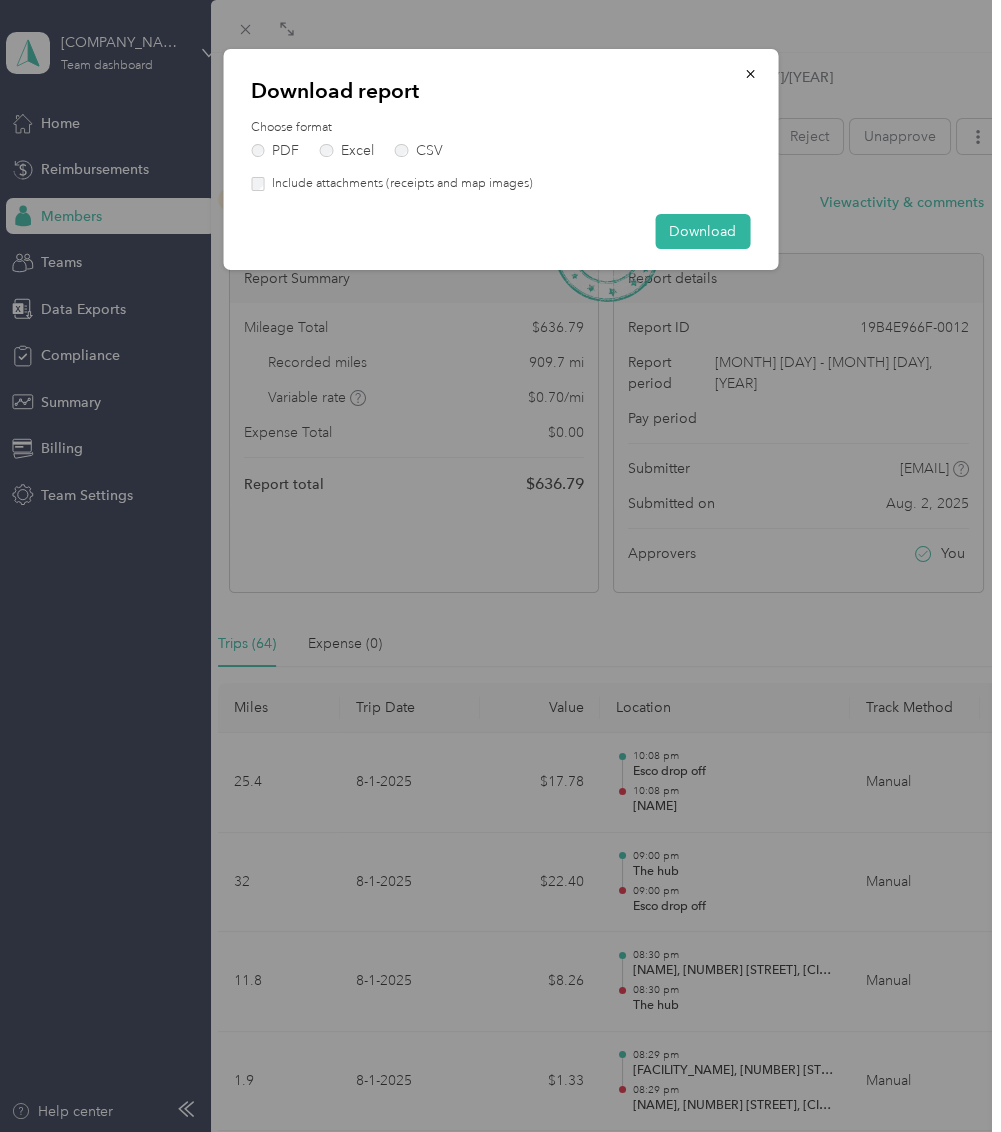 click on "Include attachments (receipts and map images)" at bounding box center (399, 184) 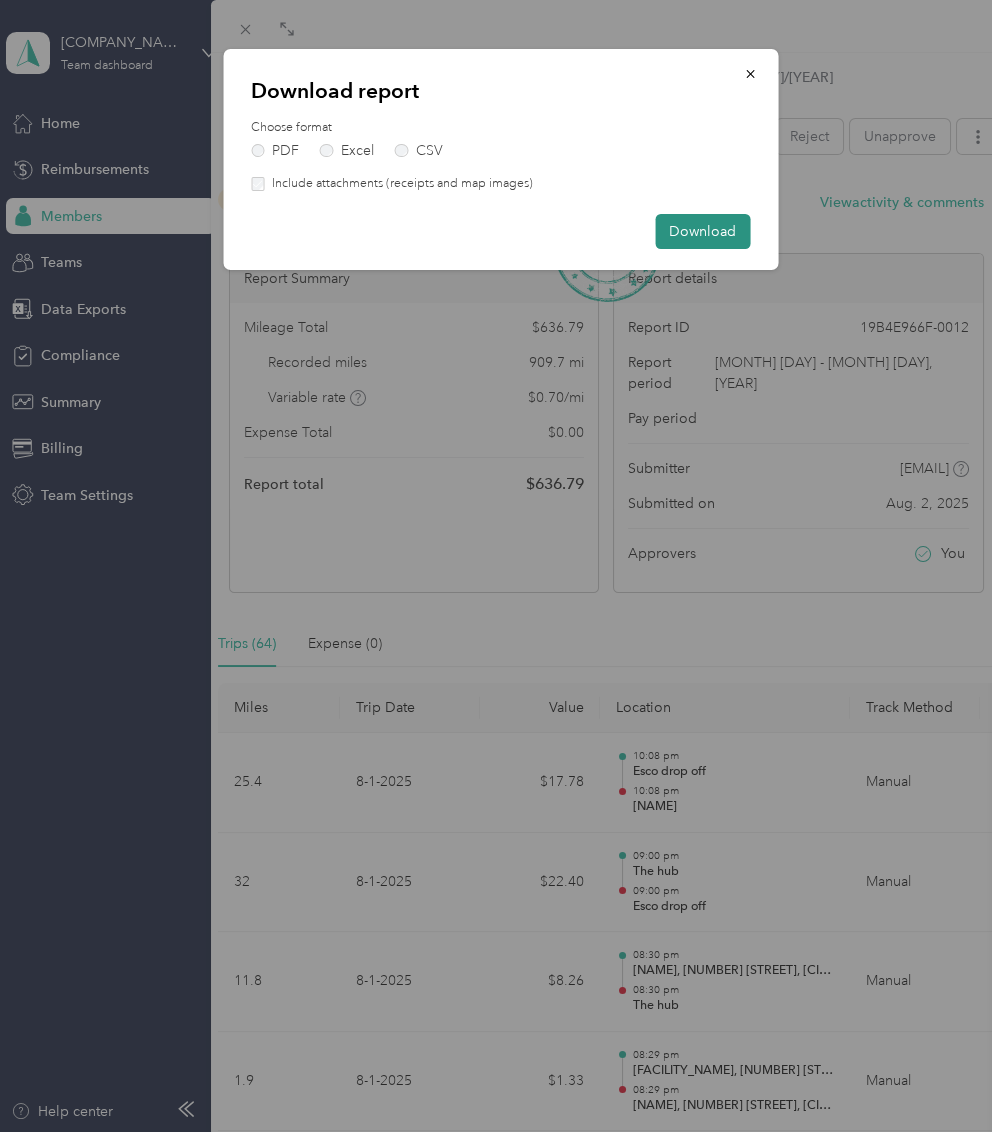 click on "Download" at bounding box center [702, 231] 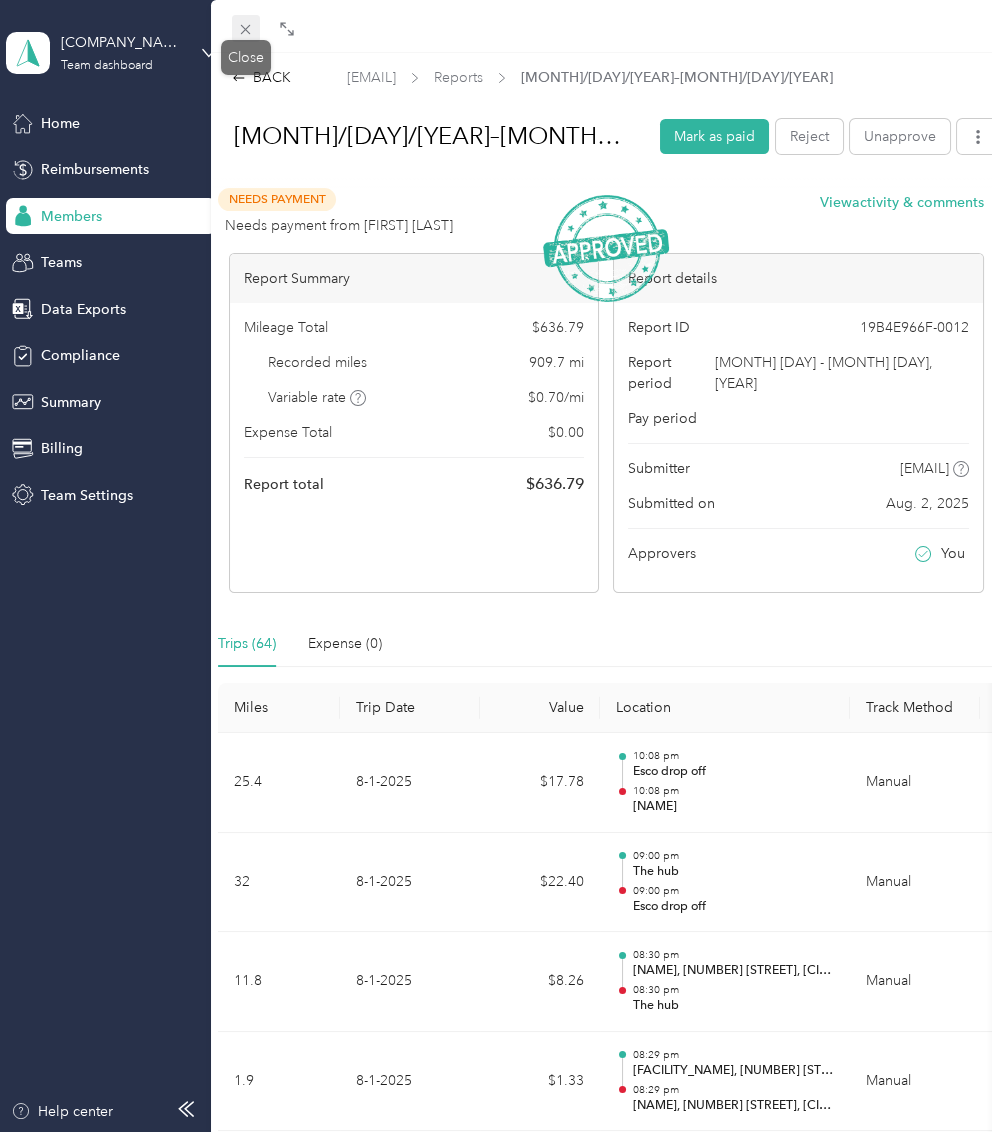 click 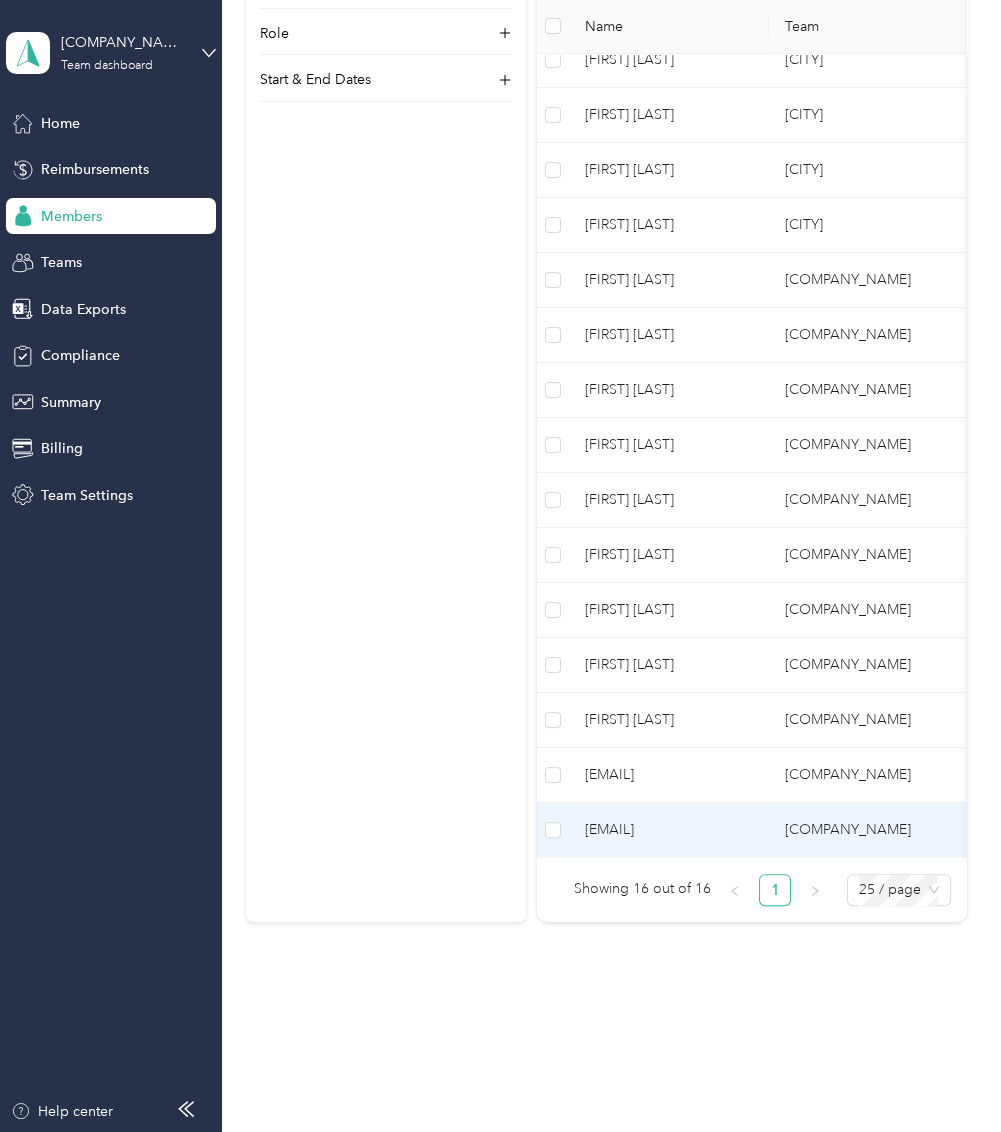scroll, scrollTop: 634, scrollLeft: 0, axis: vertical 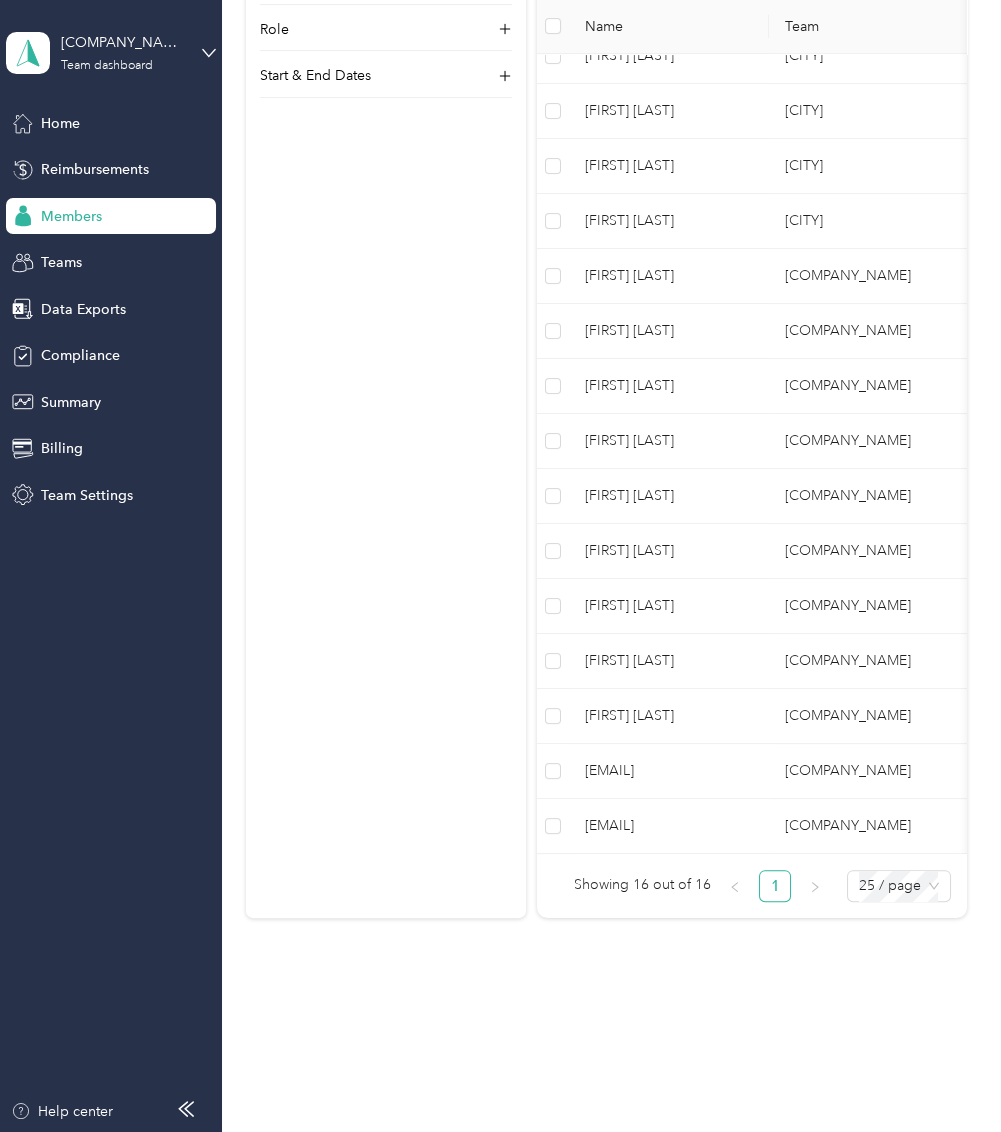 click on "Showing 16 out of 16 1 25 / page" at bounding box center (744, 886) 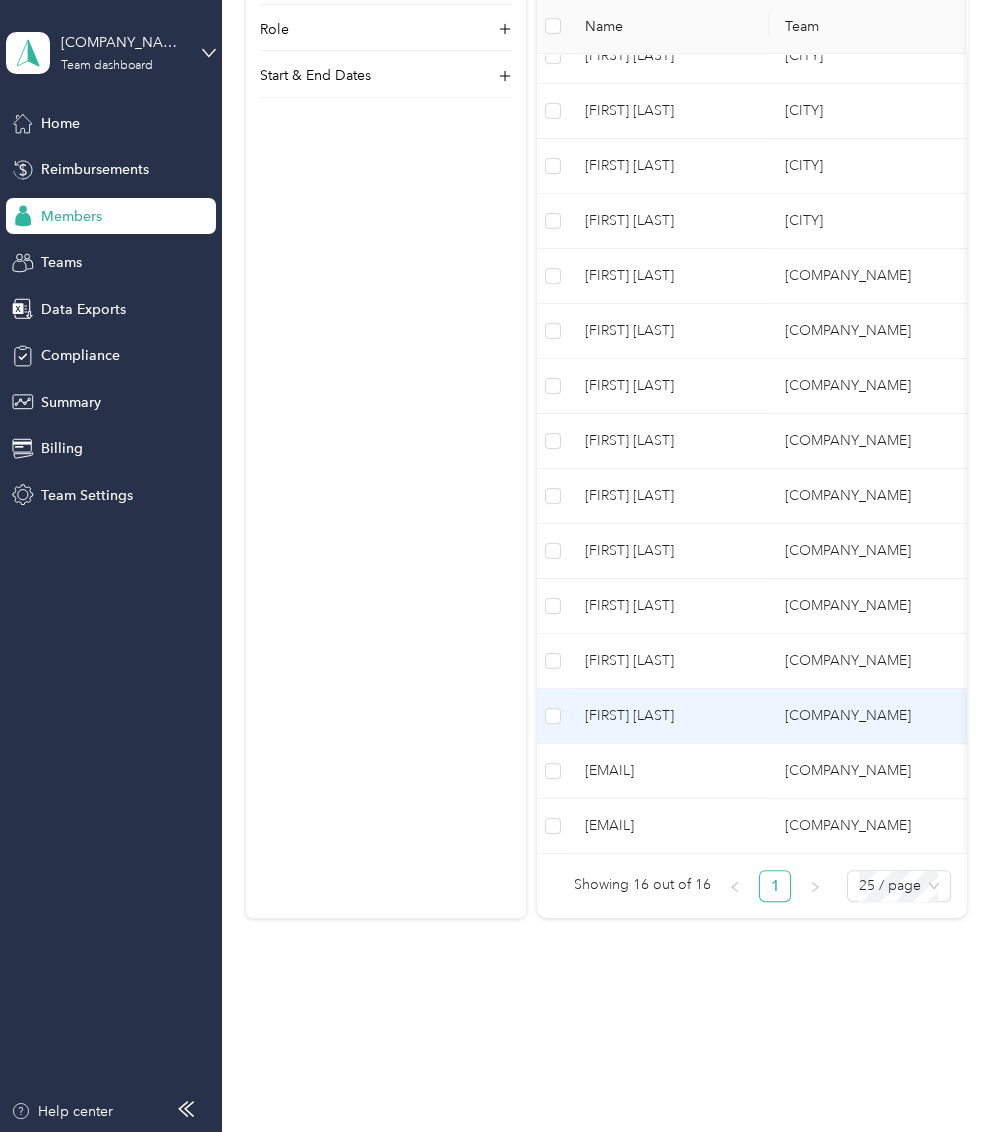 drag, startPoint x: 845, startPoint y: 763, endPoint x: 913, endPoint y: 771, distance: 68.46897 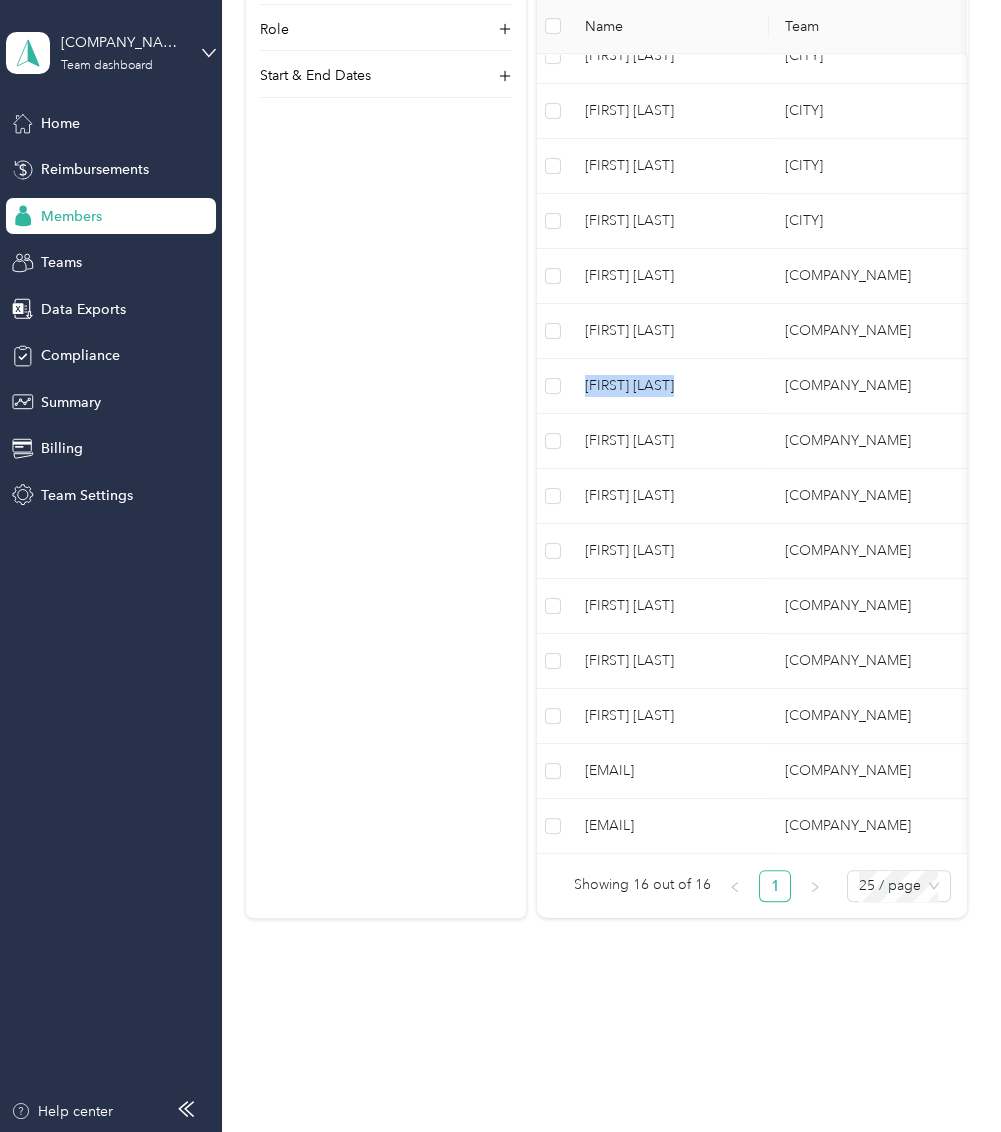 drag, startPoint x: 950, startPoint y: 382, endPoint x: 853, endPoint y: 585, distance: 224.98445 